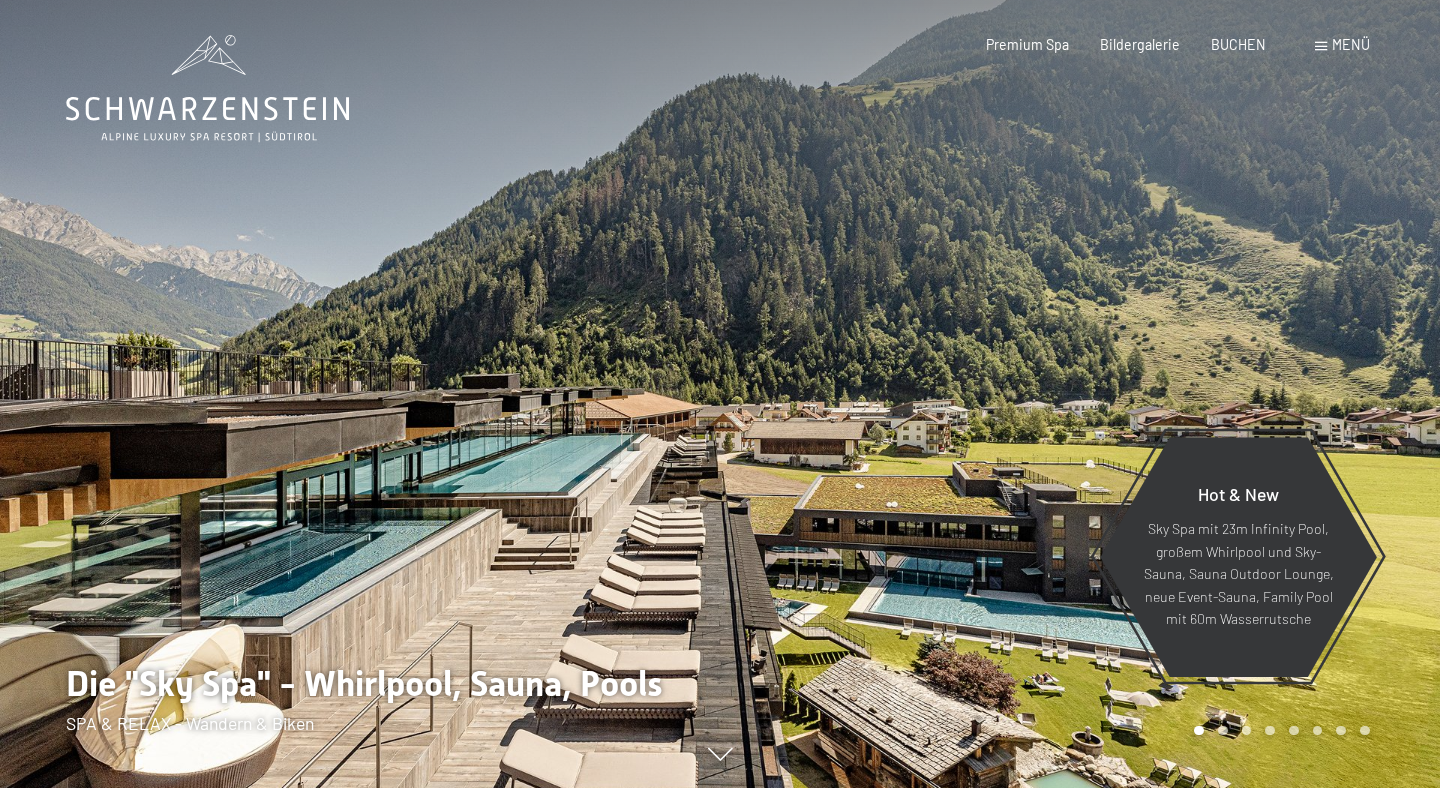 scroll, scrollTop: 0, scrollLeft: 0, axis: both 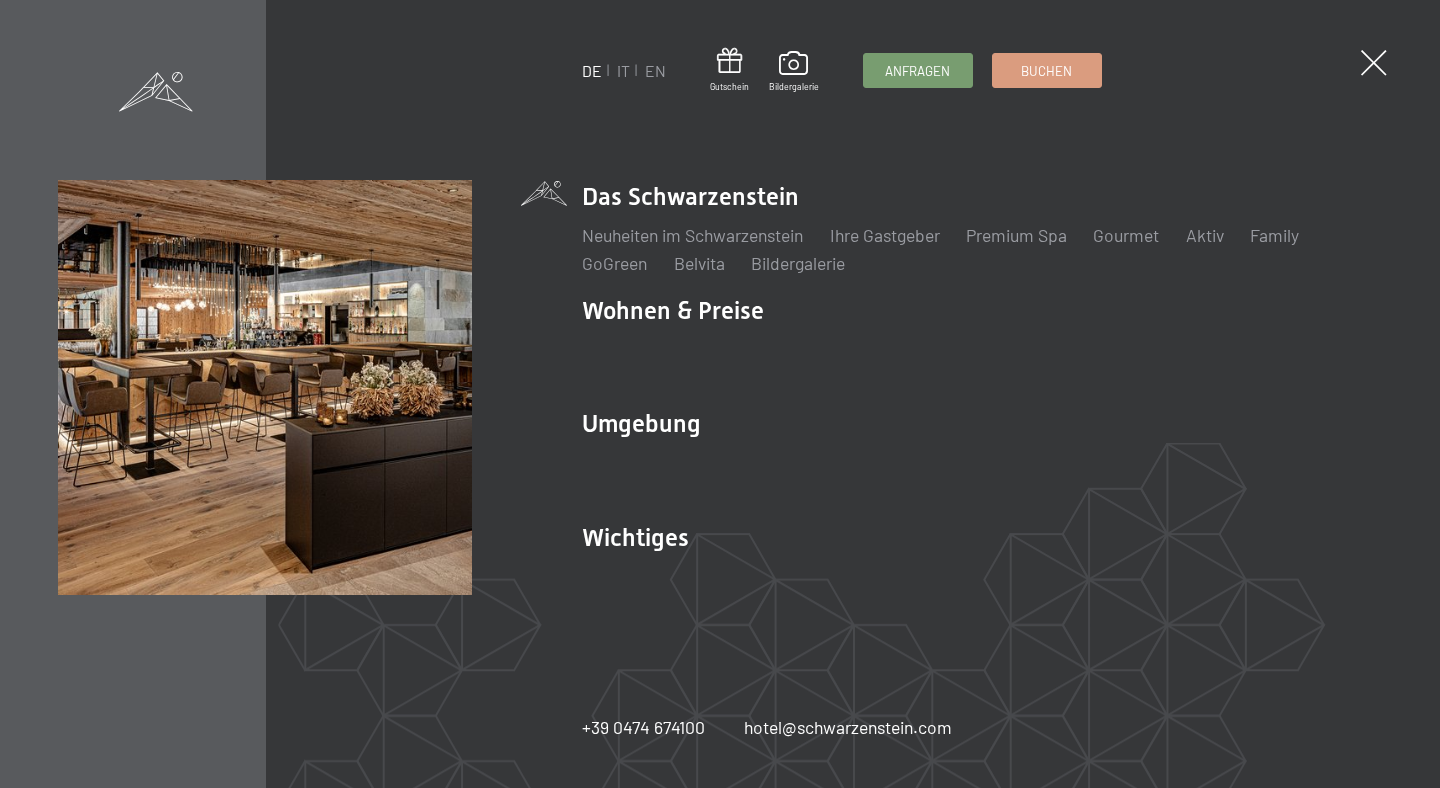 click on "Family" at bounding box center (1274, 235) 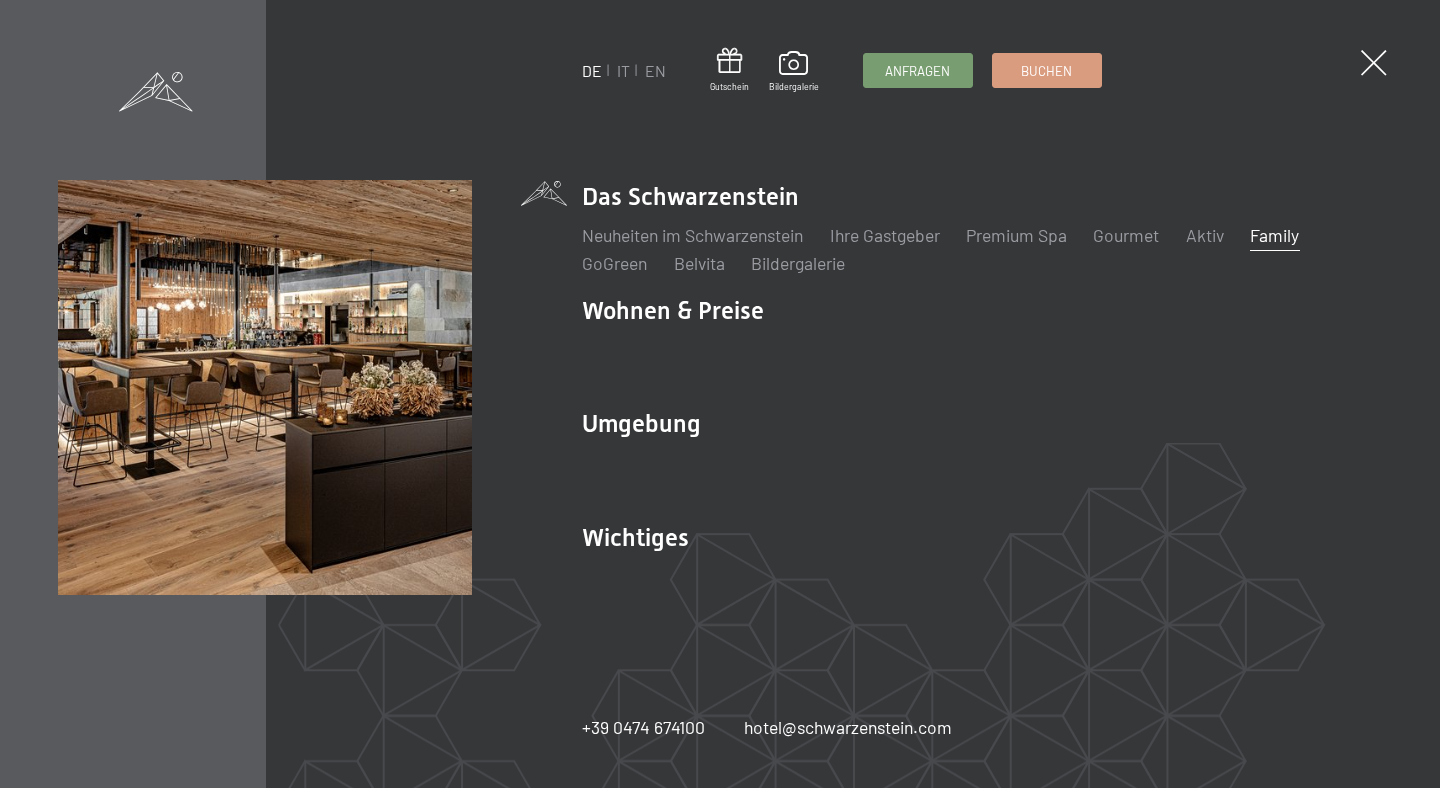 click on "Family" at bounding box center (1274, 235) 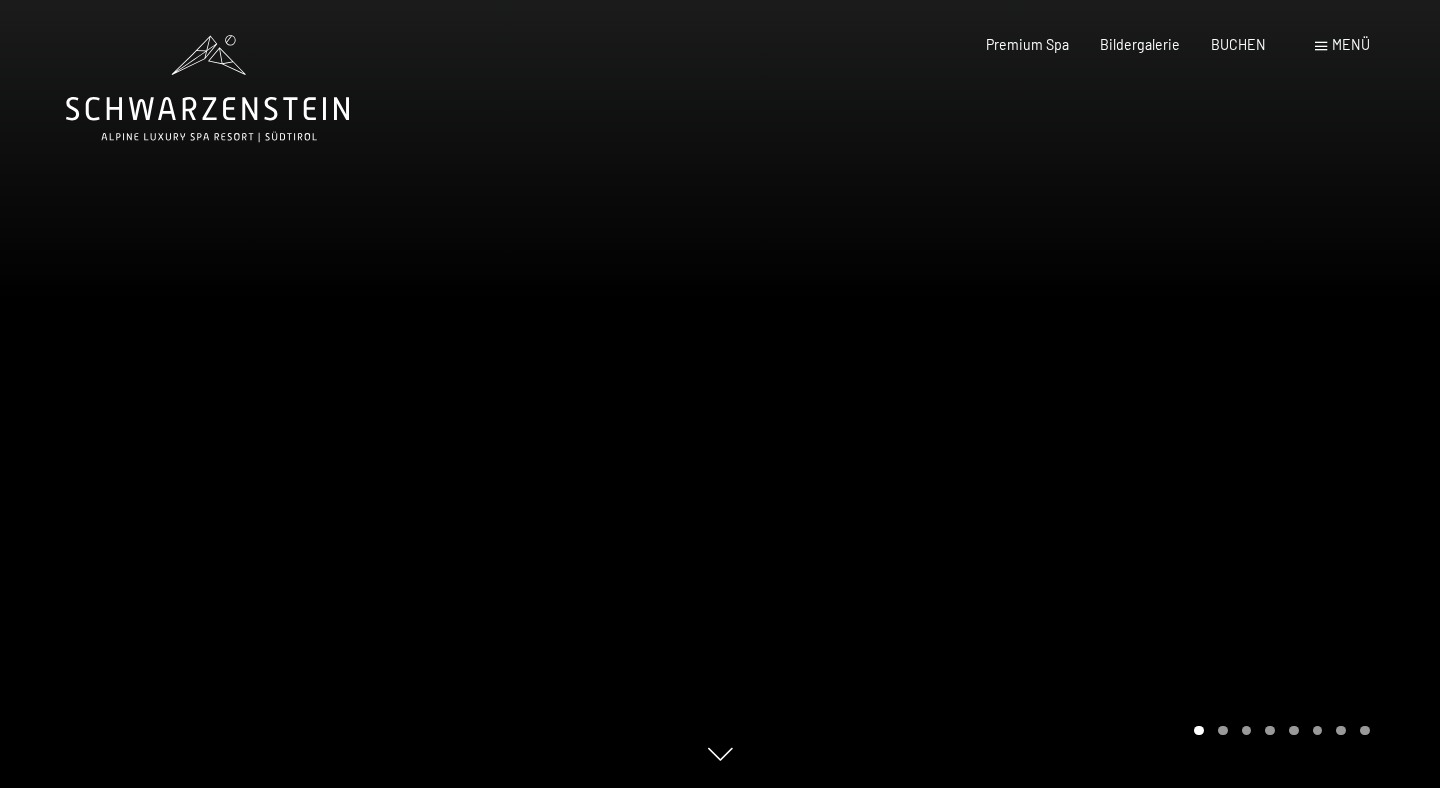 scroll, scrollTop: 0, scrollLeft: 0, axis: both 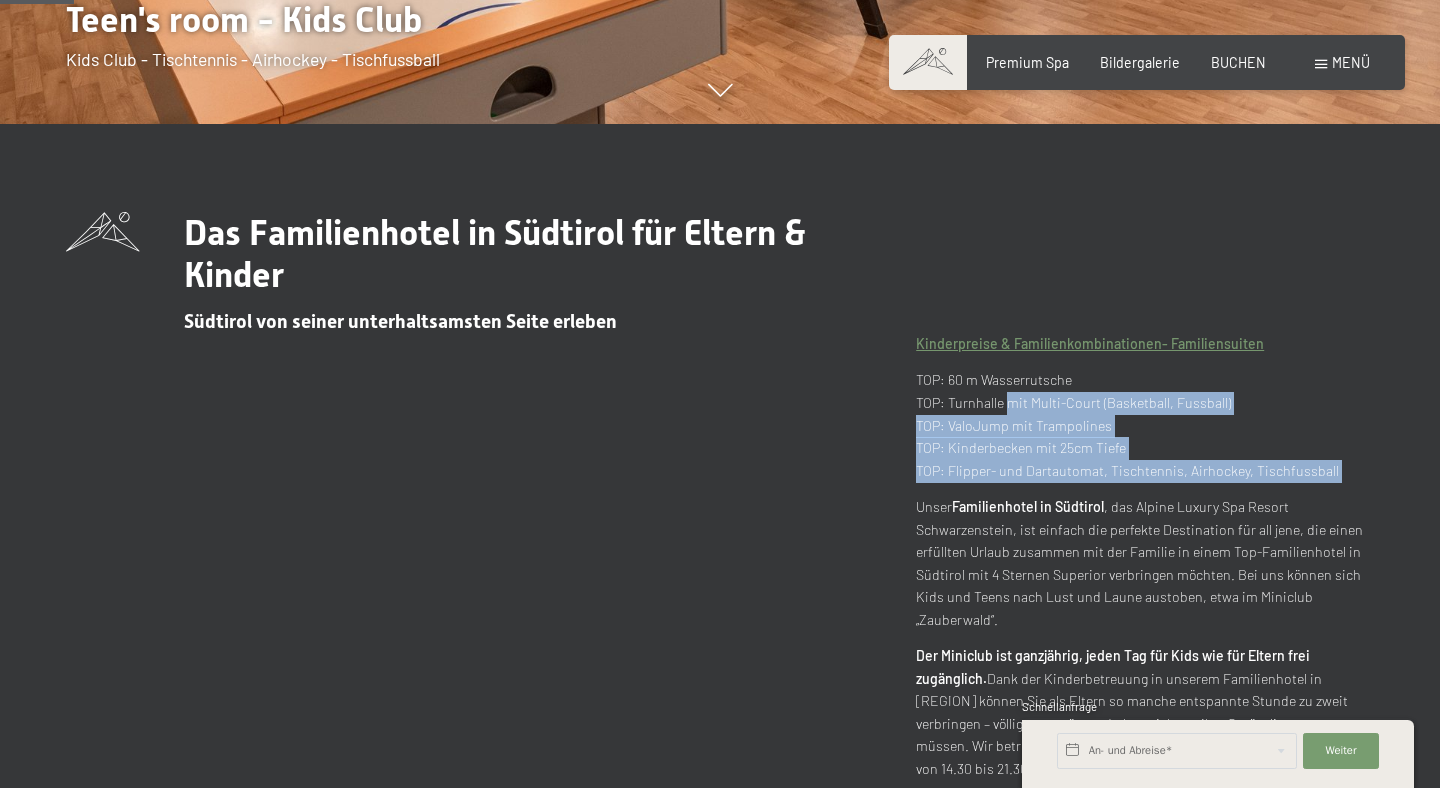 drag, startPoint x: 1003, startPoint y: 412, endPoint x: 1051, endPoint y: 490, distance: 91.58602 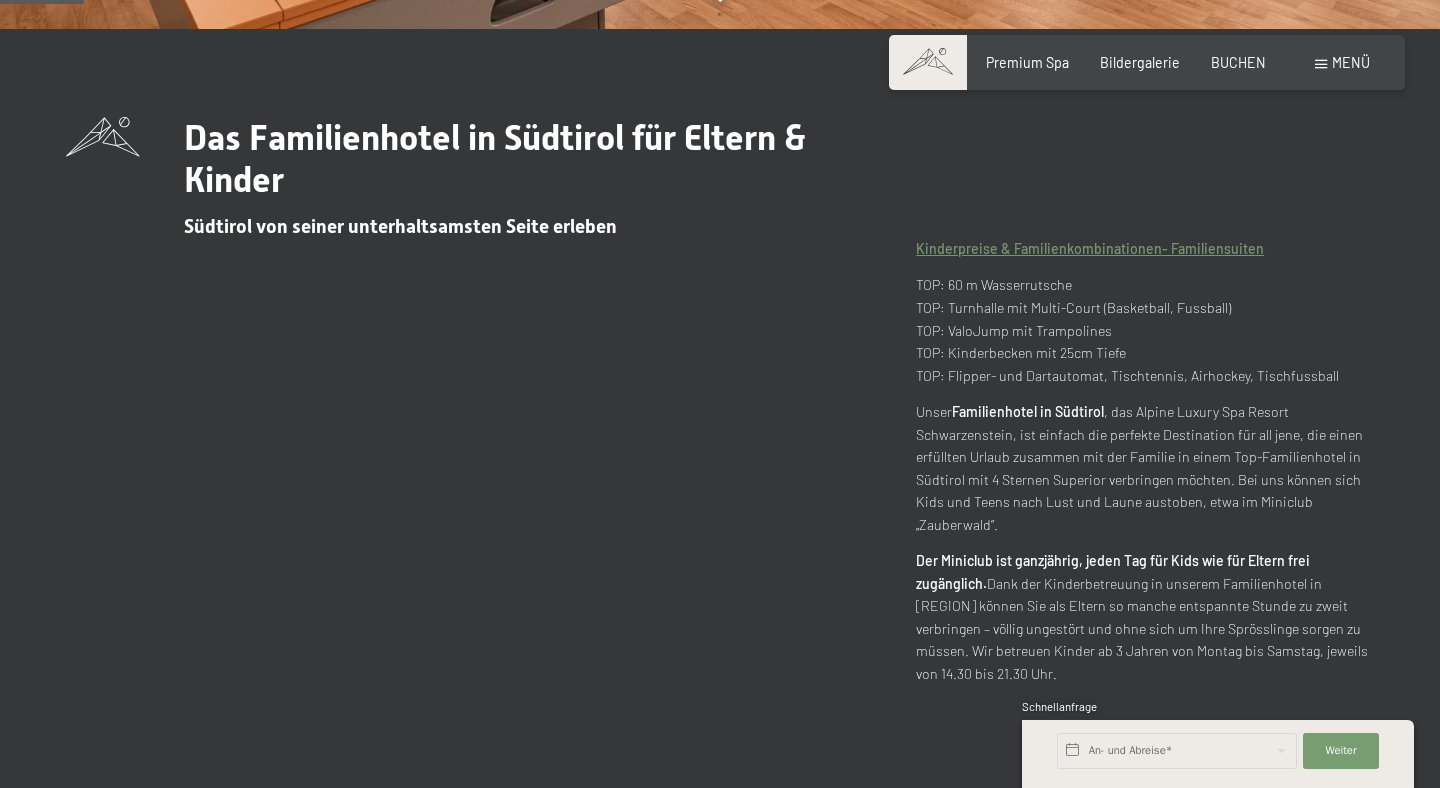scroll, scrollTop: 761, scrollLeft: 0, axis: vertical 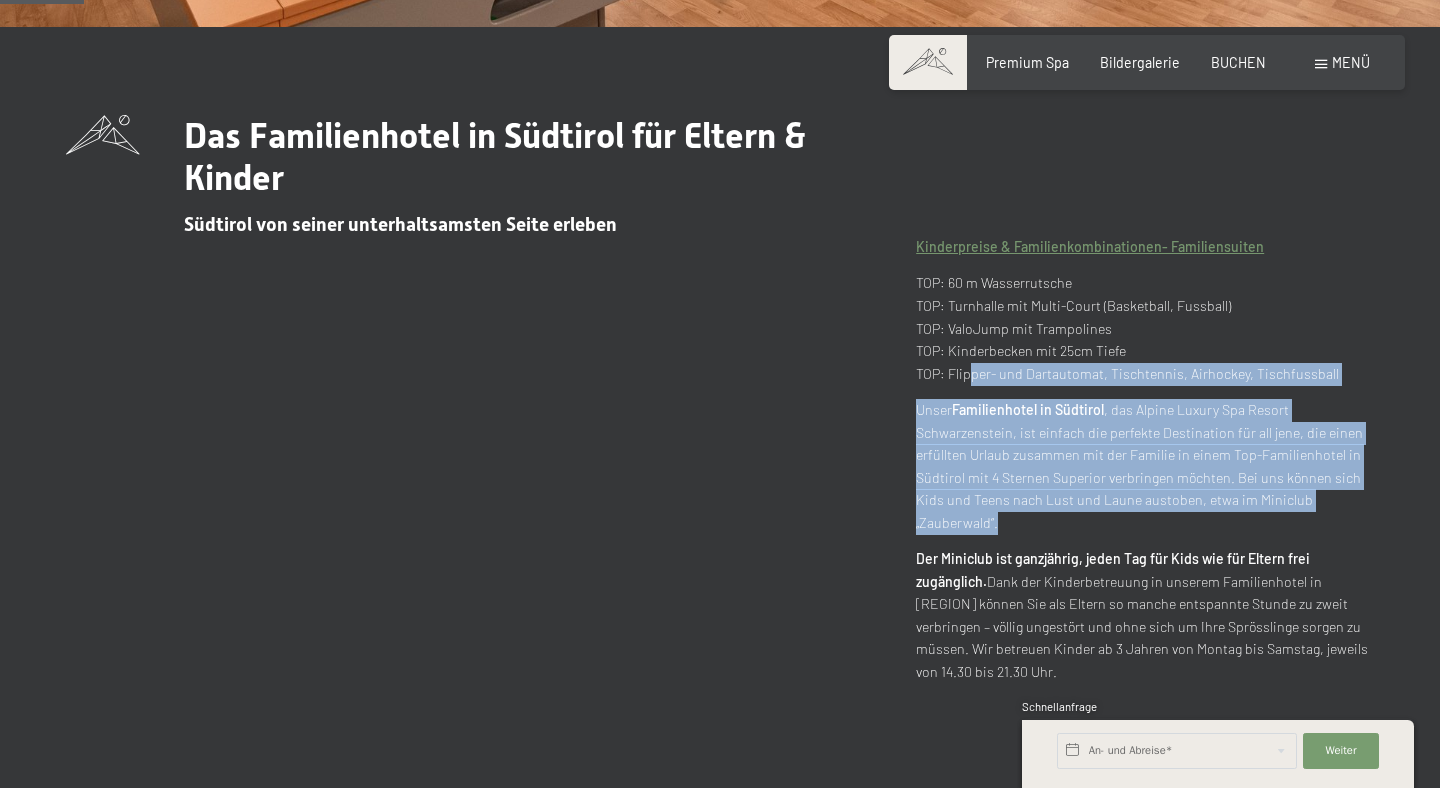 drag, startPoint x: 965, startPoint y: 372, endPoint x: 1040, endPoint y: 524, distance: 169.4963 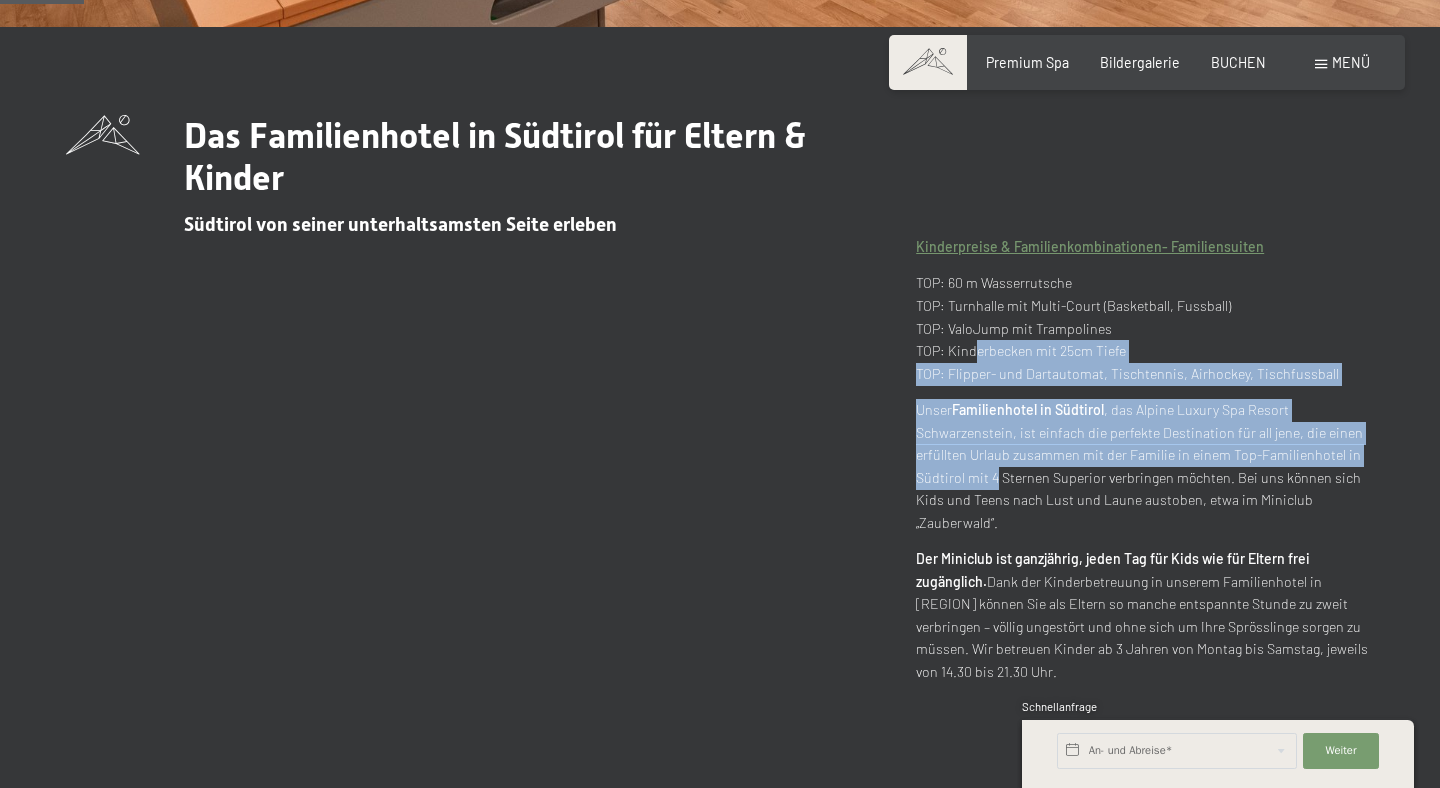 drag, startPoint x: 970, startPoint y: 355, endPoint x: 998, endPoint y: 497, distance: 144.73424 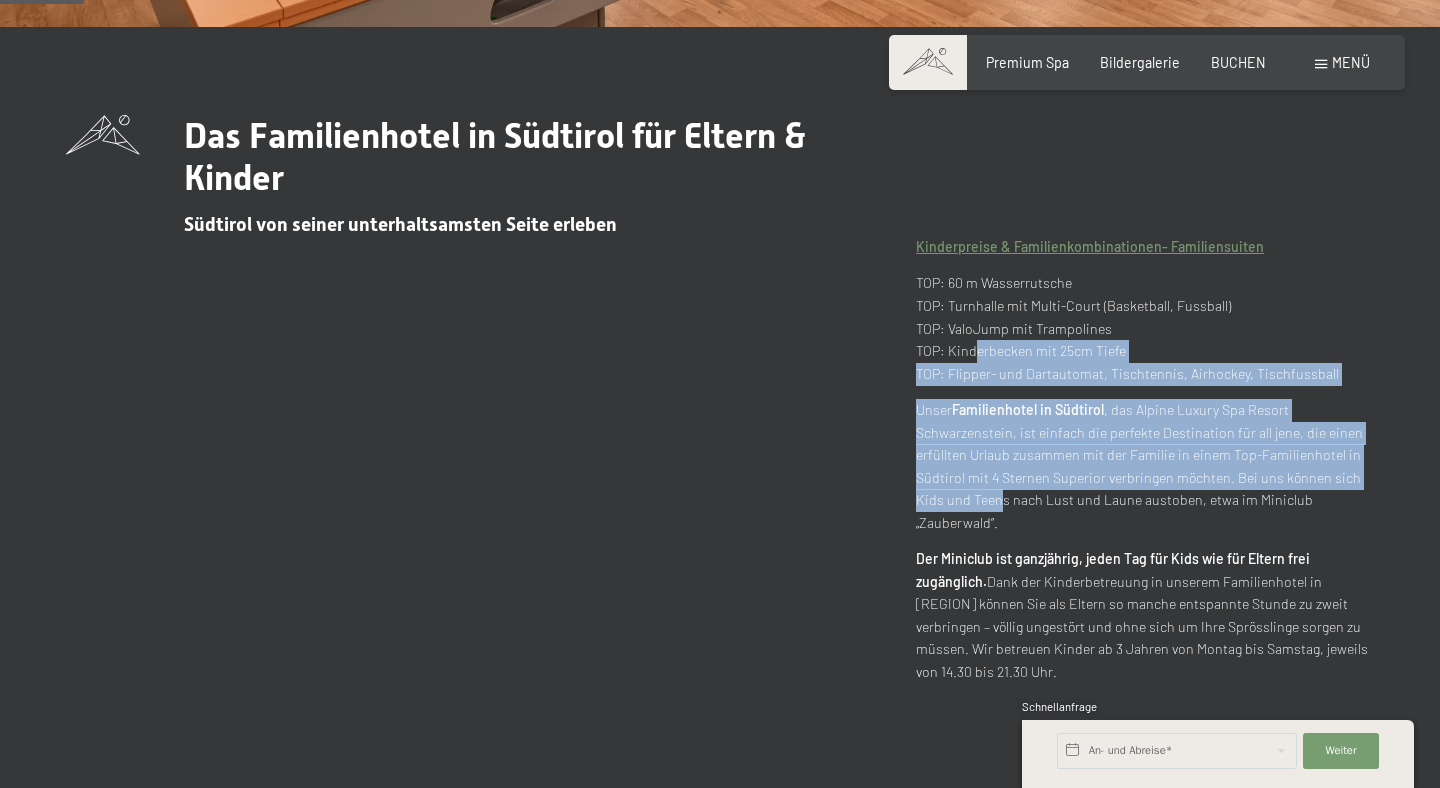 click on "Unser  Familienhotel in Südtirol , das Alpine Luxury Spa Resort Schwarzenstein, ist einfach die perfekte Destination für all jene, die einen erfüllten Urlaub zusammen mit der Familie in einem Top-Familienhotel in Südtirol mit 4 Sternen Superior verbringen möchten. Bei uns können sich Kids und Teens nach Lust und Laune austoben, etwa im Miniclub „Zauberwald“." at bounding box center [1145, 466] 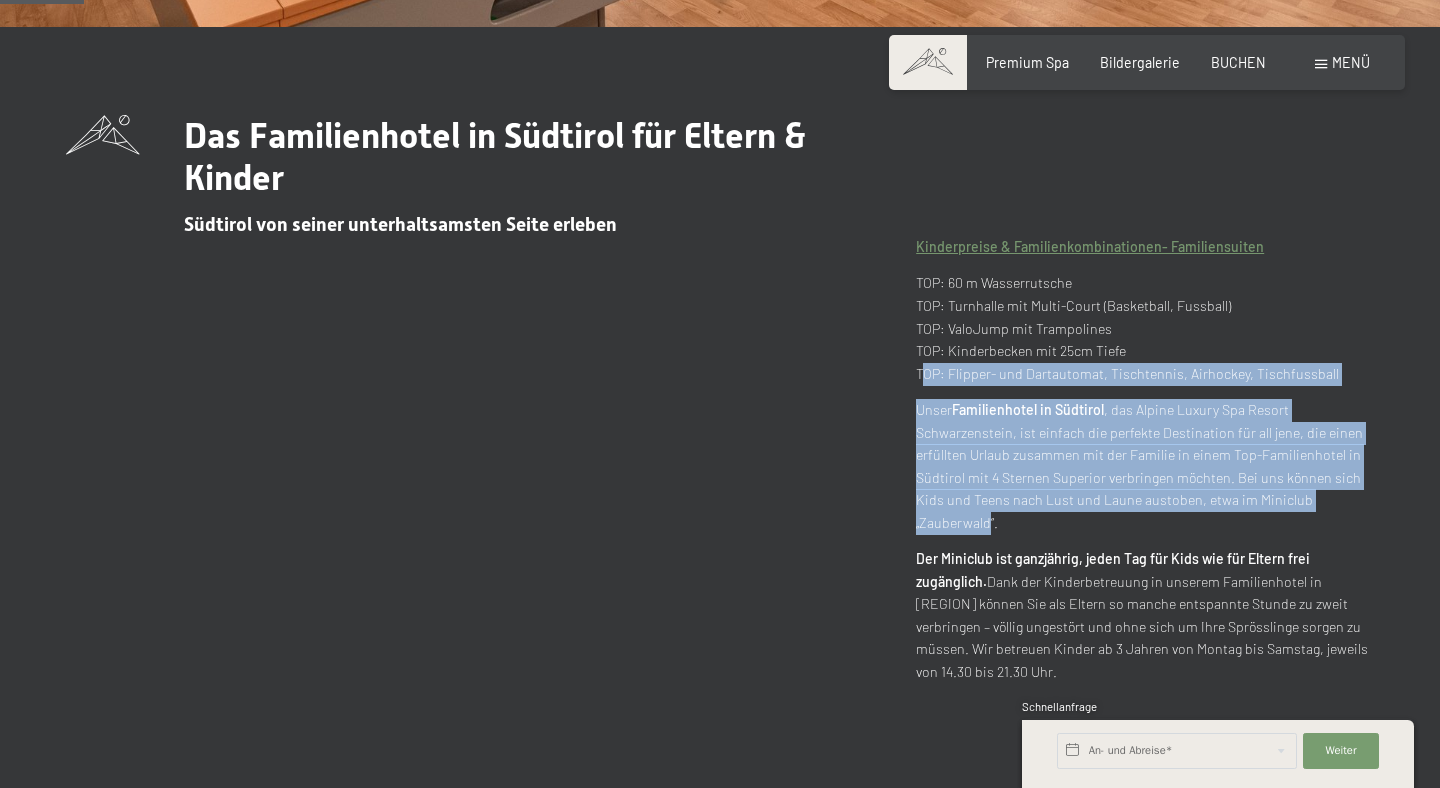 drag, startPoint x: 918, startPoint y: 369, endPoint x: 991, endPoint y: 533, distance: 179.51323 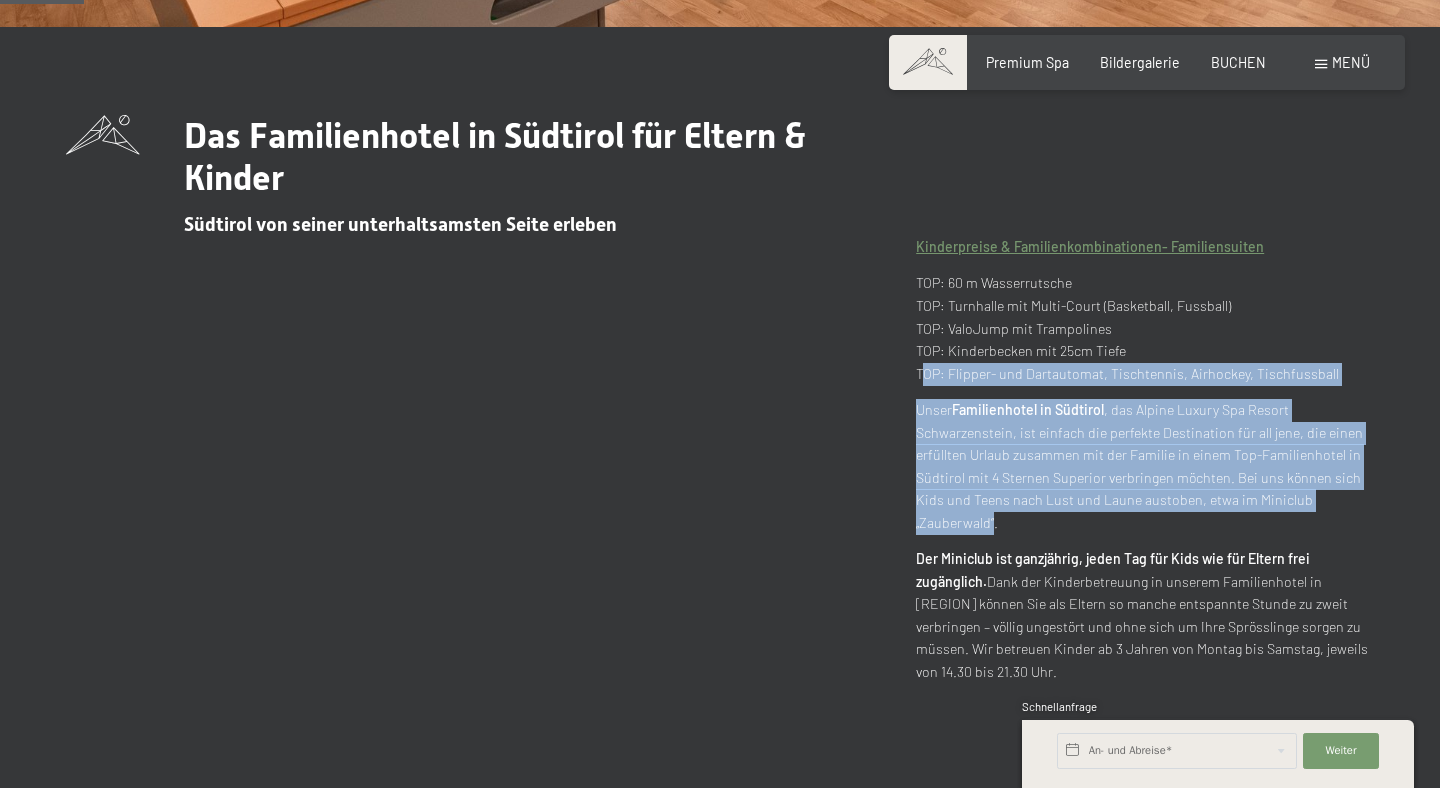 click on "Unser  Familienhotel in Südtirol , das Alpine Luxury Spa Resort Schwarzenstein, ist einfach die perfekte Destination für all jene, die einen erfüllten Urlaub zusammen mit der Familie in einem Top-Familienhotel in Südtirol mit 4 Sternen Superior verbringen möchten. Bei uns können sich Kids und Teens nach Lust und Laune austoben, etwa im Miniclub „Zauberwald“." at bounding box center [1145, 466] 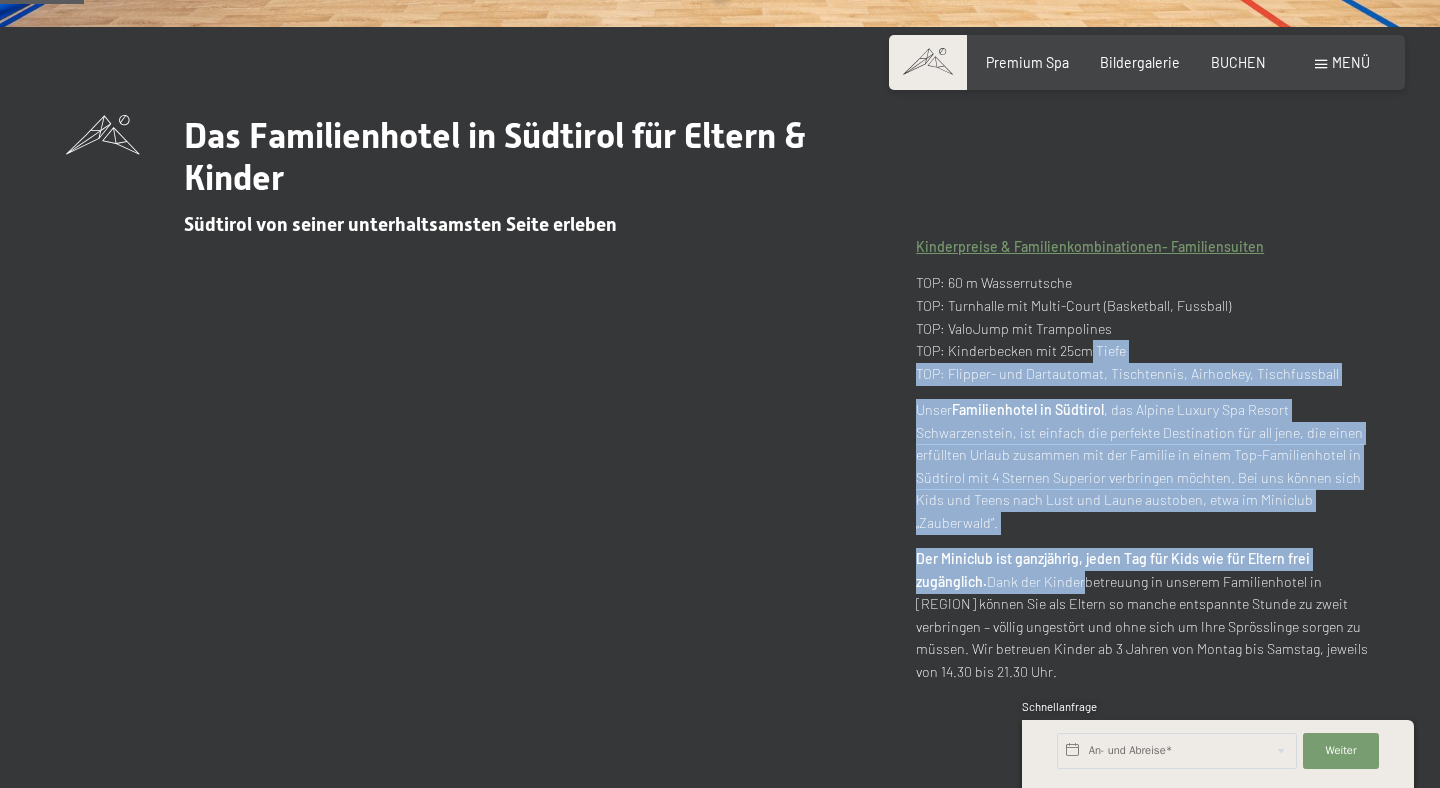drag, startPoint x: 1078, startPoint y: 359, endPoint x: 1082, endPoint y: 587, distance: 228.03508 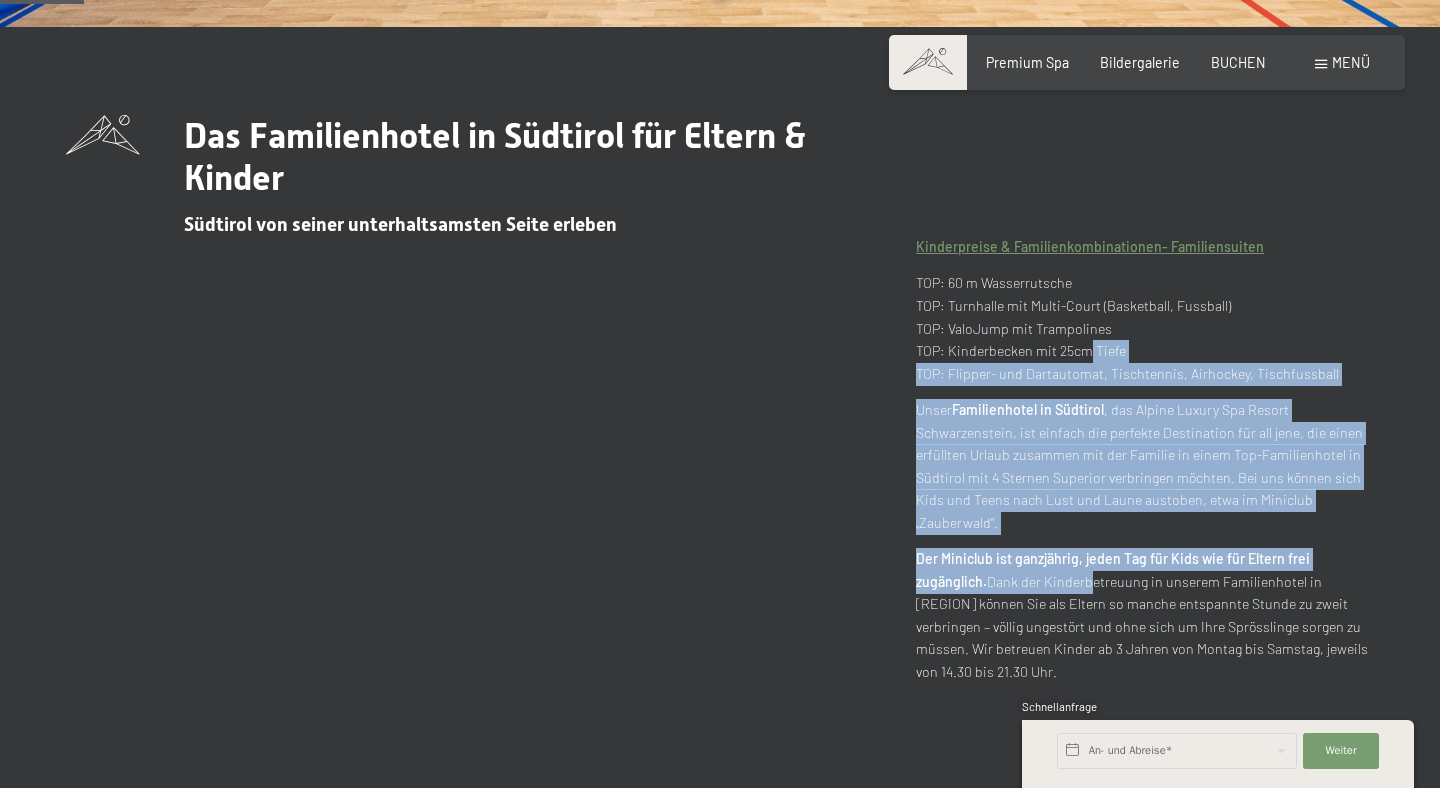 click on "Der Miniclub ist ganzjährig, jeden Tag für Kids wie für Eltern frei zugänglich.  Dank der Kinderbetreuung in unserem Familienhotel in Südtirol können Sie als Eltern so manche entspannte Stunde zu zweit verbringen – völlig ungestört und ohne sich um Ihre Sprösslinge sorgen zu müssen. Wir betreuen Kinder ab 3 Jahren von Montag bis Samstag, jeweils von 14.30 bis 21.30 Uhr." at bounding box center (1145, 615) 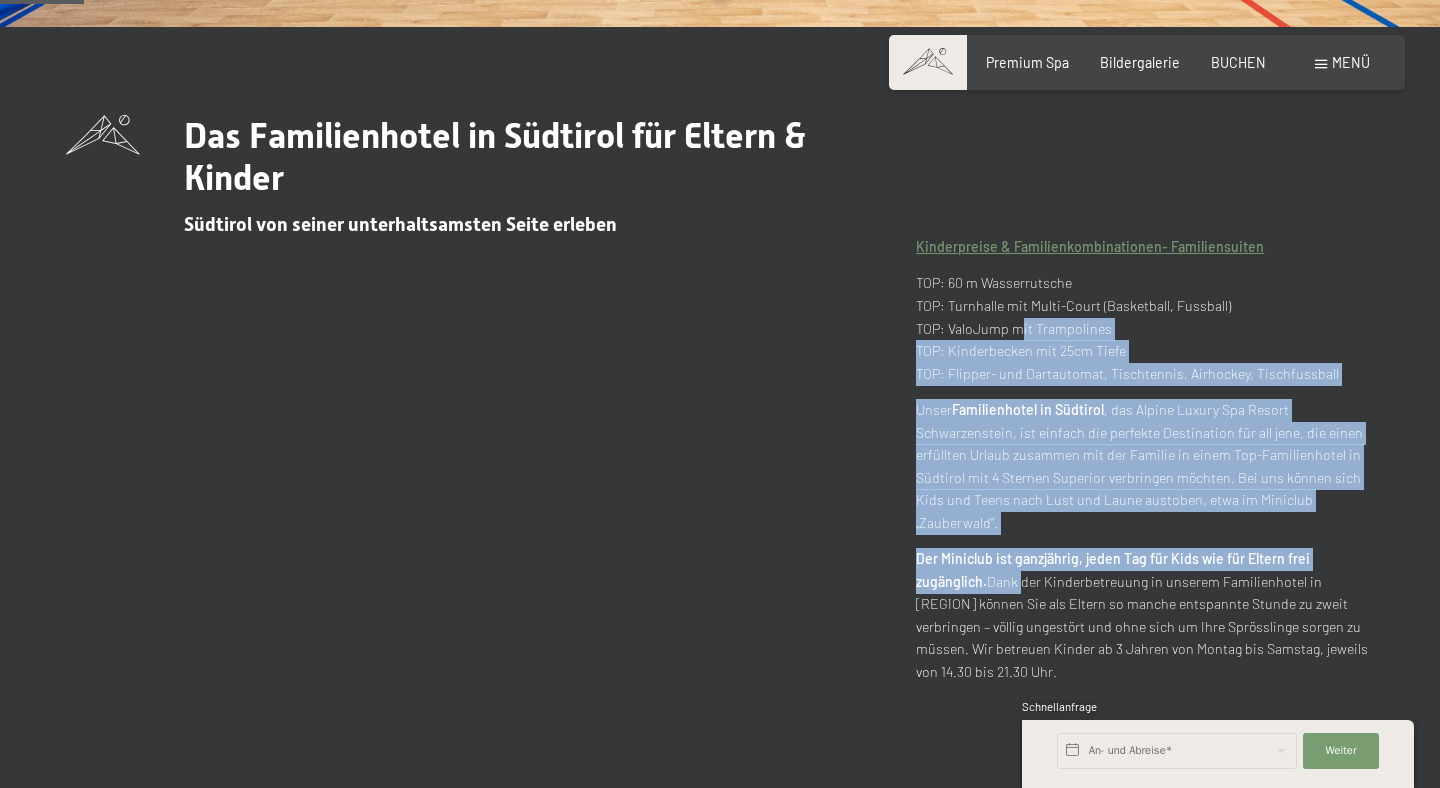 drag, startPoint x: 1013, startPoint y: 336, endPoint x: 1019, endPoint y: 579, distance: 243.07407 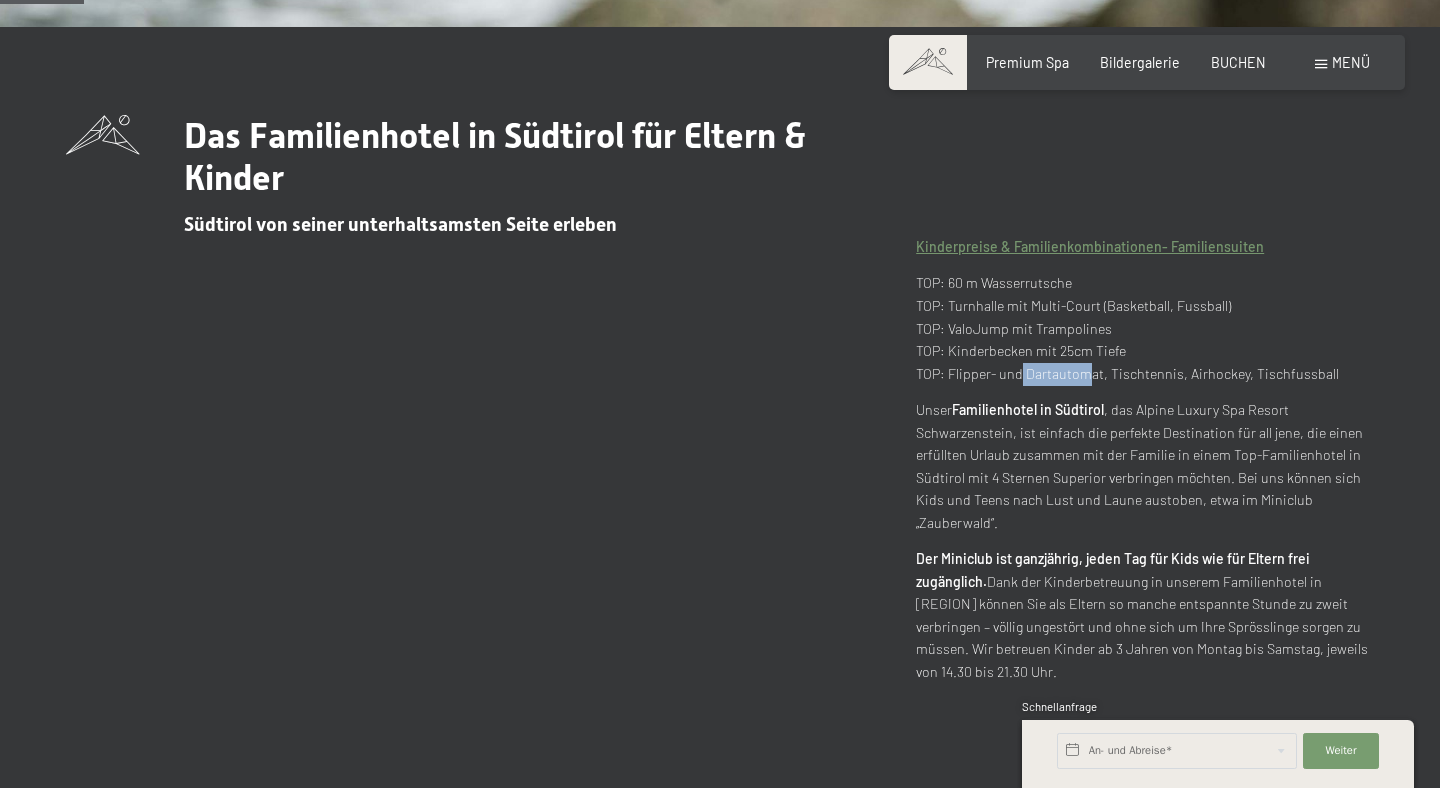 drag, startPoint x: 1016, startPoint y: 363, endPoint x: 1081, endPoint y: 383, distance: 68.007355 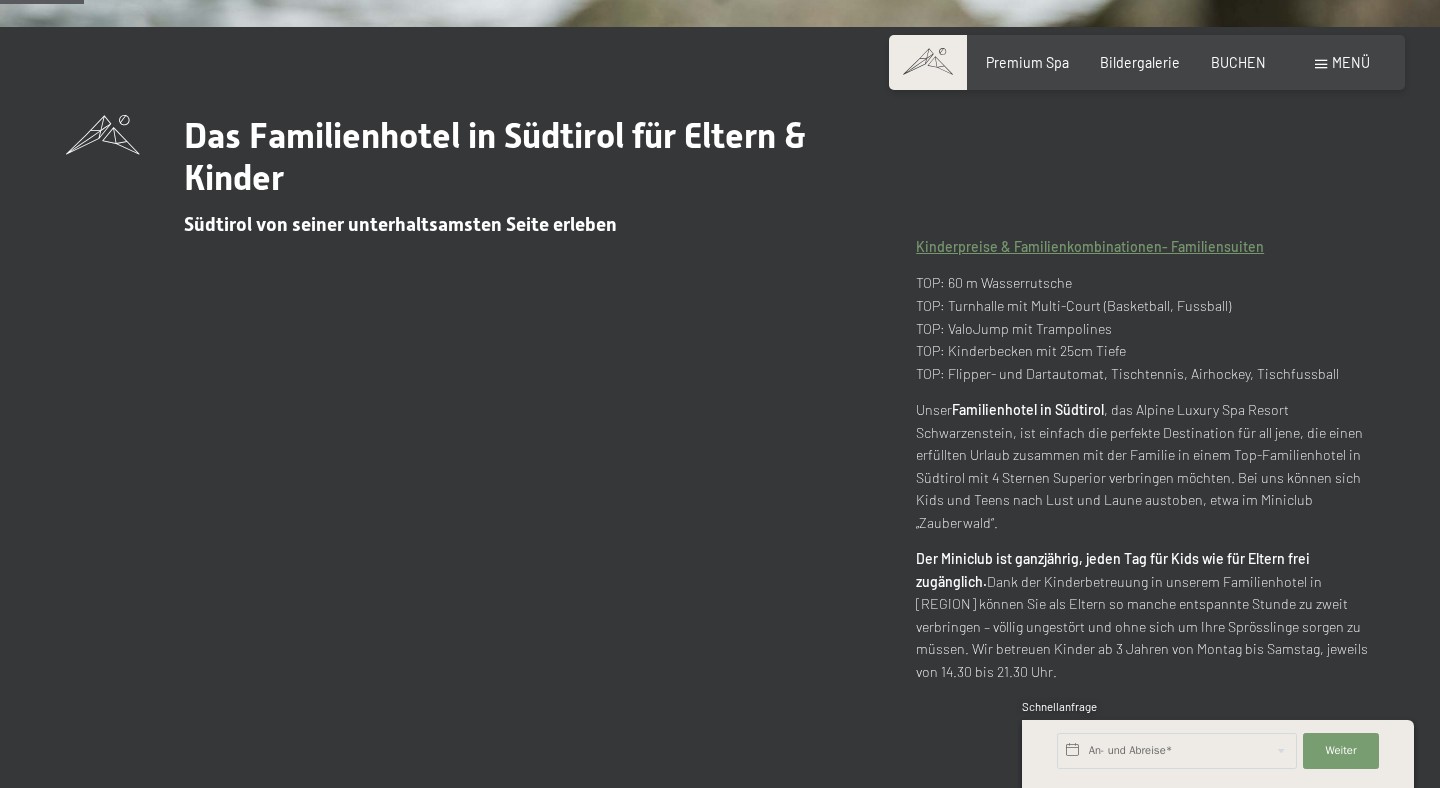 click on "TOP: 60 m Wasserrutsche  TOP: Turnhalle mit Multi-Court (Basketball, Fussball)  TOP: ValoJump mit Trampolines  TOP: Kinderbecken mit 25cm Tiefe  TOP: Flipper- und Dartautomat, Tischtennis, Airhockey, Tischfussball" at bounding box center [1145, 328] 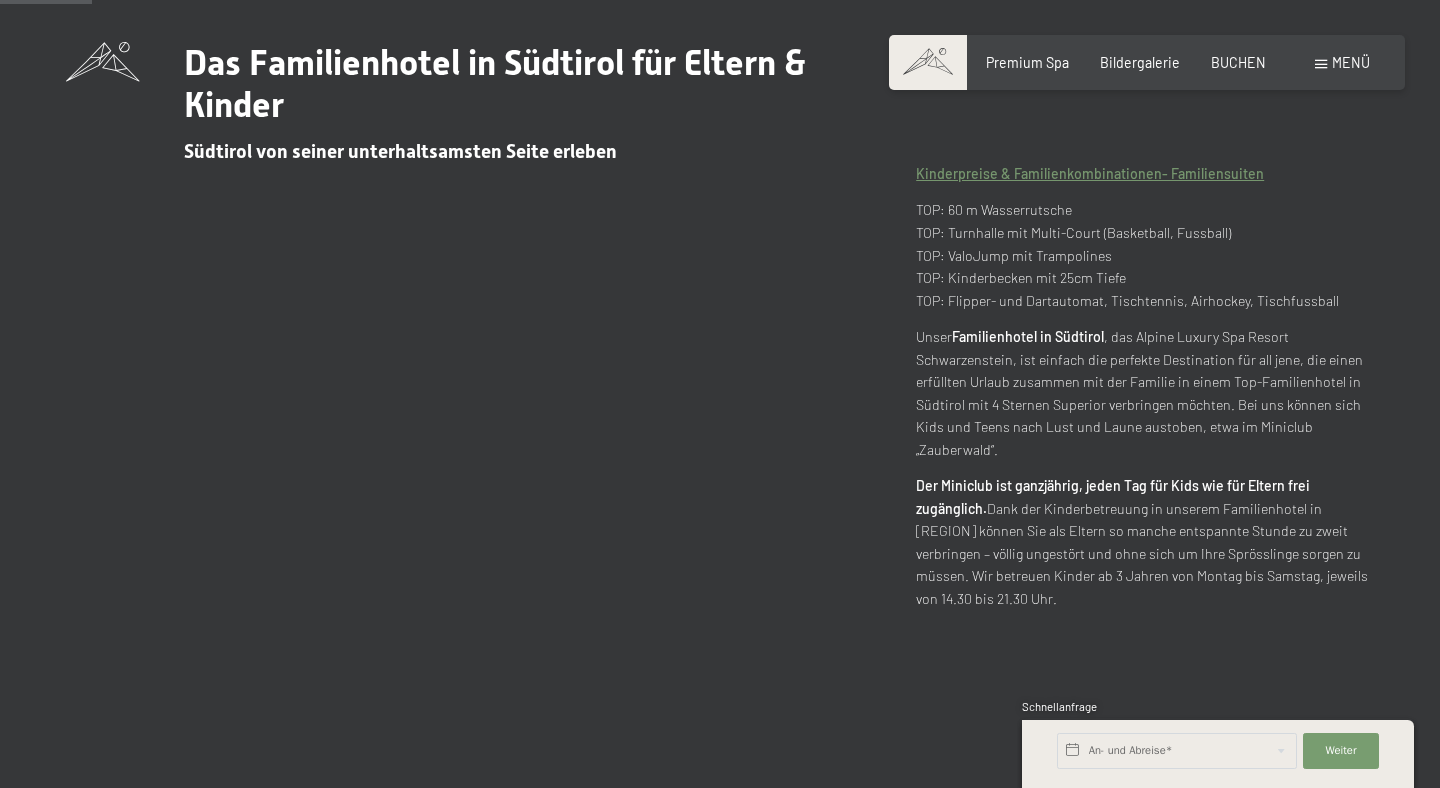 scroll, scrollTop: 836, scrollLeft: 0, axis: vertical 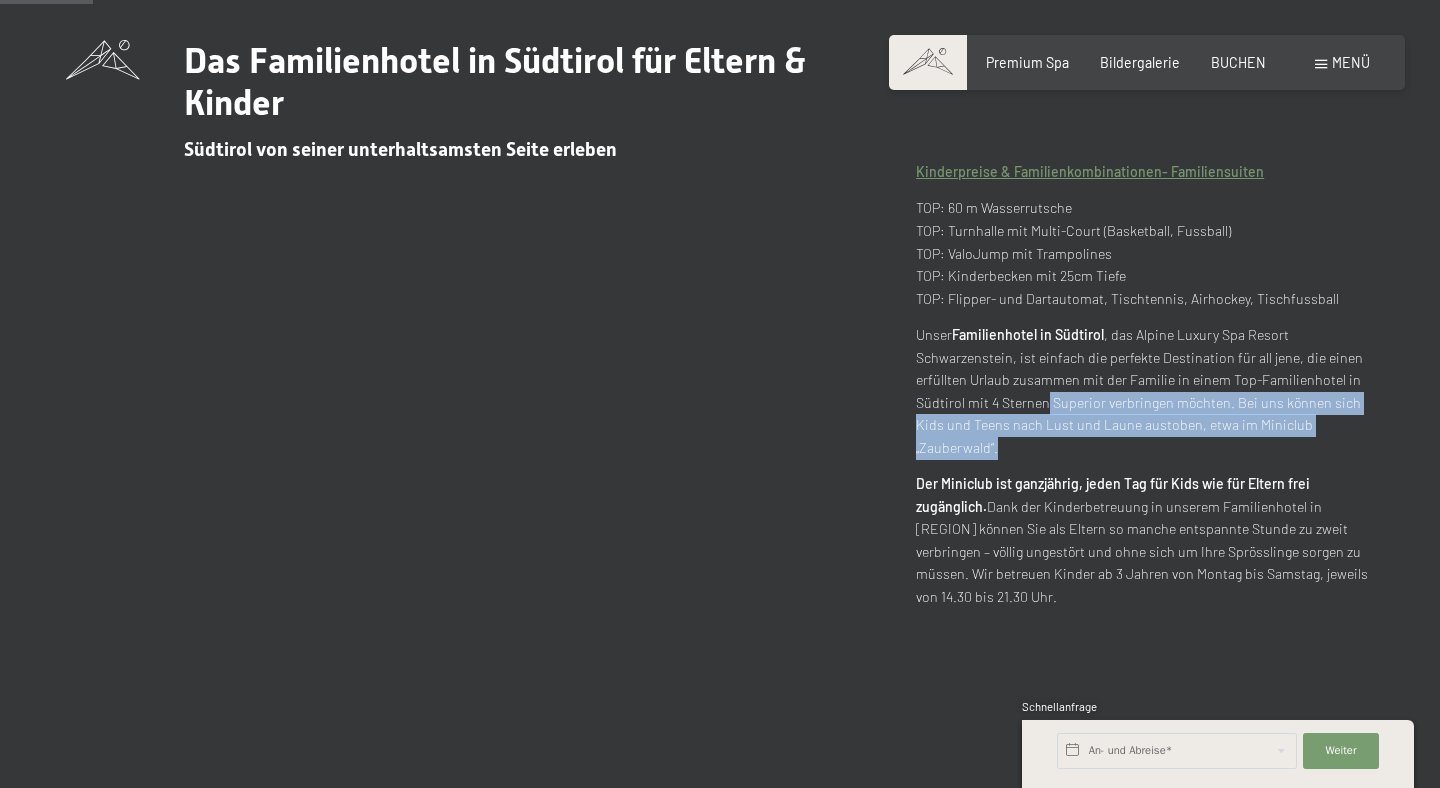 drag, startPoint x: 1048, startPoint y: 401, endPoint x: 1085, endPoint y: 455, distance: 65.459915 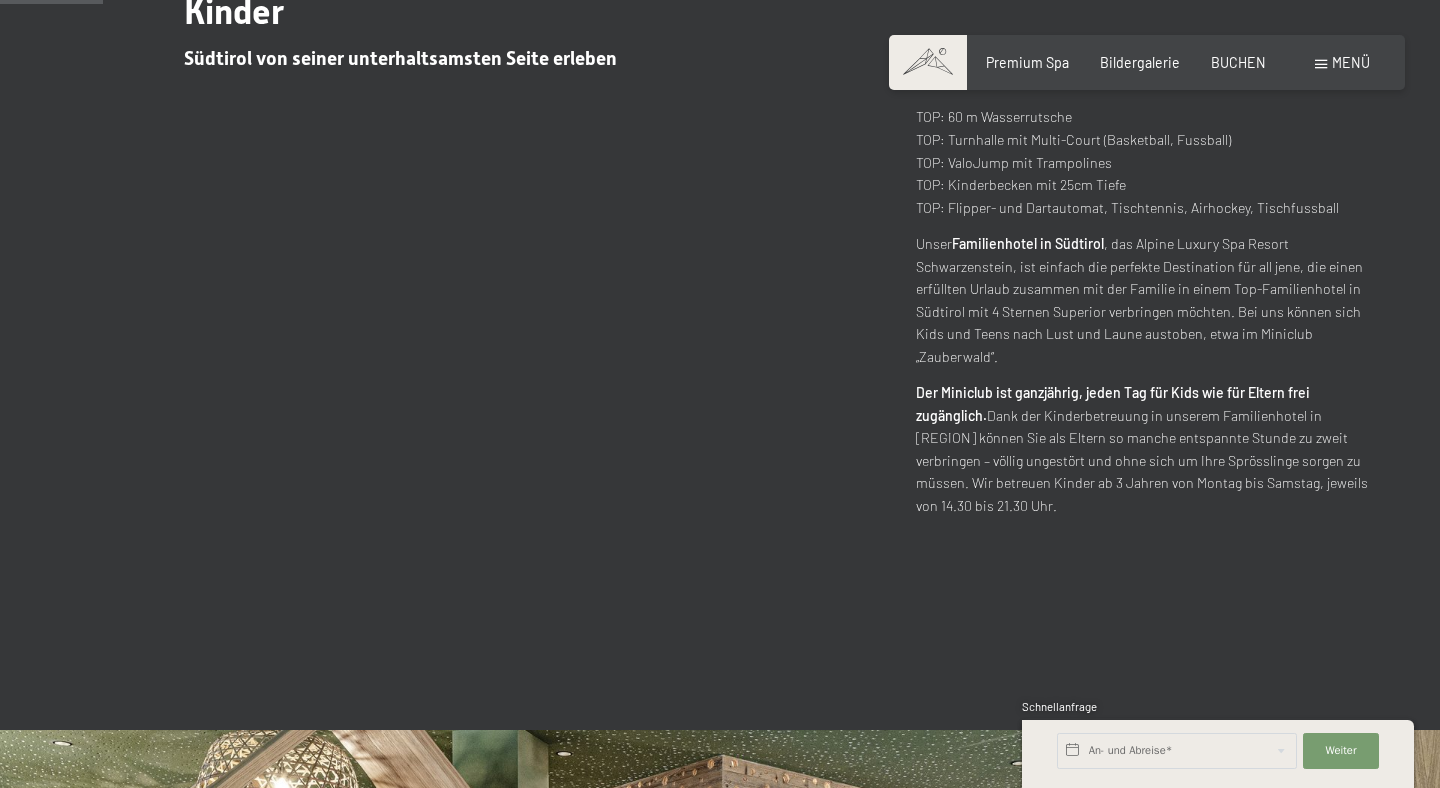 scroll, scrollTop: 928, scrollLeft: 0, axis: vertical 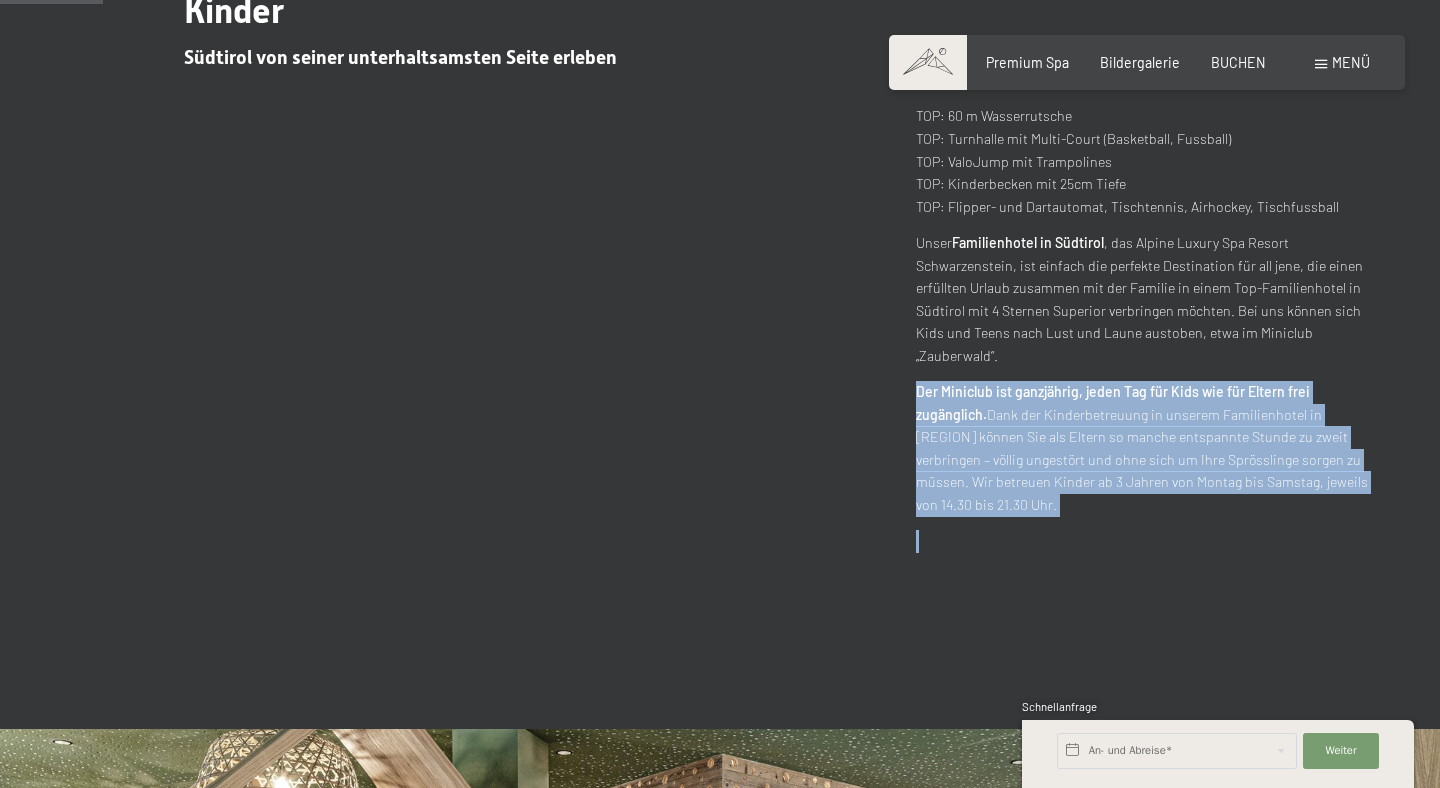 drag, startPoint x: 1030, startPoint y: 370, endPoint x: 1088, endPoint y: 550, distance: 189.11372 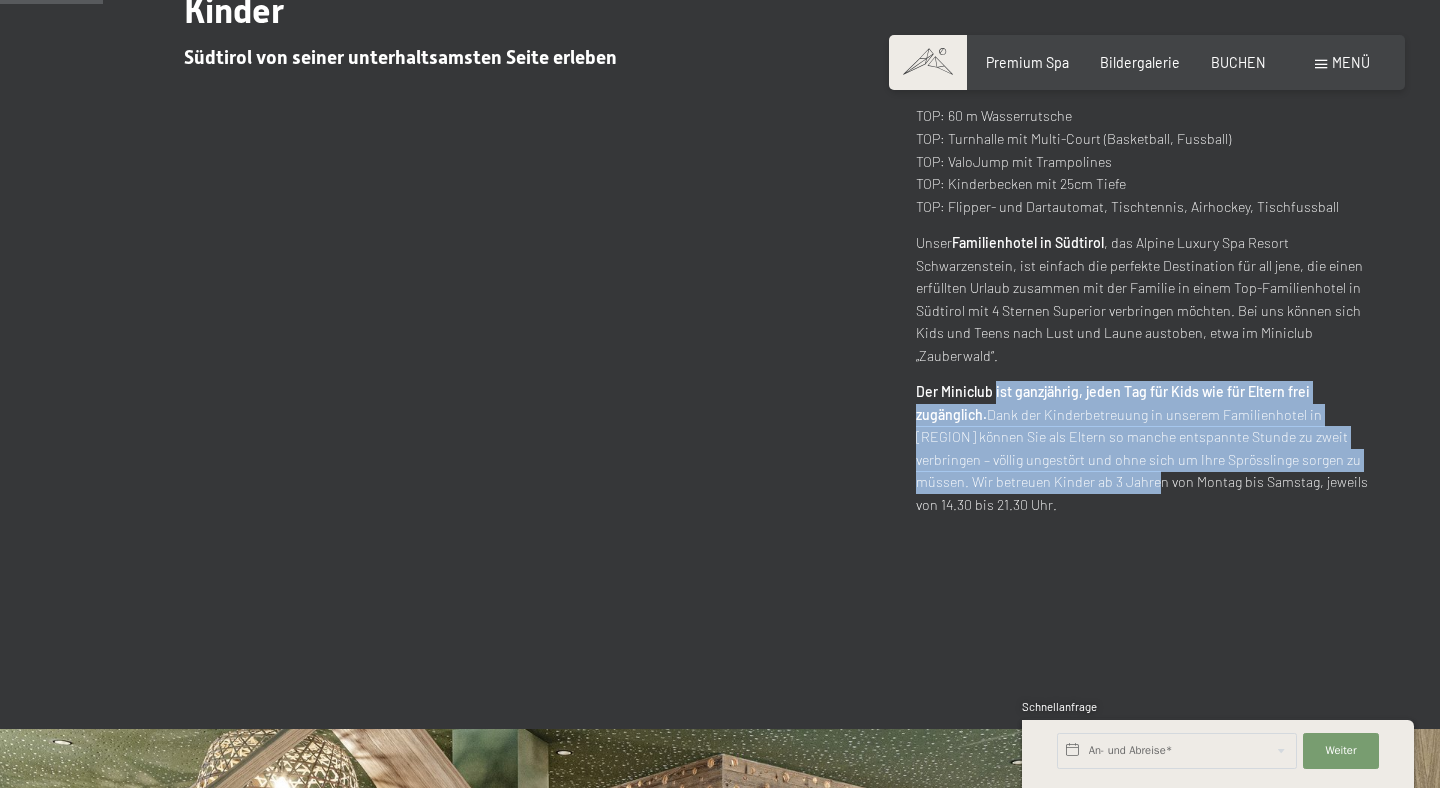 drag, startPoint x: 994, startPoint y: 400, endPoint x: 1070, endPoint y: 492, distance: 119.331474 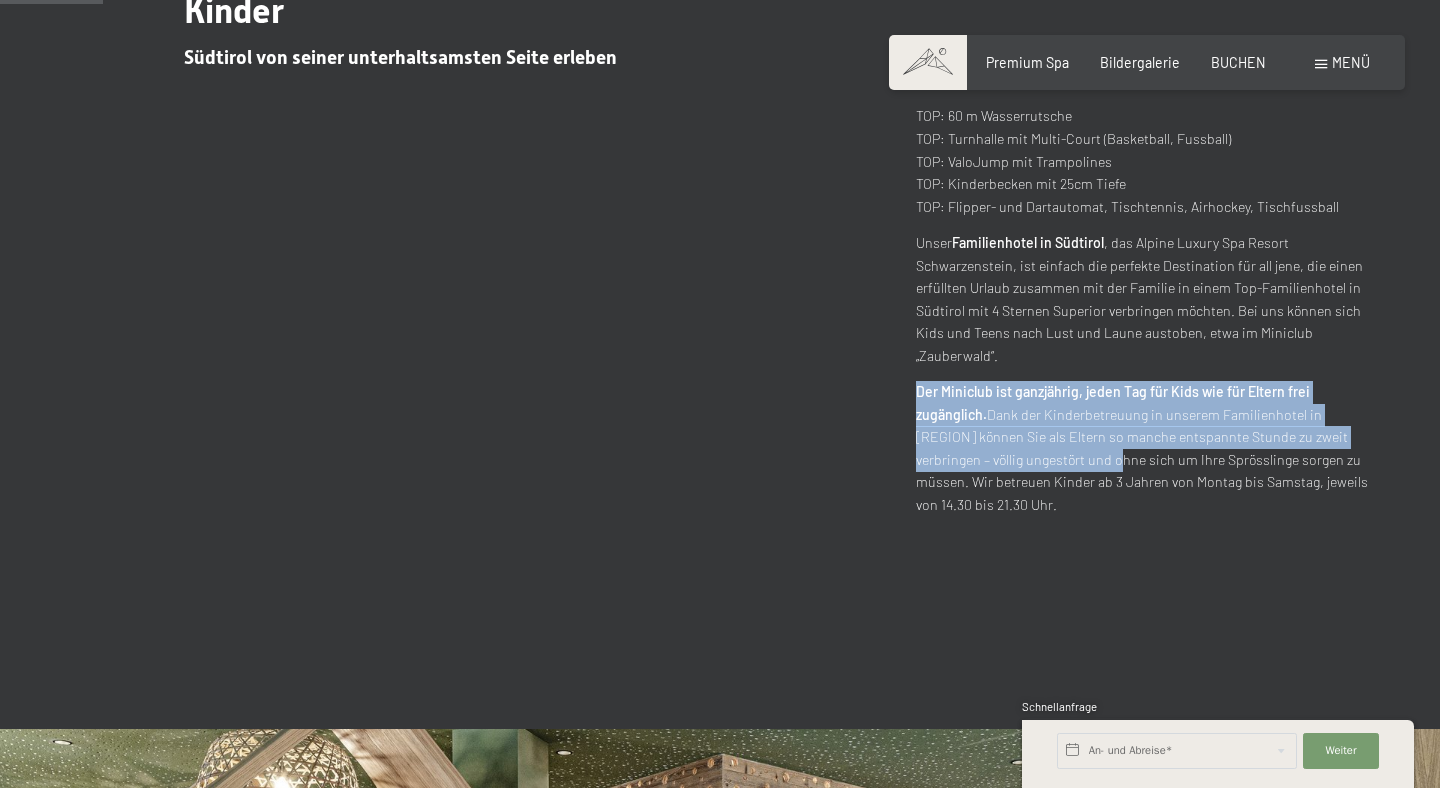 drag, startPoint x: 978, startPoint y: 376, endPoint x: 1052, endPoint y: 485, distance: 131.74597 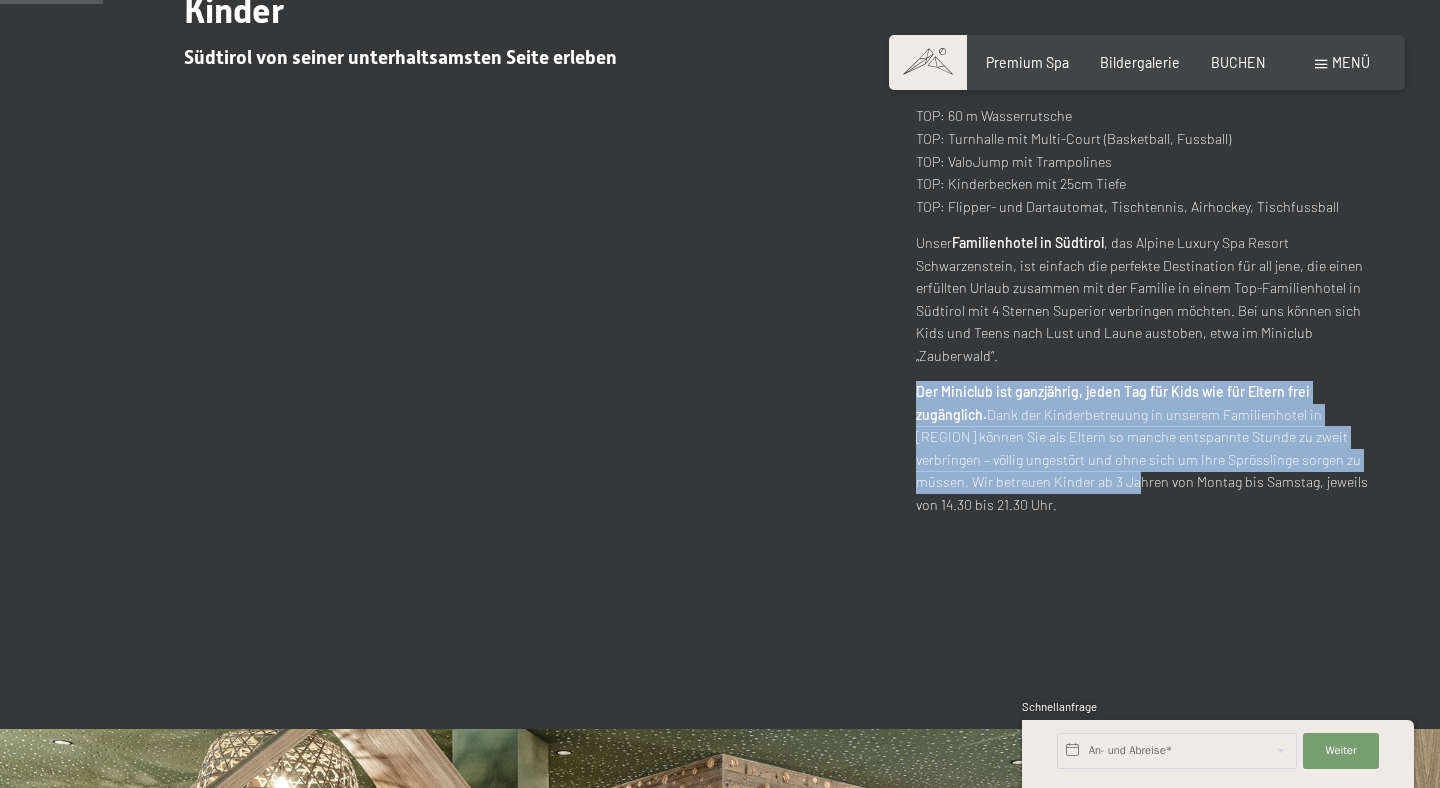 click on "Der Miniclub ist ganzjährig, jeden Tag für Kids wie für Eltern frei zugänglich.  Dank der Kinderbetreuung in unserem Familienhotel in Südtirol können Sie als Eltern so manche entspannte Stunde zu zweit verbringen – völlig ungestört und ohne sich um Ihre Sprösslinge sorgen zu müssen. Wir betreuen Kinder ab 3 Jahren von Montag bis Samstag, jeweils von 14.30 bis 21.30 Uhr." at bounding box center (1145, 448) 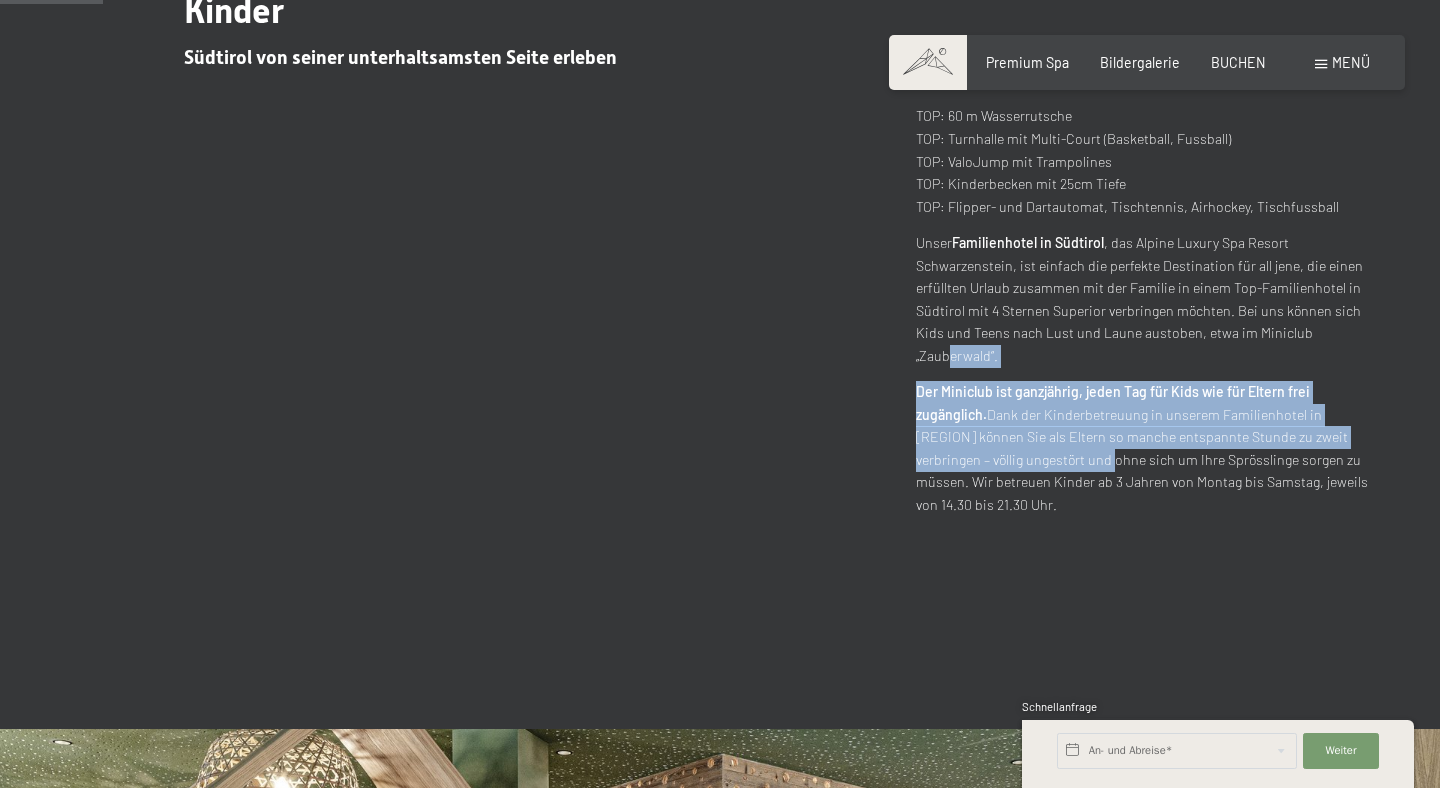 drag, startPoint x: 949, startPoint y: 356, endPoint x: 1033, endPoint y: 465, distance: 137.61177 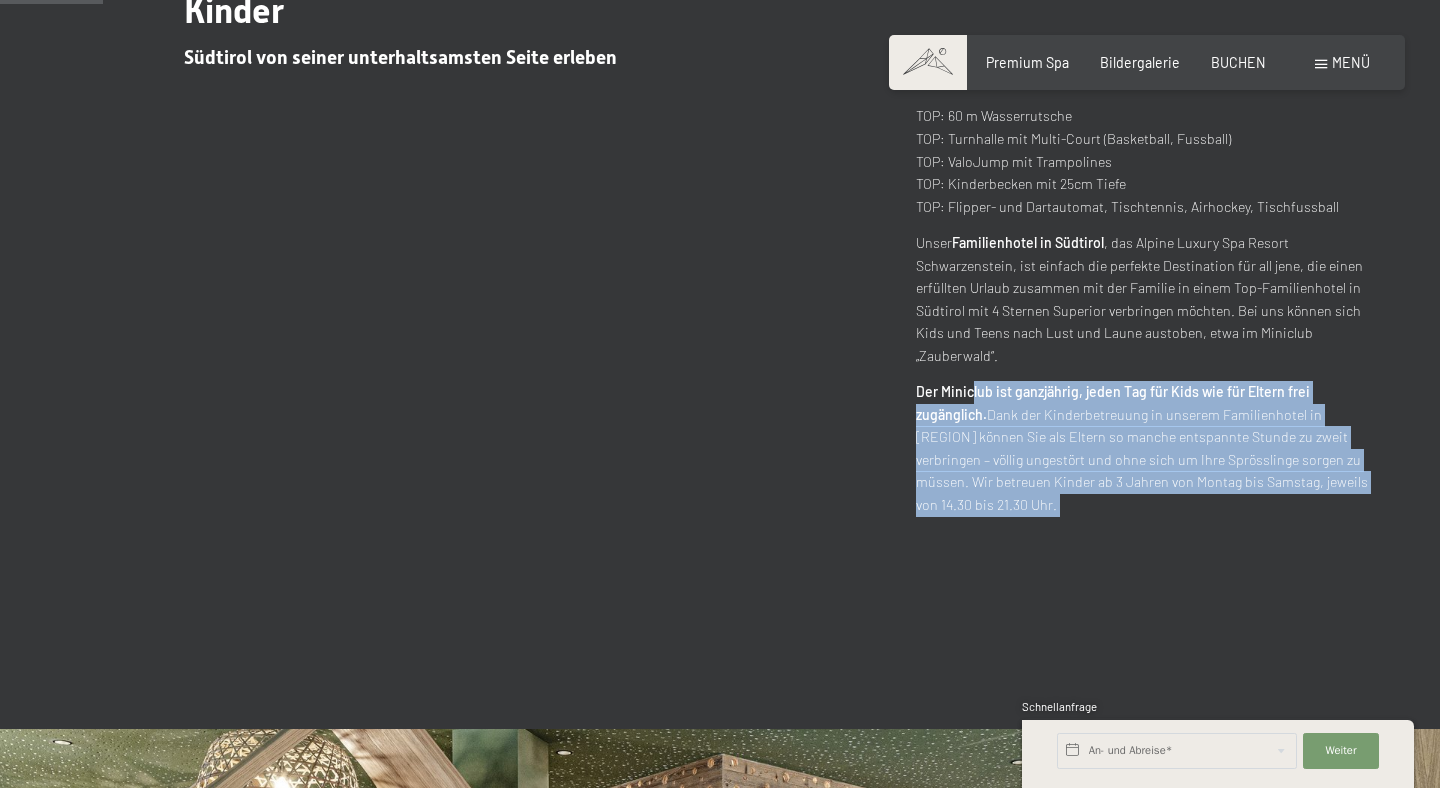 drag, startPoint x: 978, startPoint y: 405, endPoint x: 1088, endPoint y: 561, distance: 190.88216 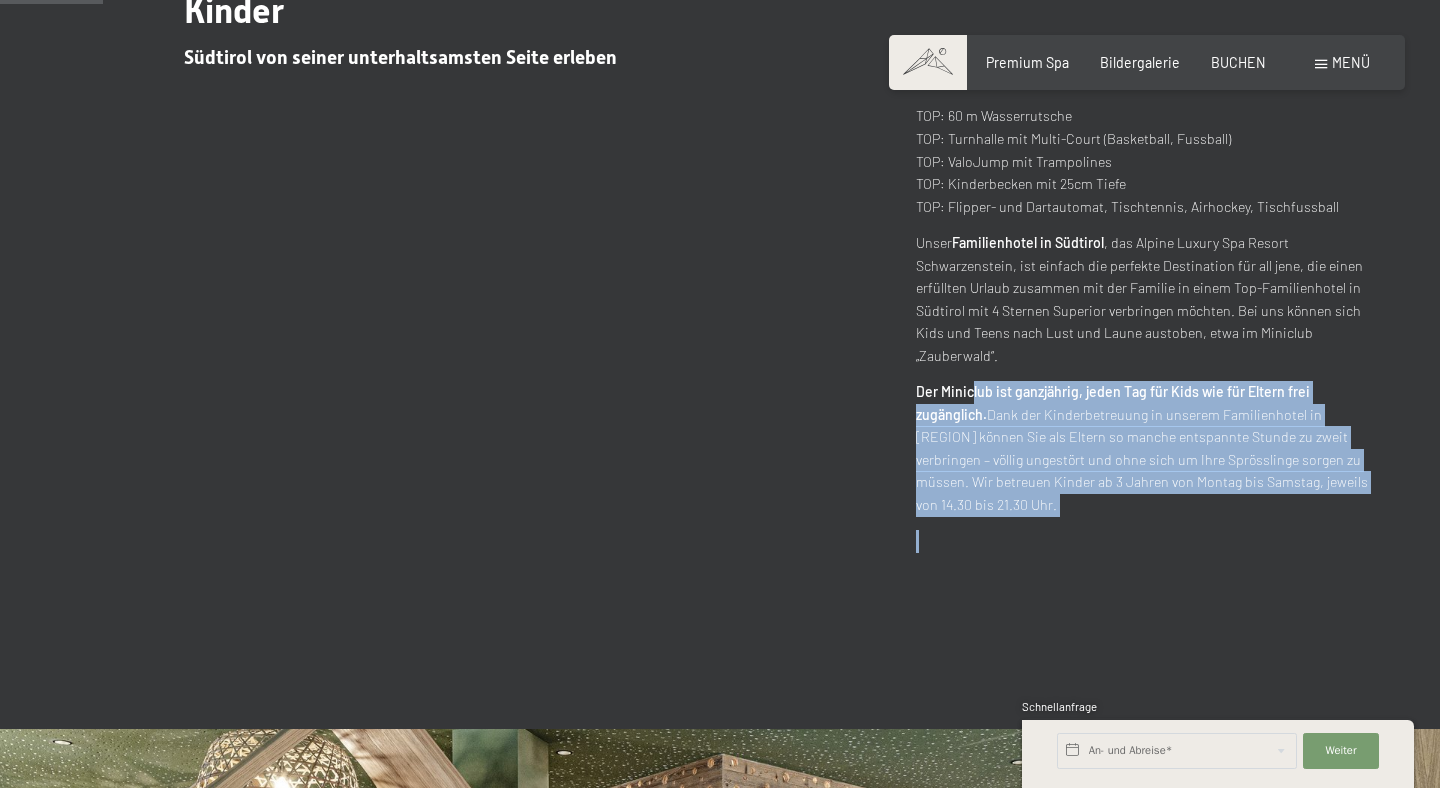 click on "Das Familienhotel in Südtirol für Eltern & Kinder       Südtirol von seiner unterhaltsamsten Seite erleben             Kinderpreise & Familienkombinationen- Familiensuiten   TOP: 60 m Wasserrutsche  TOP: Turnhalle mit Multi-Court (Basketball, Fussball)  TOP: ValoJump mit Trampolines  TOP: Kinderbecken mit 25cm Tiefe  TOP: Flipper- und Dartautomat, Tischtennis, Airhockey, Tischfussball   Unser  Familienhotel in Südtirol , das Alpine Luxury Spa Resort Schwarzenstein, ist einfach die perfekte Destination für all jene, die einen erfüllten Urlaub zusammen mit der Familie in einem Top-Familienhotel in Südtirol mit 4 Sternen Superior verbringen möchten. Bei uns können sich Kids und Teens nach Lust und Laune austoben, etwa im Miniclub „Zauberwald“.   Der Miniclub ist ganzjährig, jeden Tag für Kids wie für Eltern frei zugänglich.             Weiterlesen" at bounding box center (720, 250) 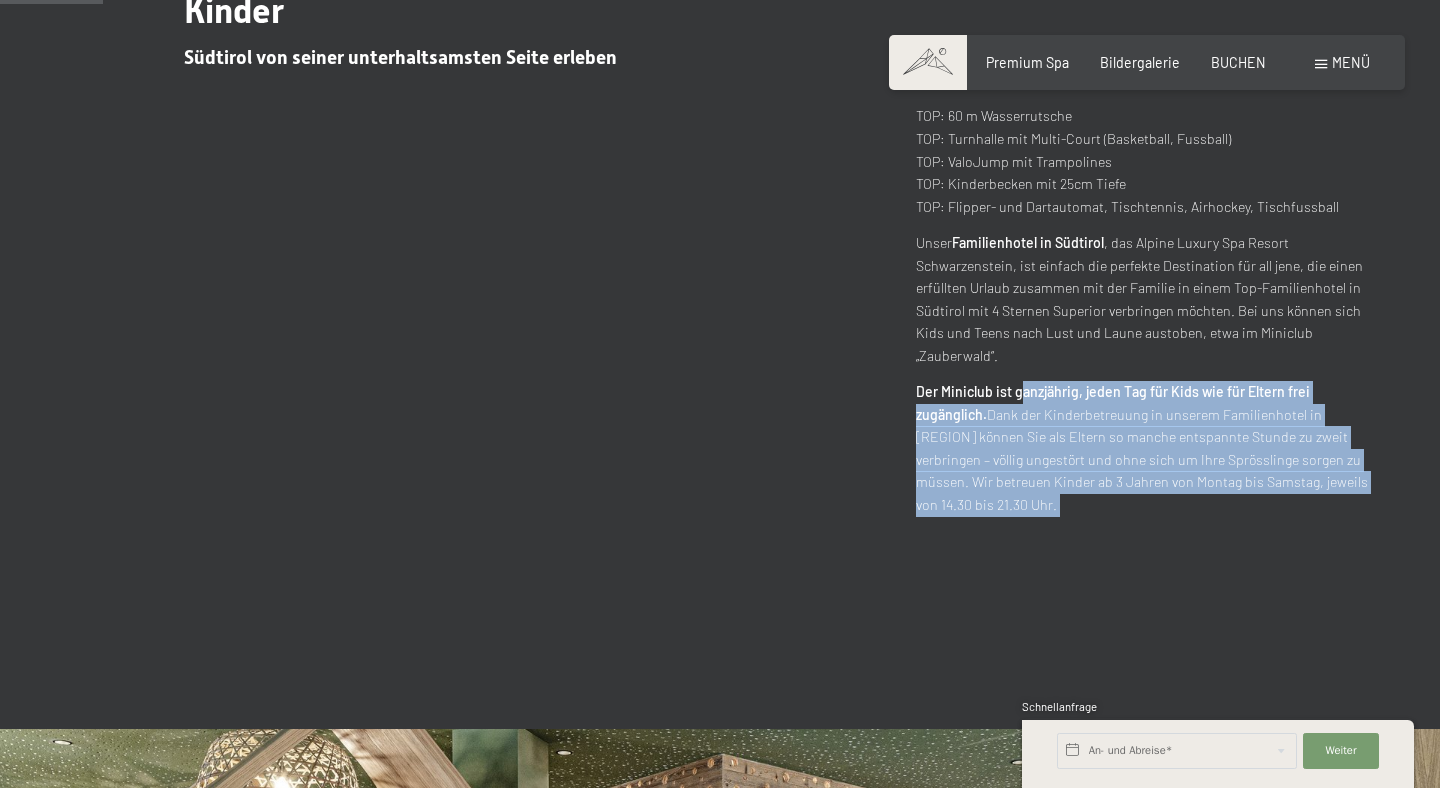 drag, startPoint x: 1018, startPoint y: 397, endPoint x: 1065, endPoint y: 521, distance: 132.60844 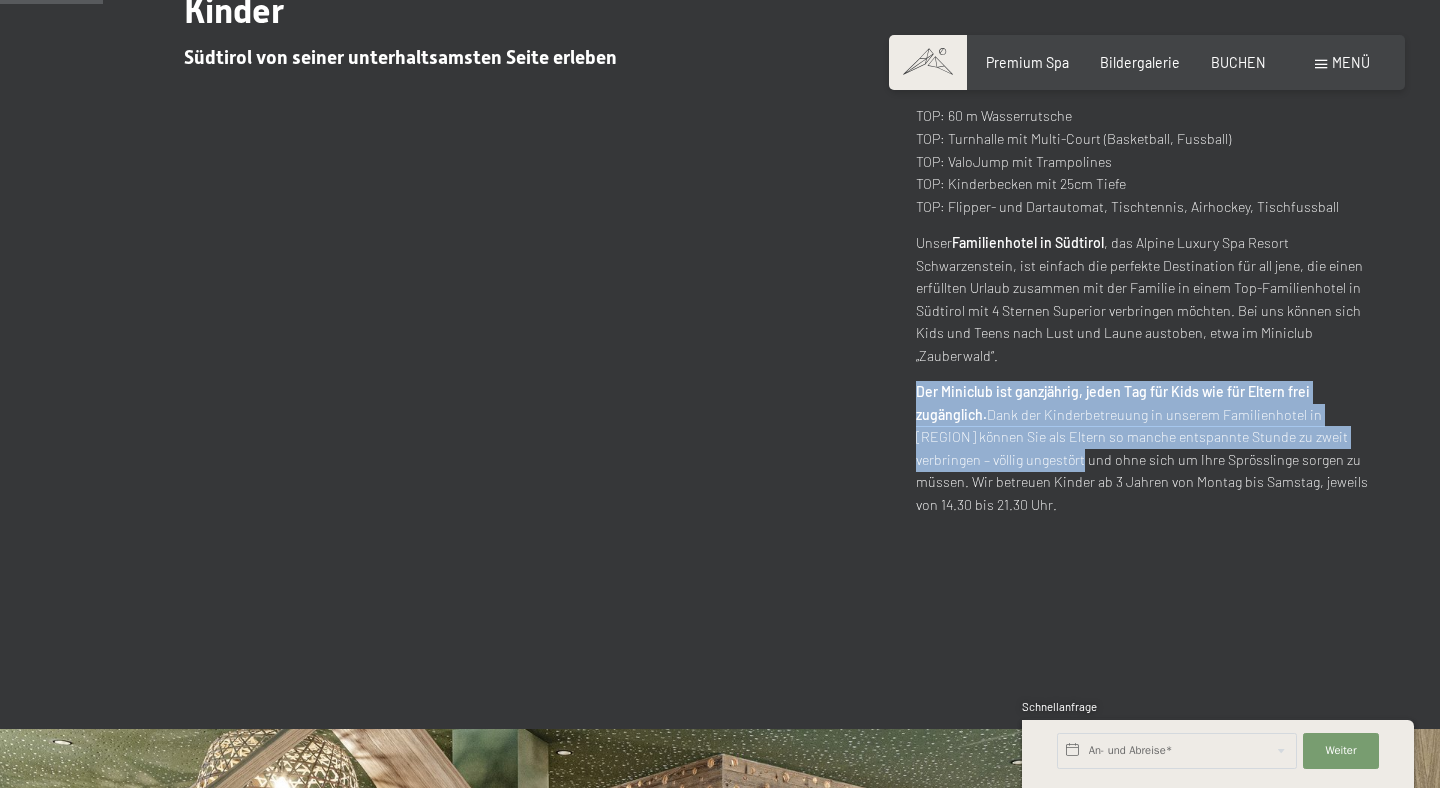 drag, startPoint x: 964, startPoint y: 377, endPoint x: 1008, endPoint y: 474, distance: 106.51291 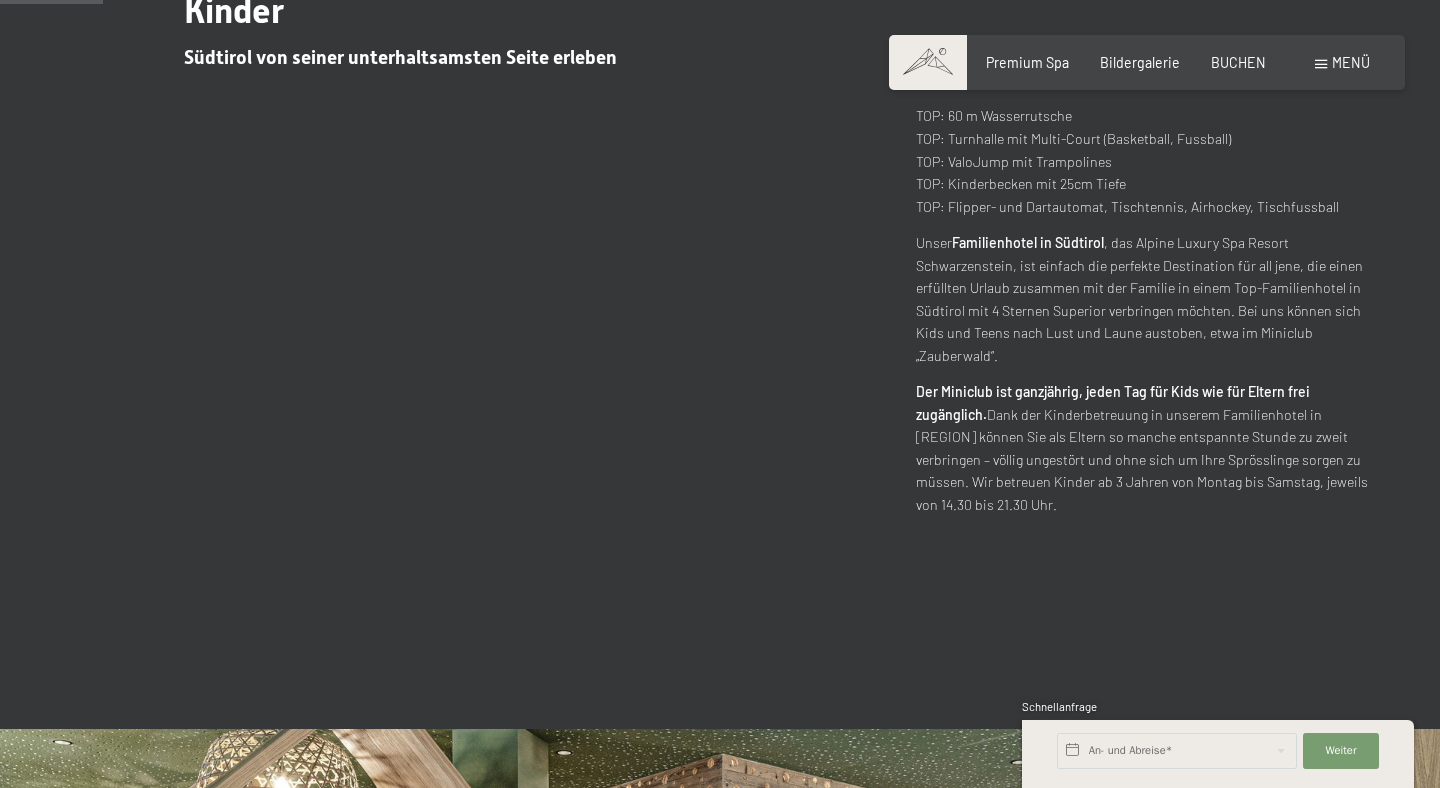 click at bounding box center [1145, 541] 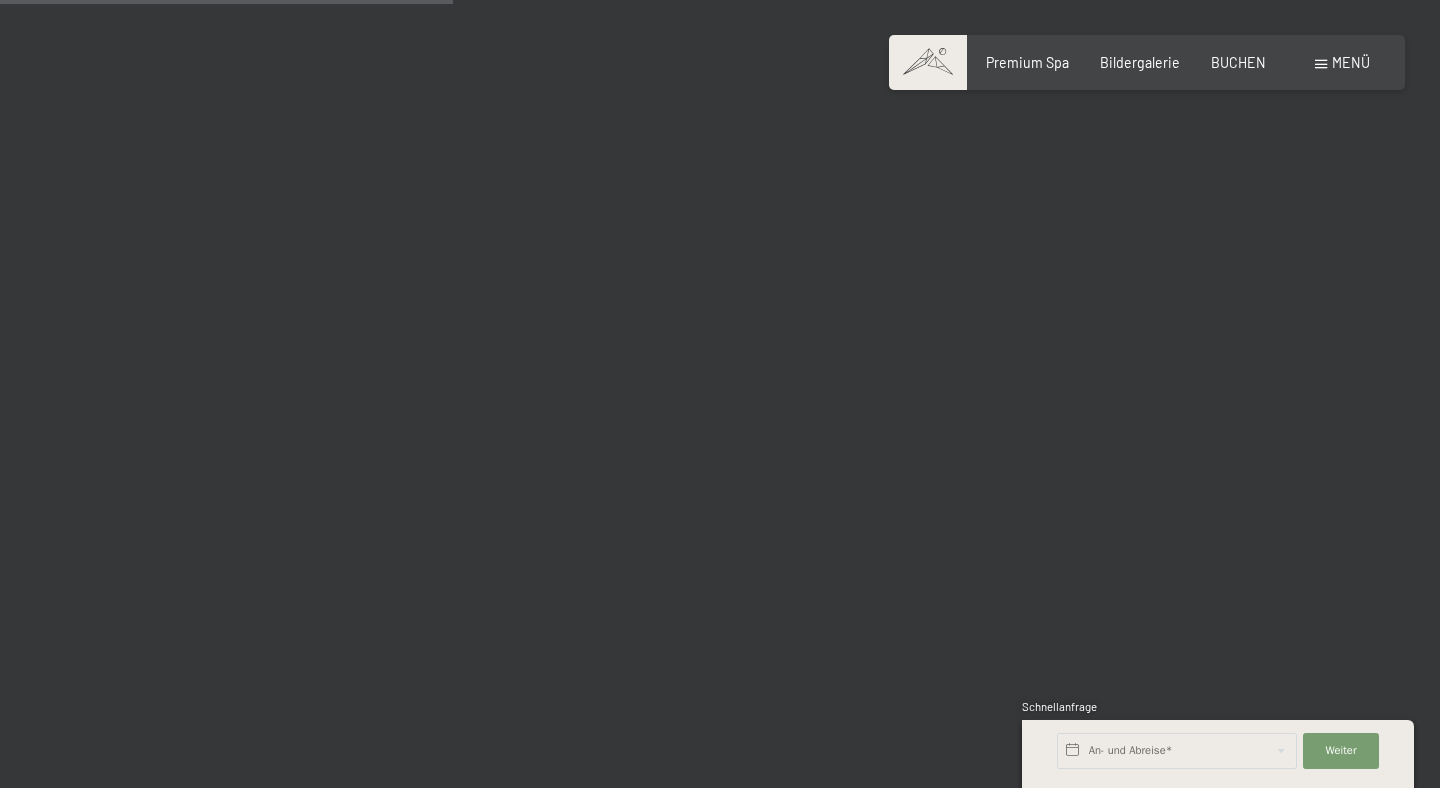 scroll, scrollTop: 4091, scrollLeft: 0, axis: vertical 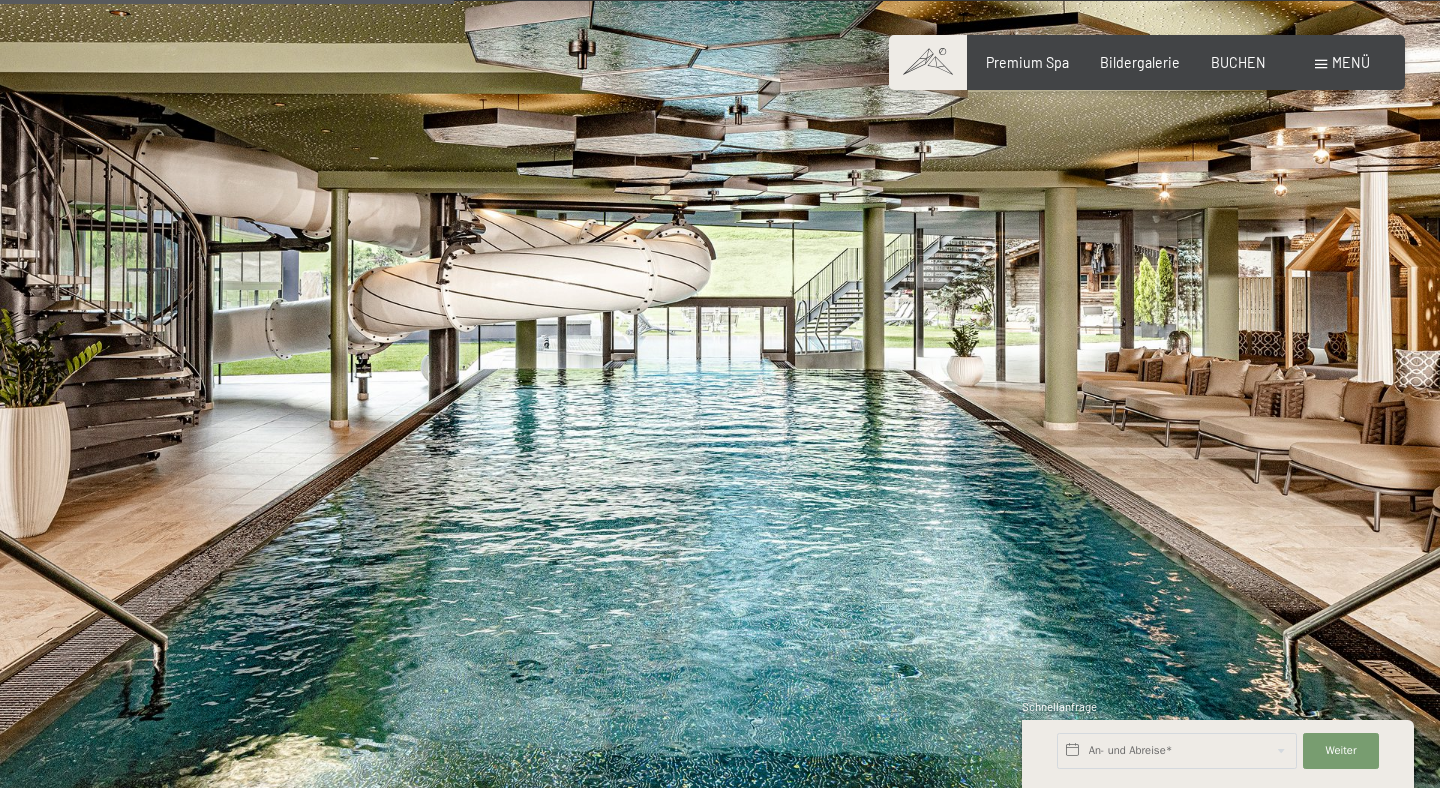 click on "Menü" at bounding box center (1342, 63) 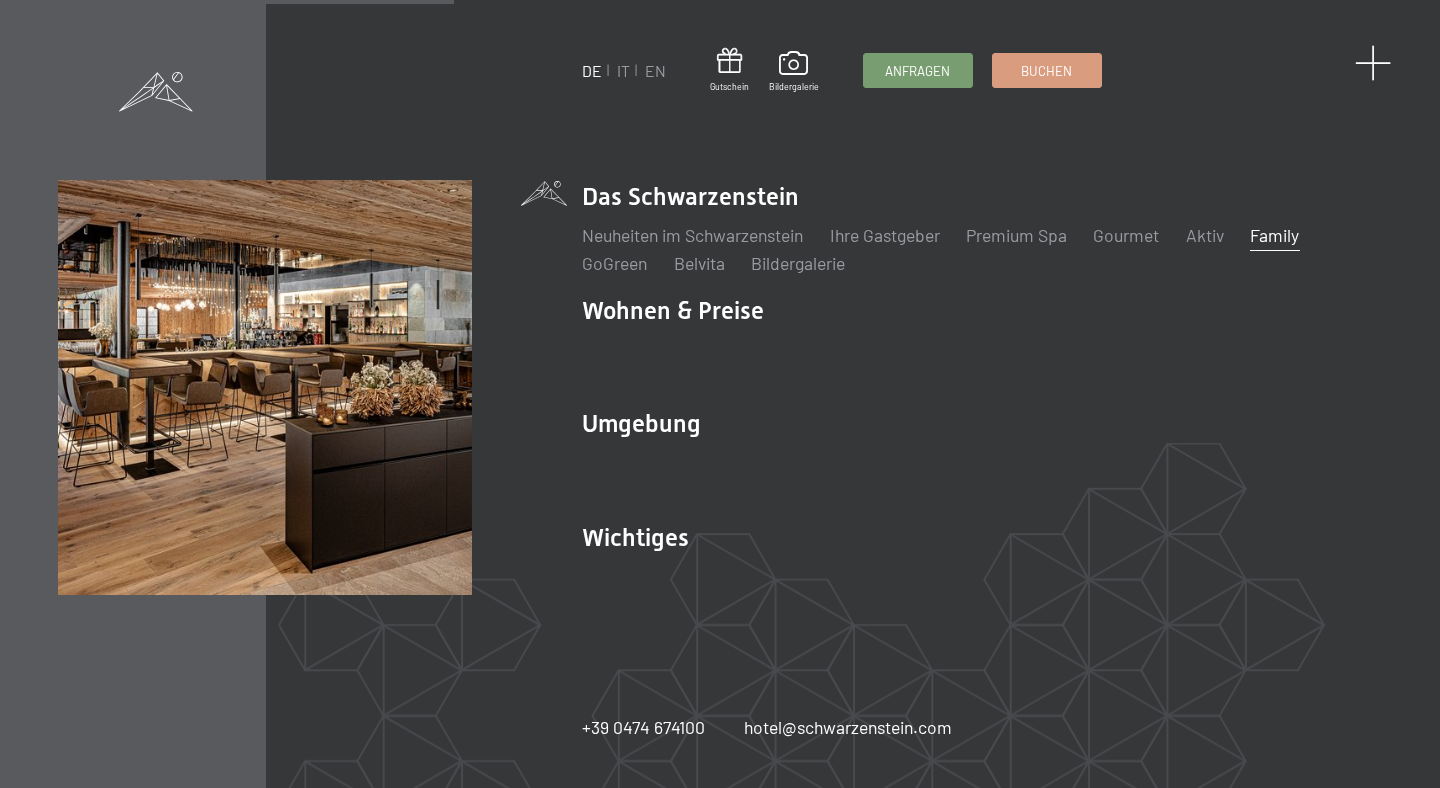 click at bounding box center (1373, 63) 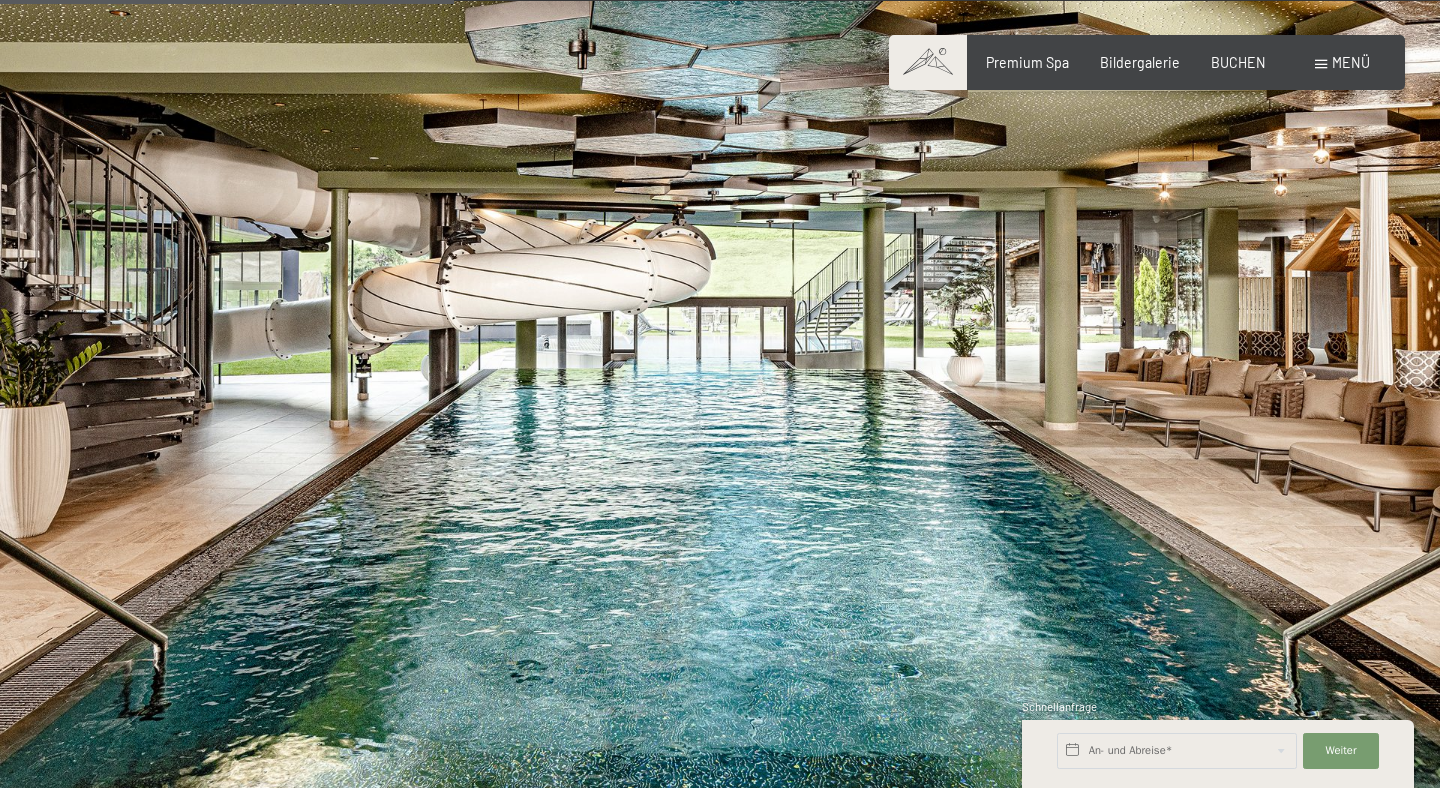 click on "Menü" at bounding box center (1342, 63) 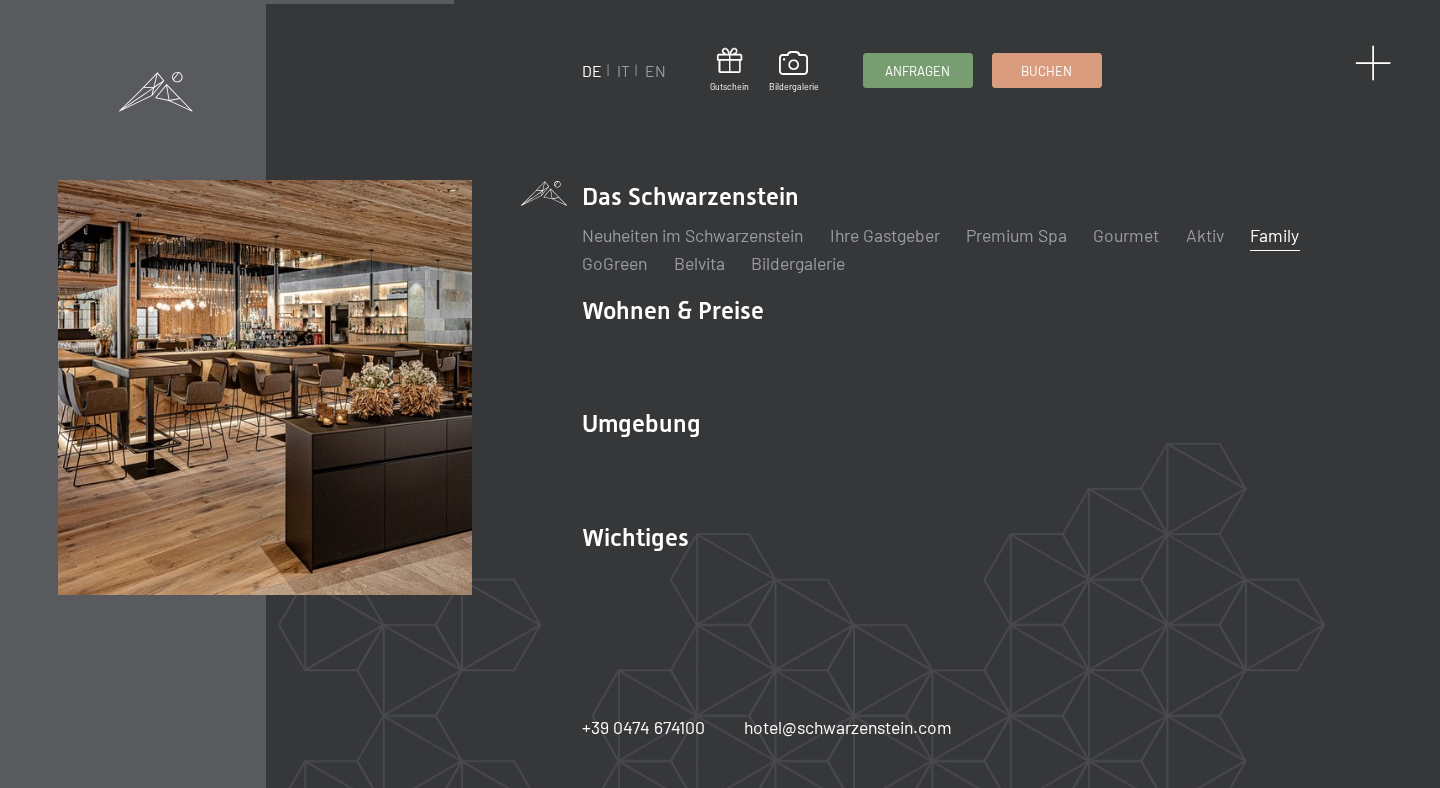 click at bounding box center (1373, 63) 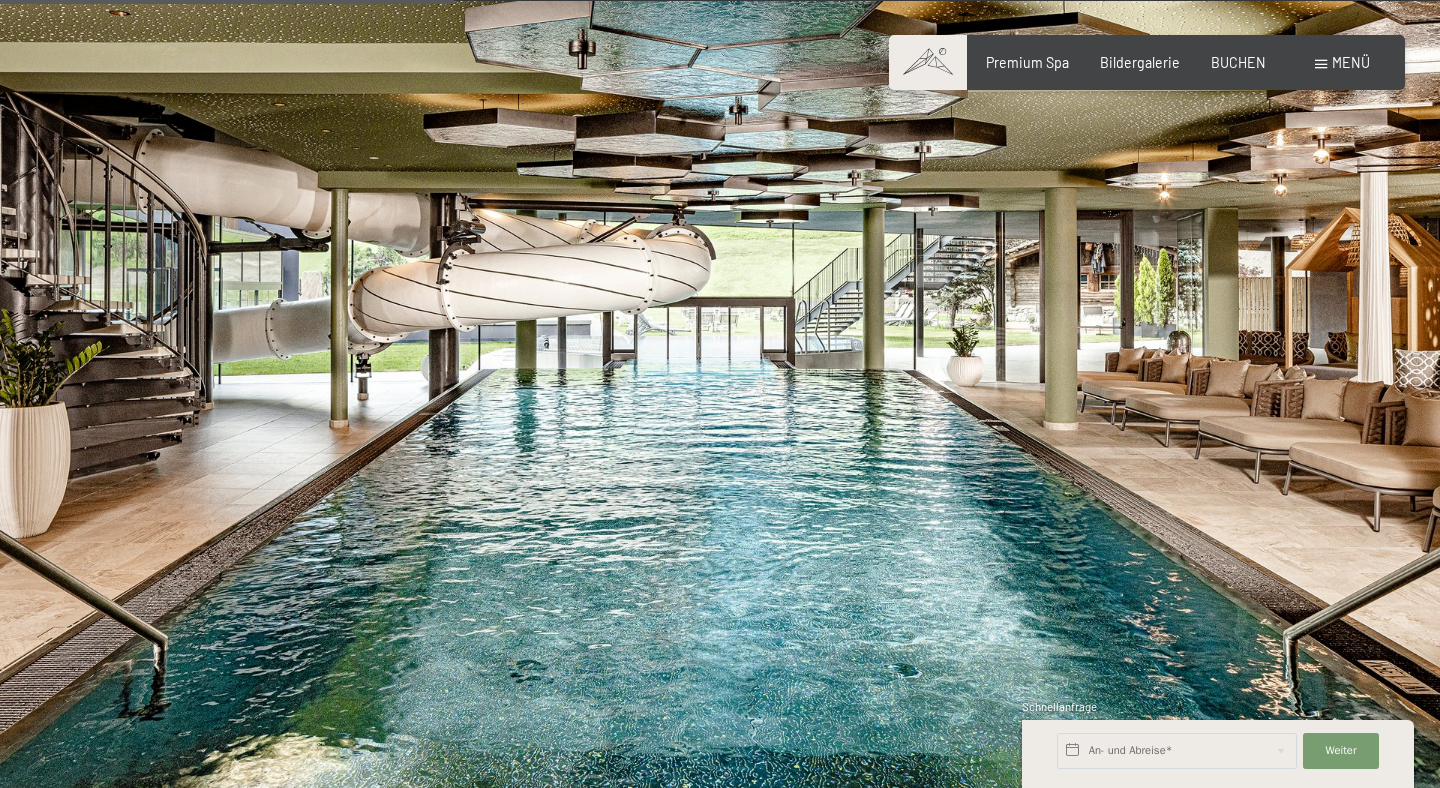 click at bounding box center (720, 406) 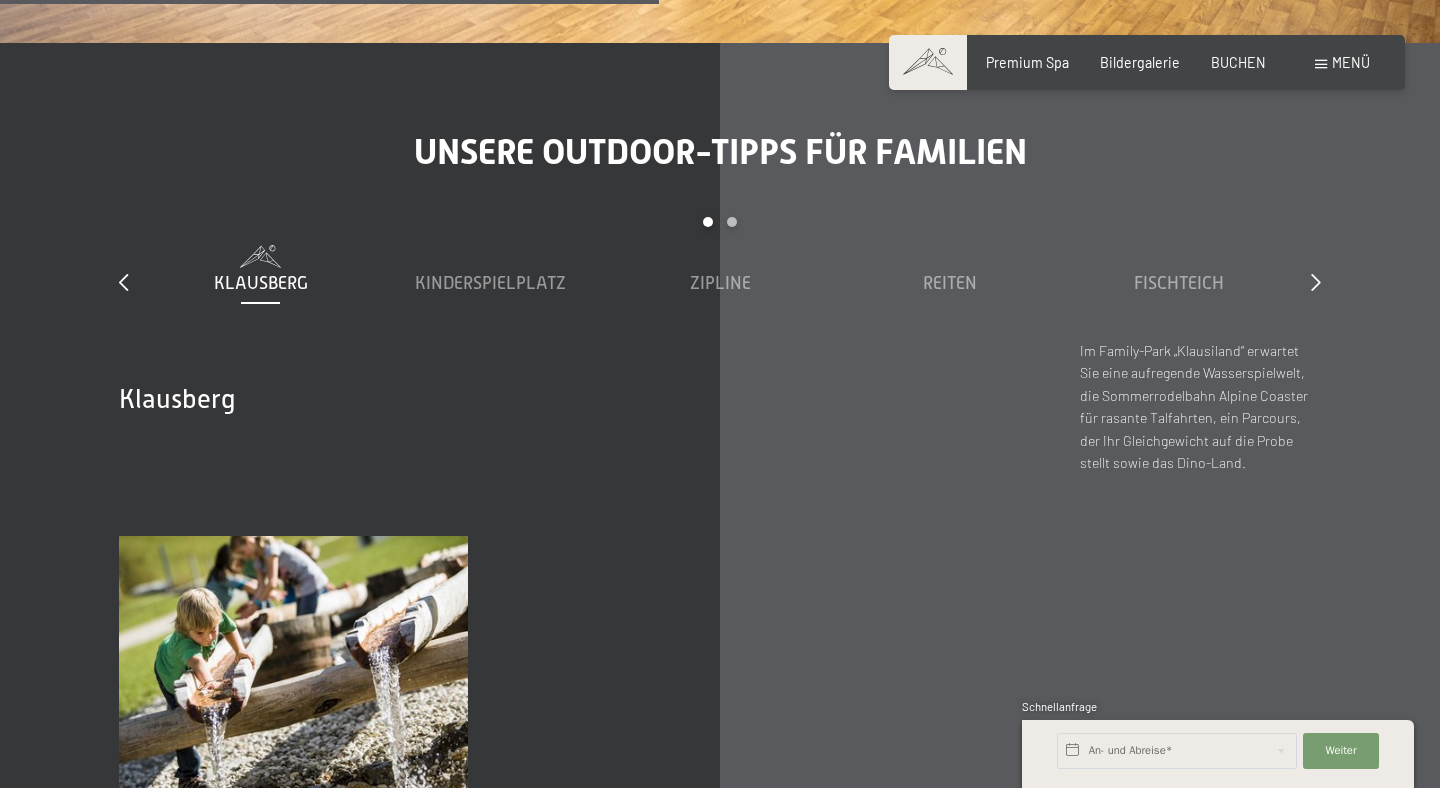 scroll, scrollTop: 5970, scrollLeft: 0, axis: vertical 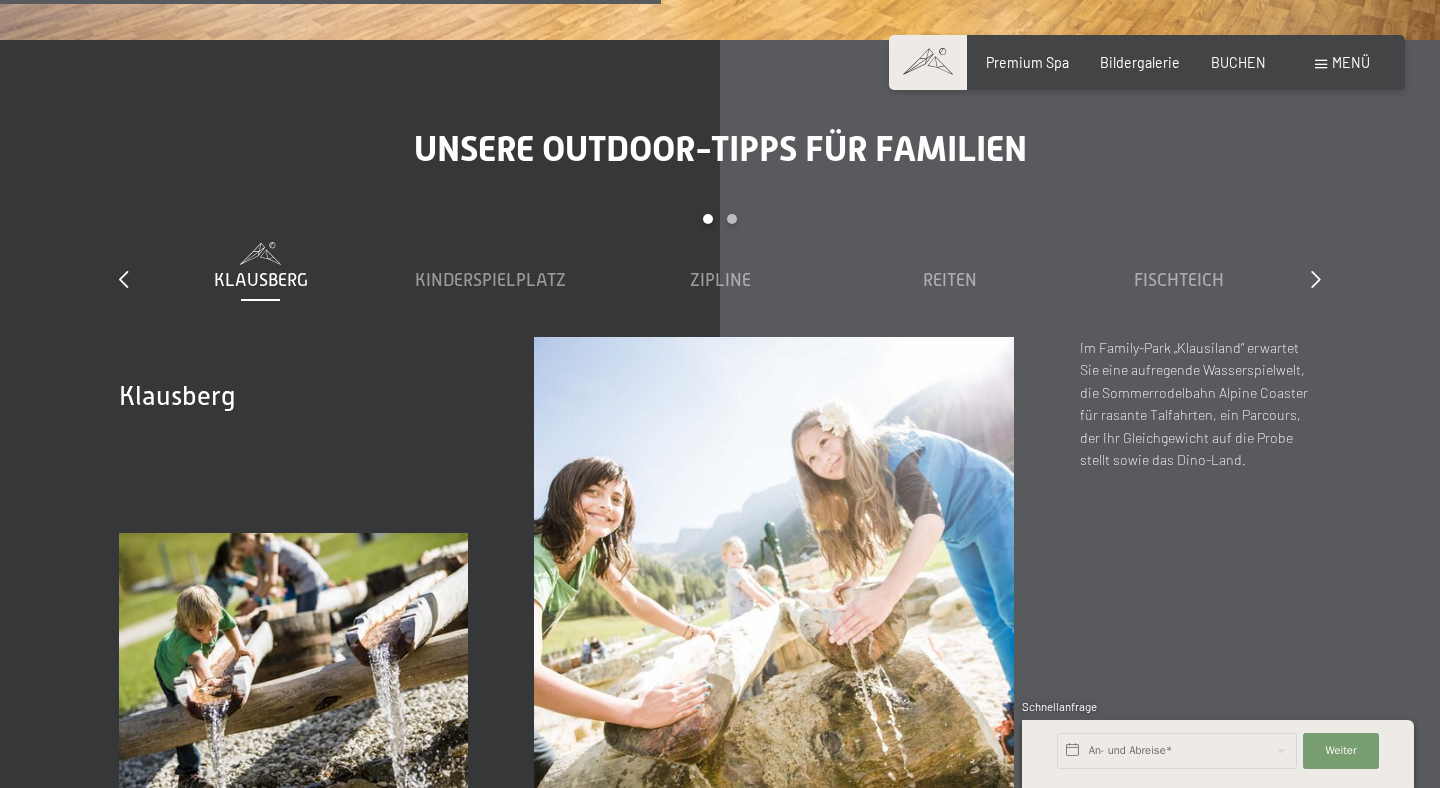 click on "slide  1 to 5   of 7         Klausberg             Kinderspielplatz             Zipline             Reiten             Fischteich             Family-Funpark             Rodelbahn" at bounding box center [719, 275] 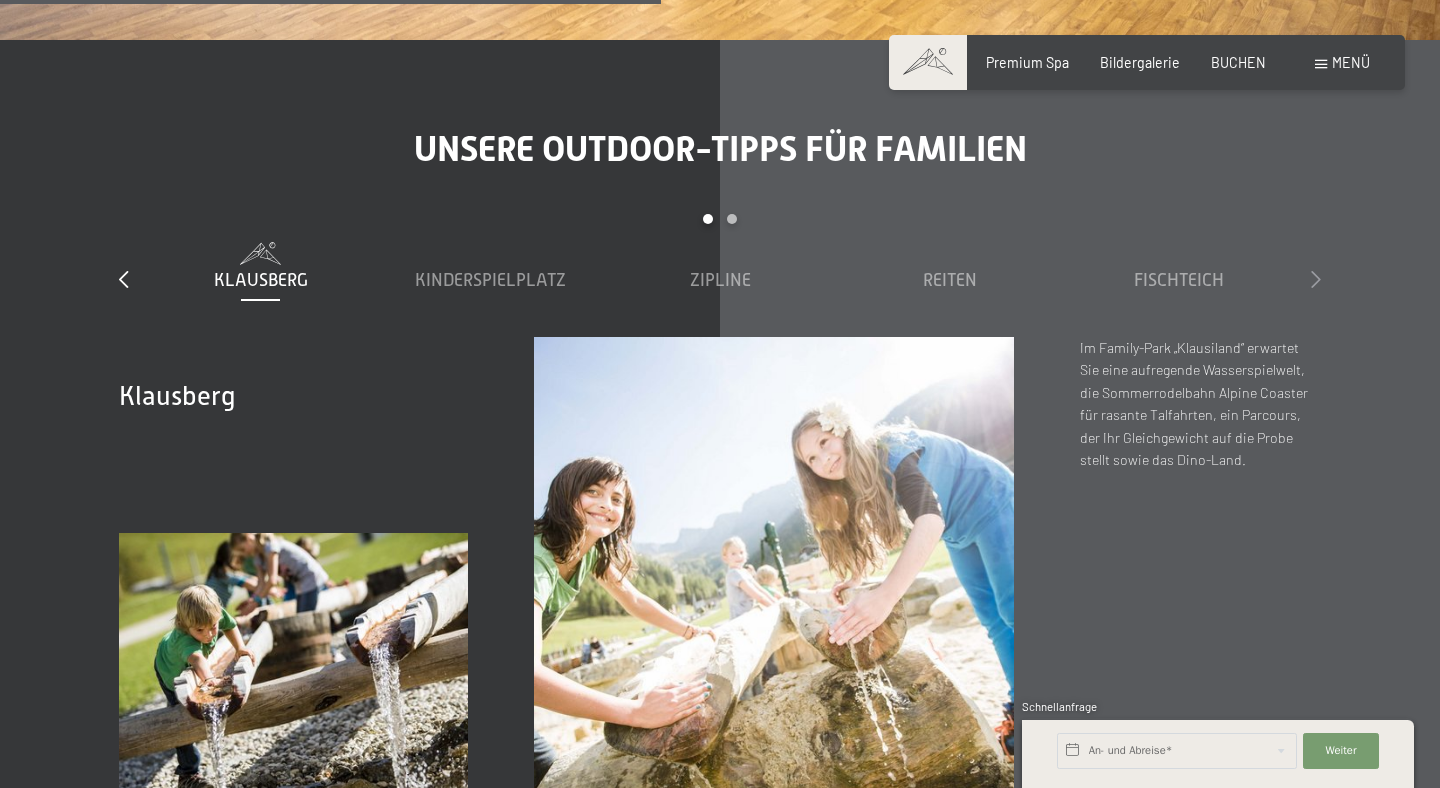 click at bounding box center [1316, 279] 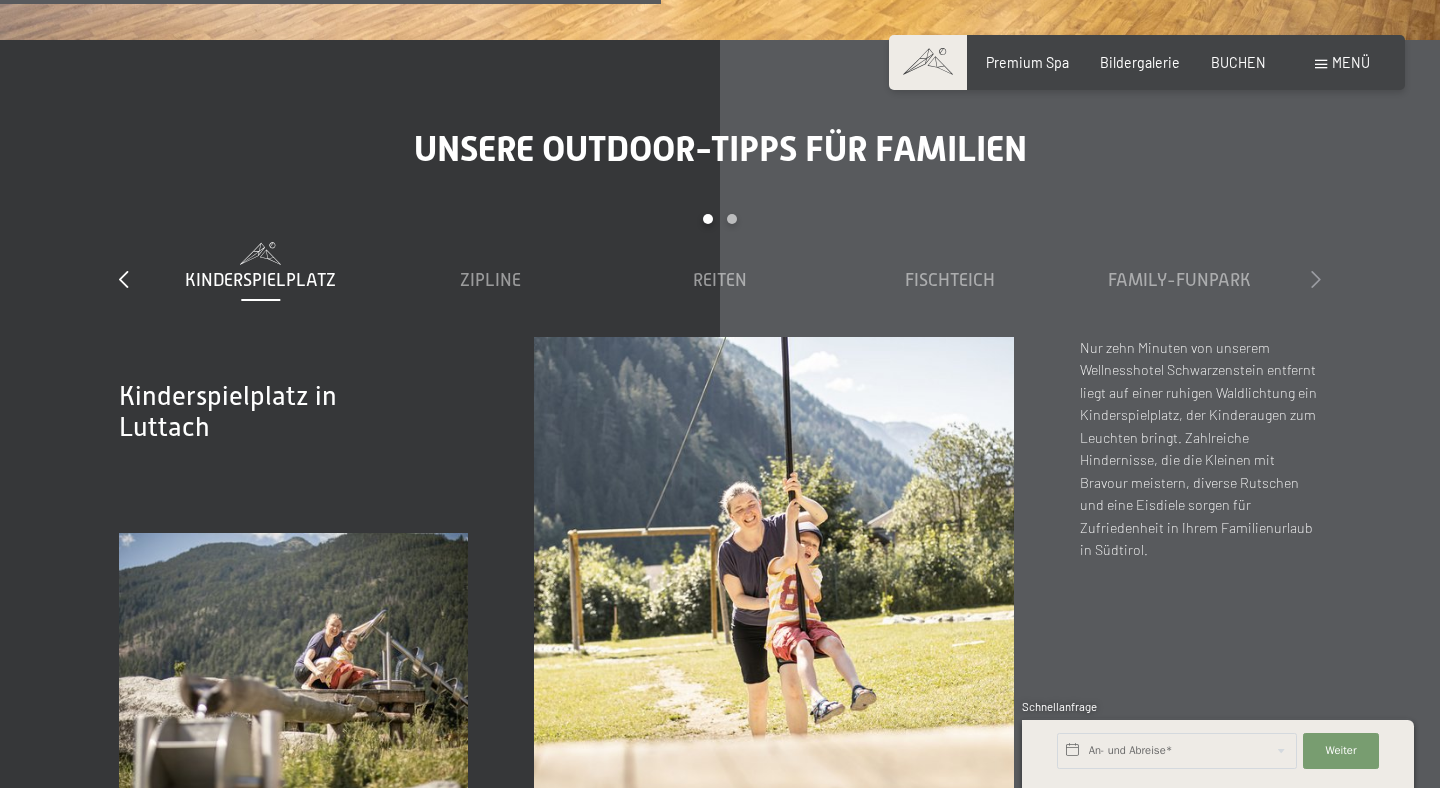 click at bounding box center (1316, 280) 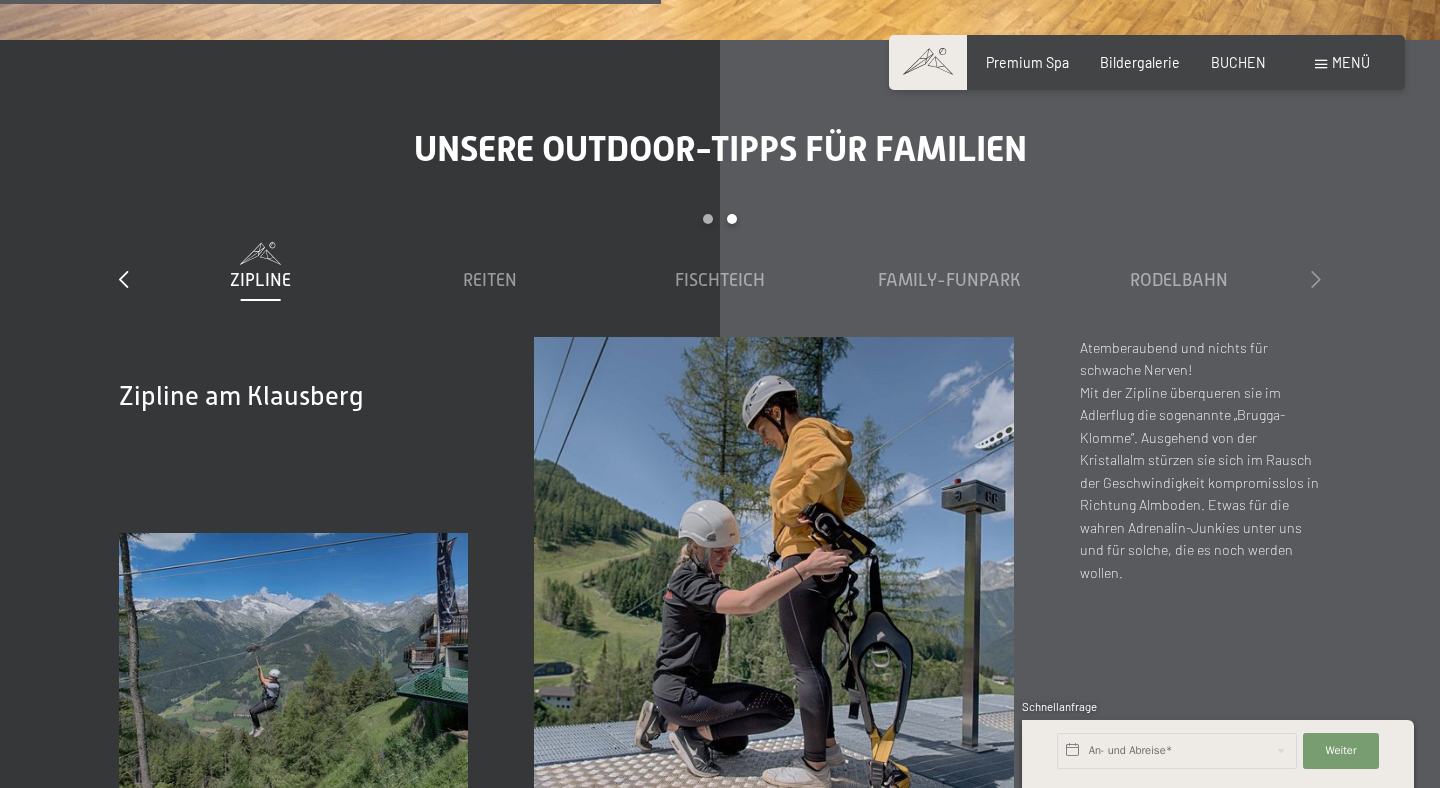click at bounding box center [1316, 279] 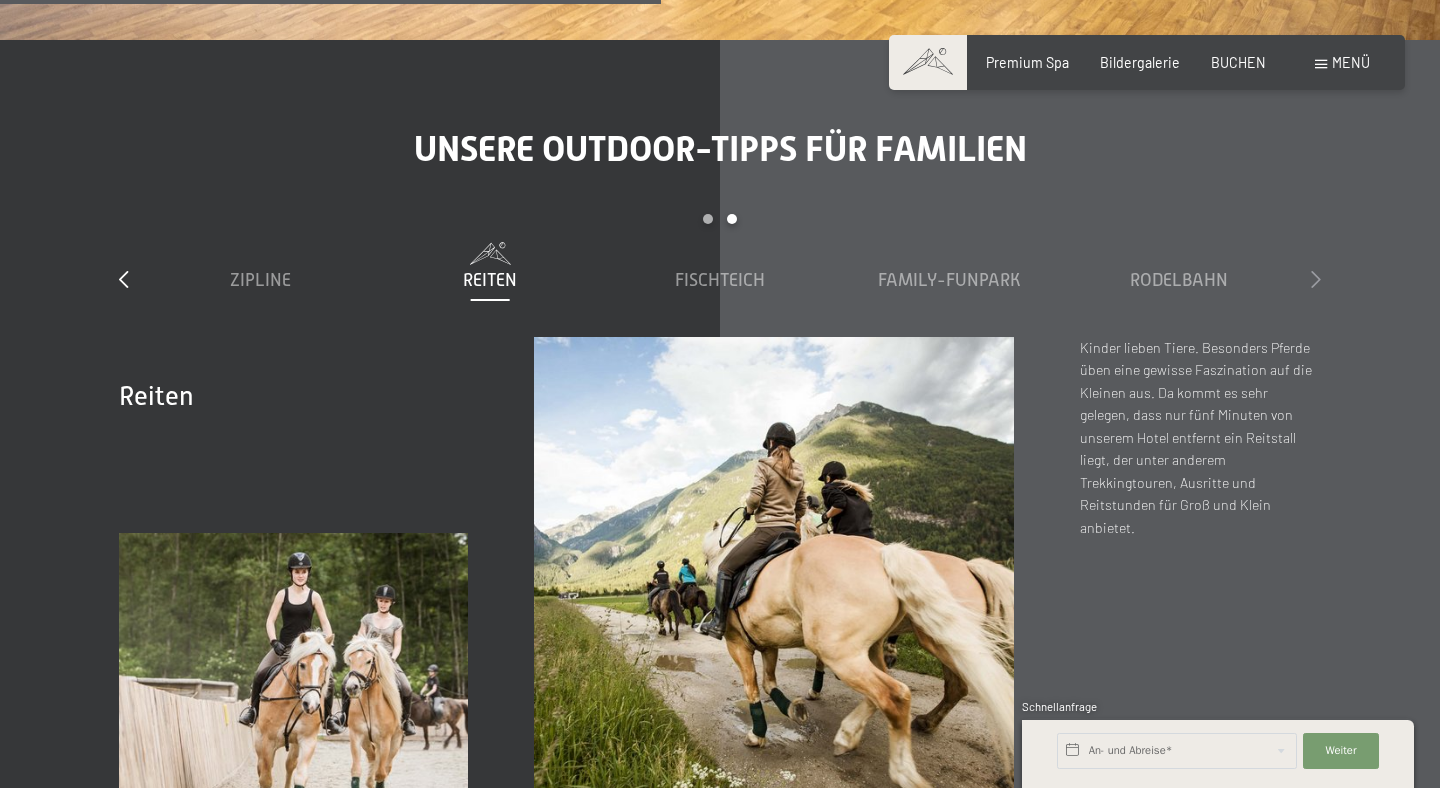 click at bounding box center (1316, 279) 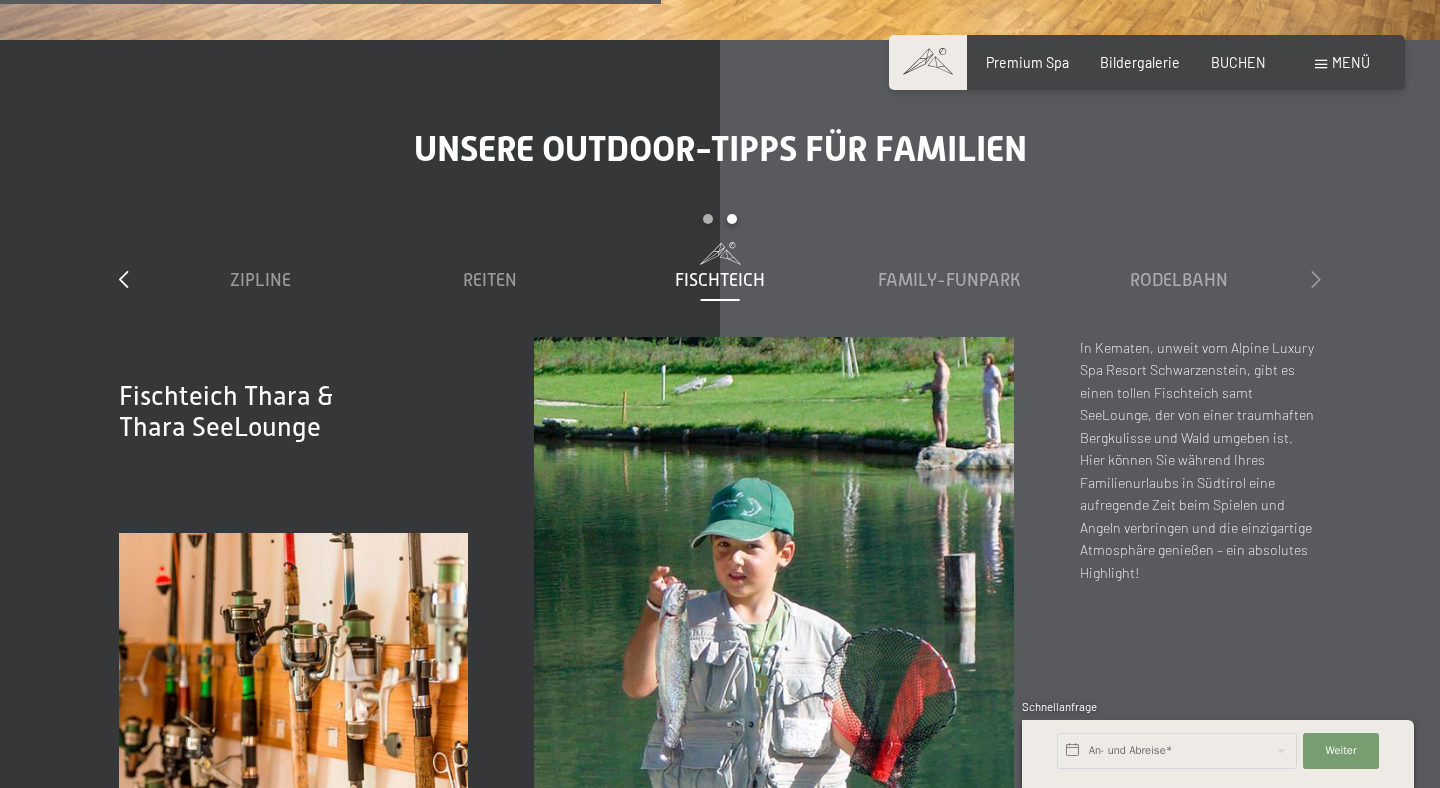 click at bounding box center (1316, 279) 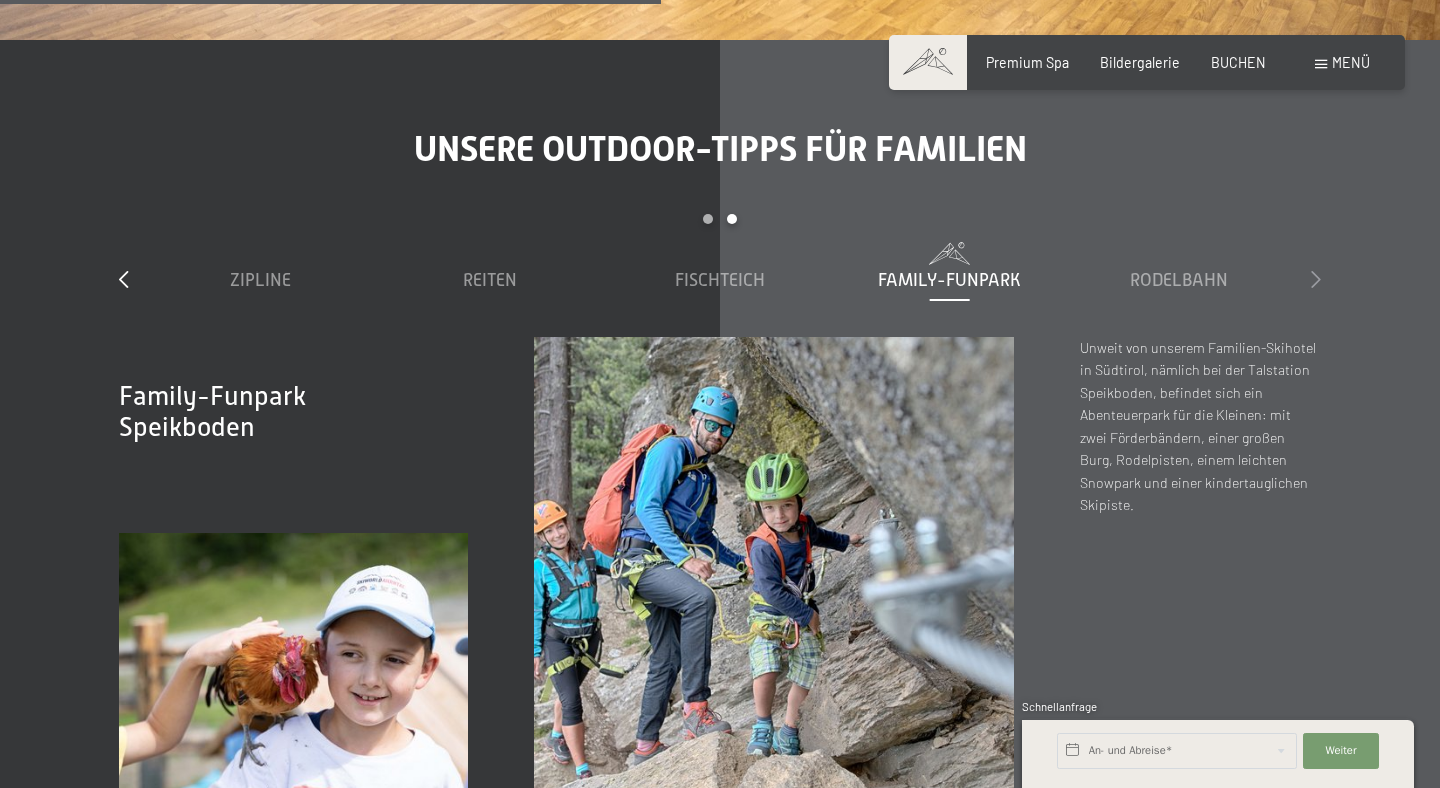 click at bounding box center (1316, 279) 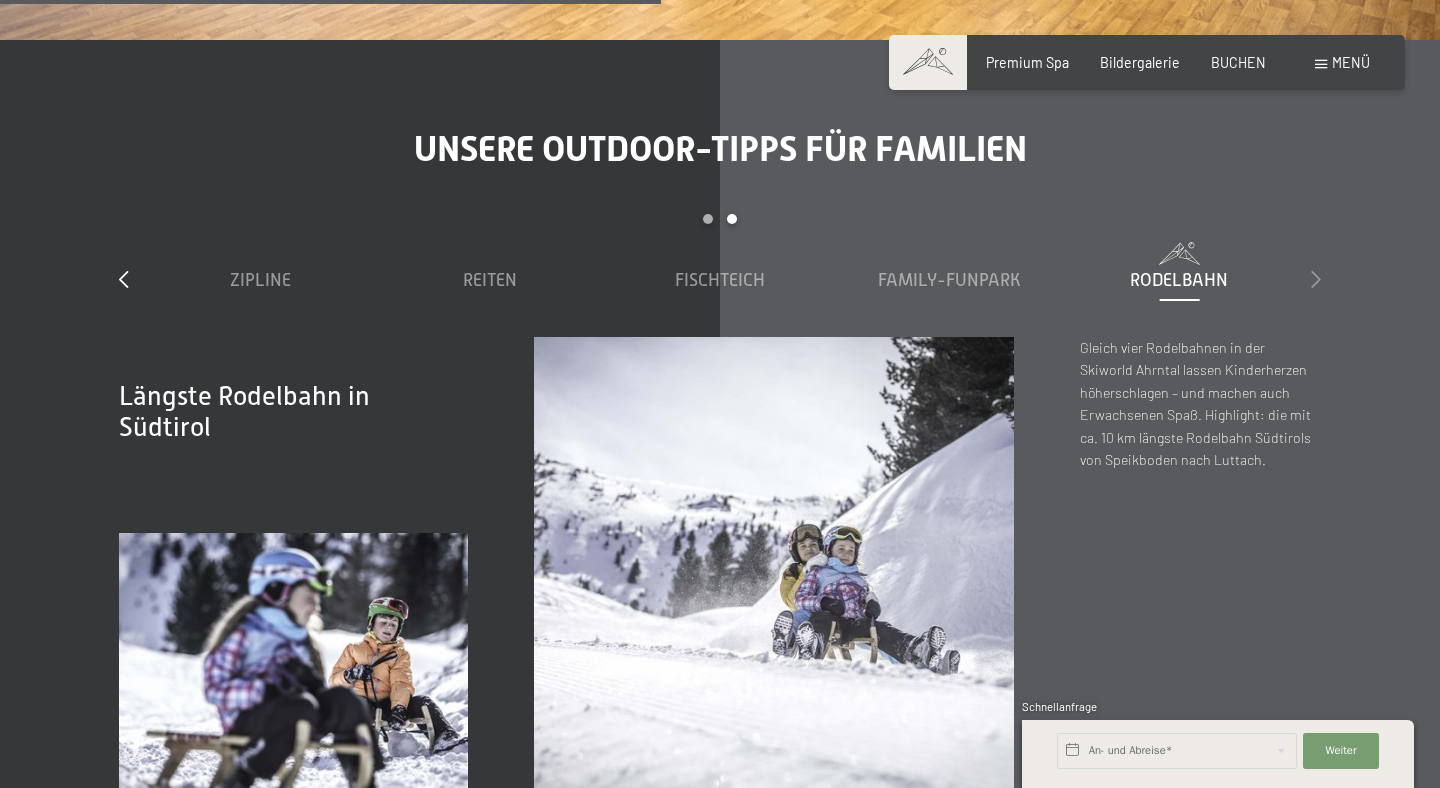 click at bounding box center [1316, 279] 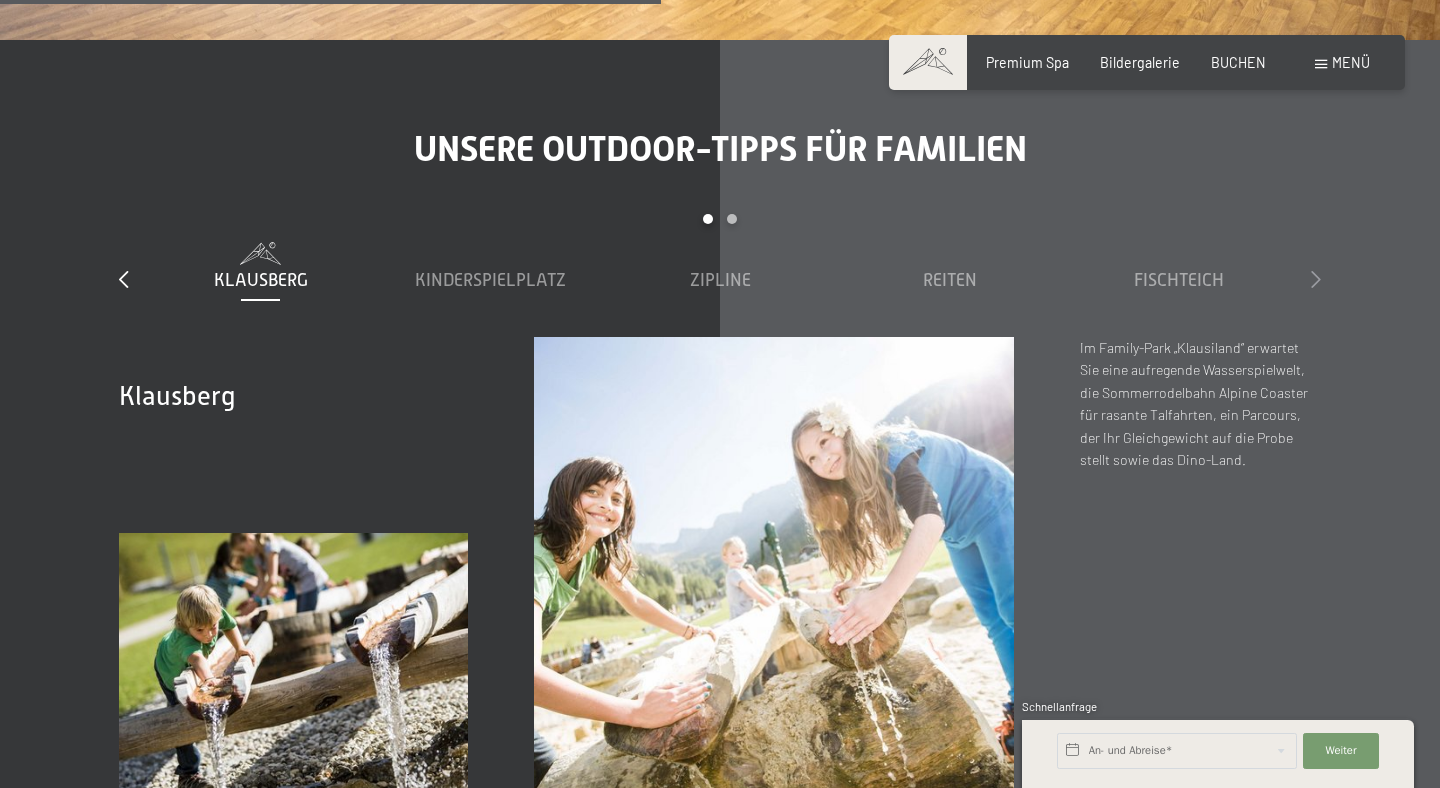 click at bounding box center (1316, 279) 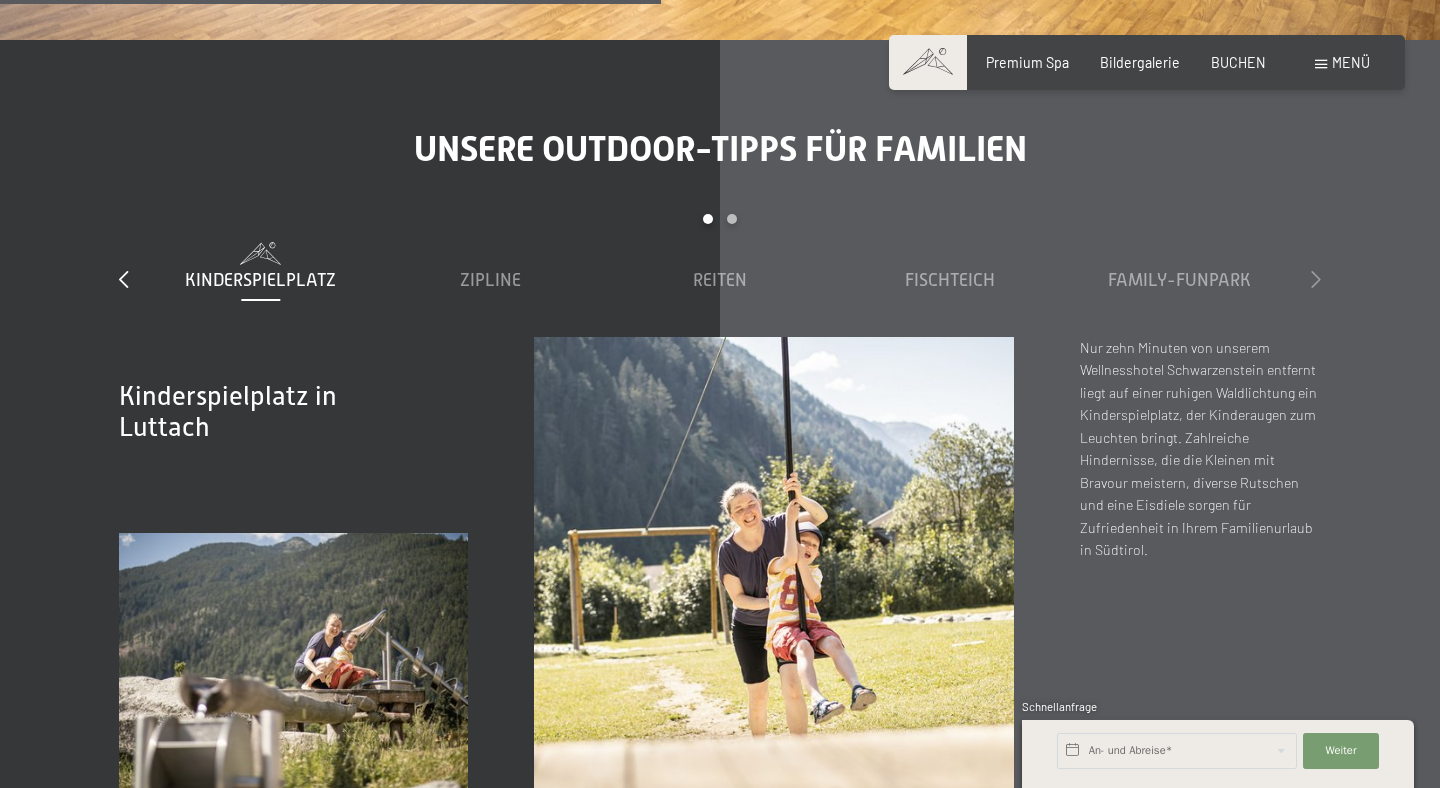 click at bounding box center (1316, 279) 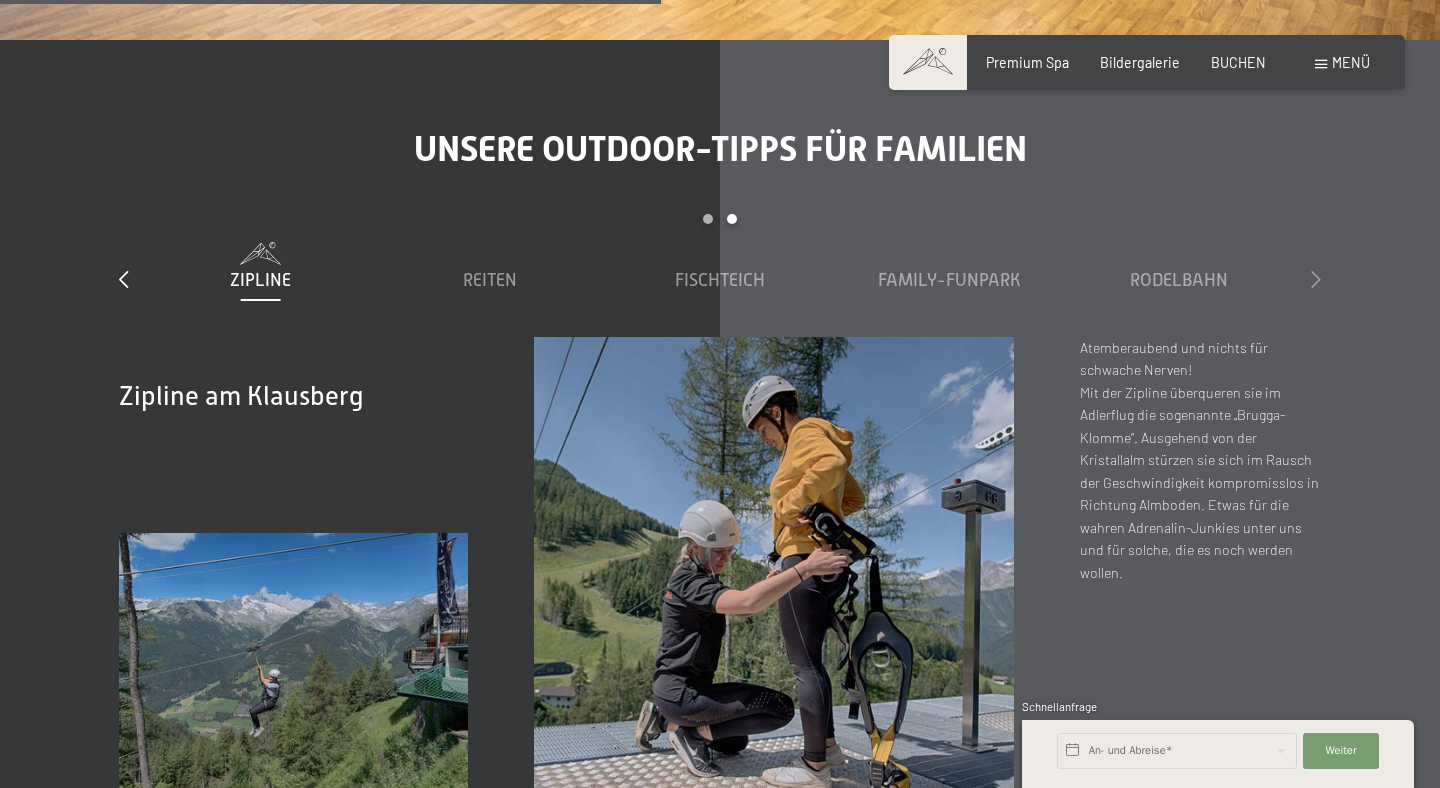 click at bounding box center [1316, 279] 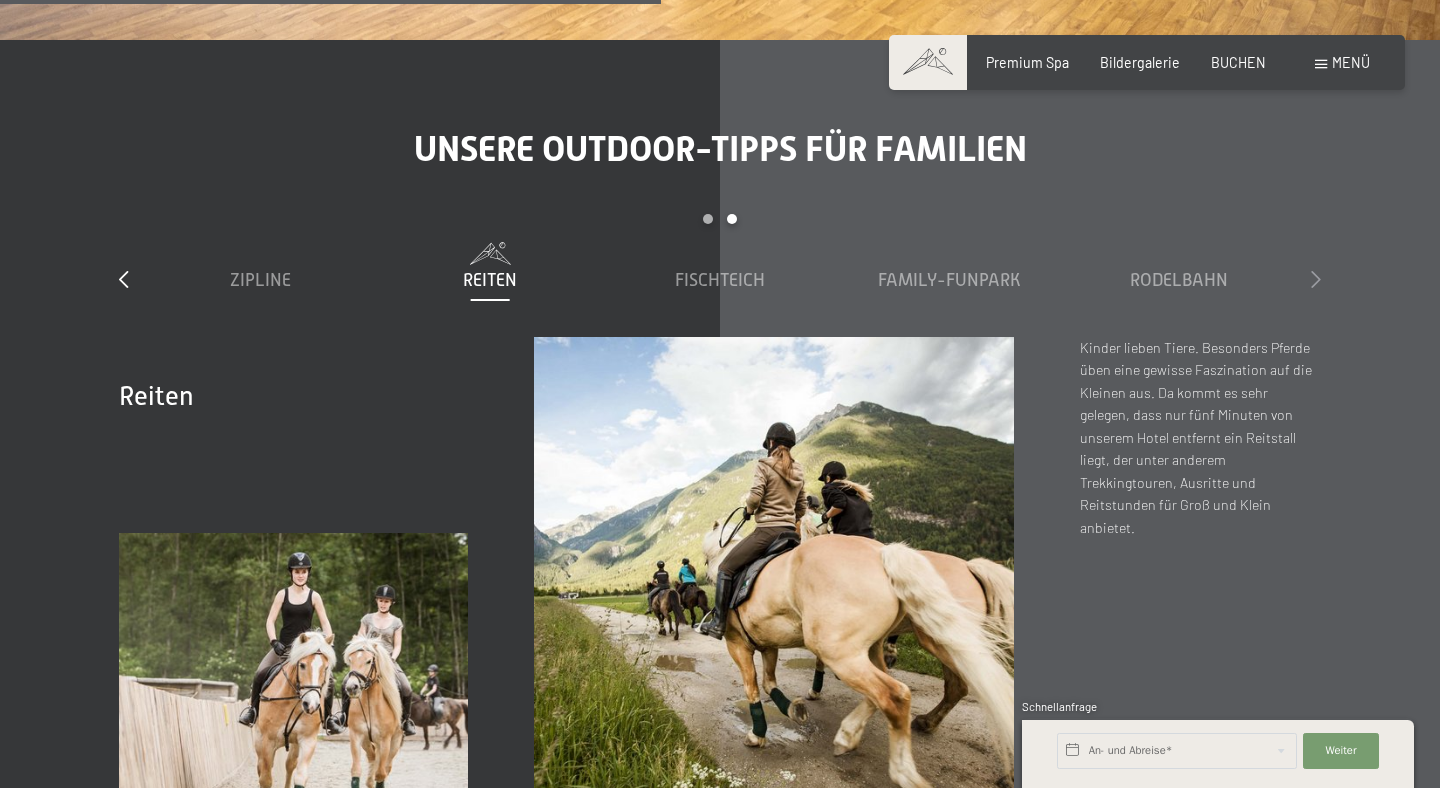 click at bounding box center [1316, 279] 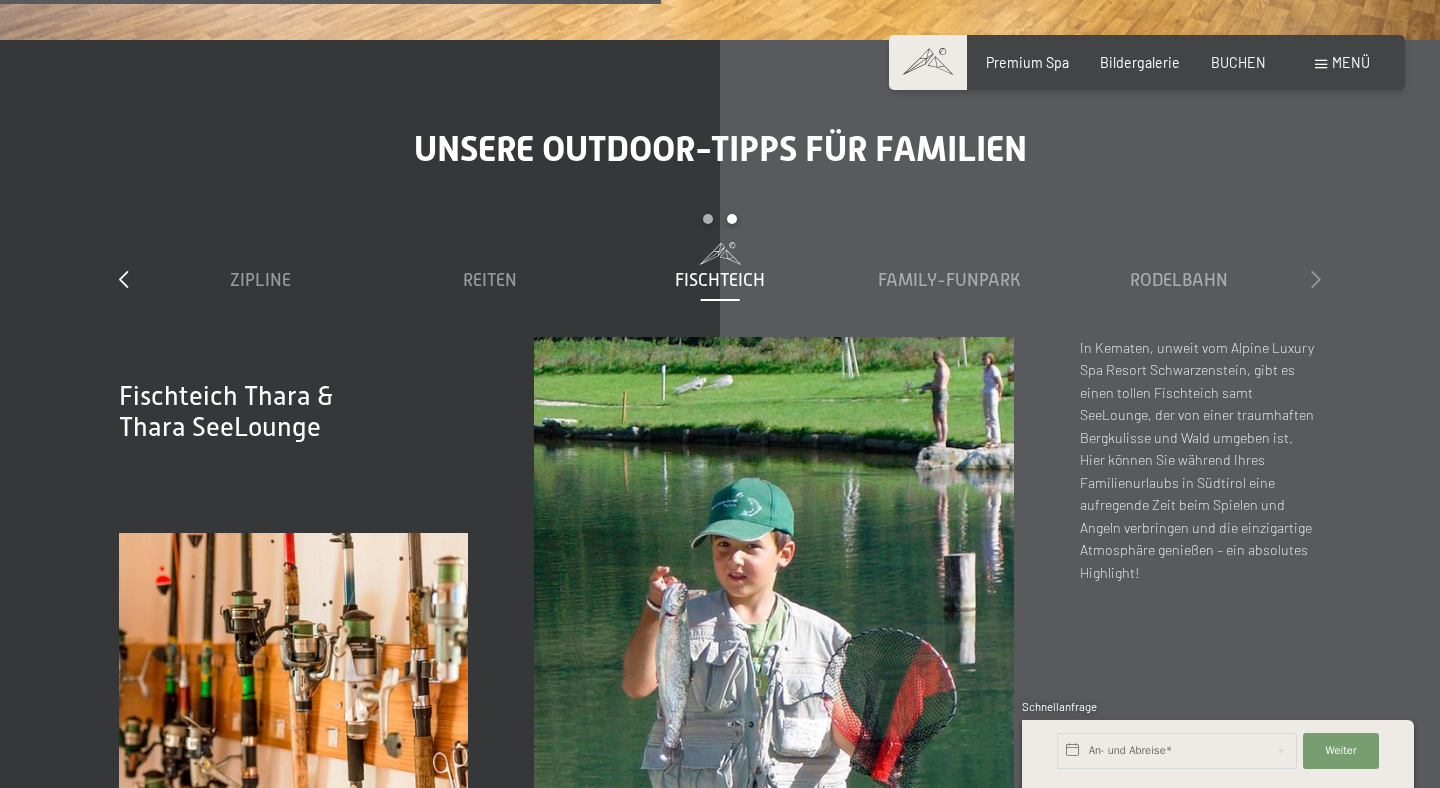 click at bounding box center (1316, 279) 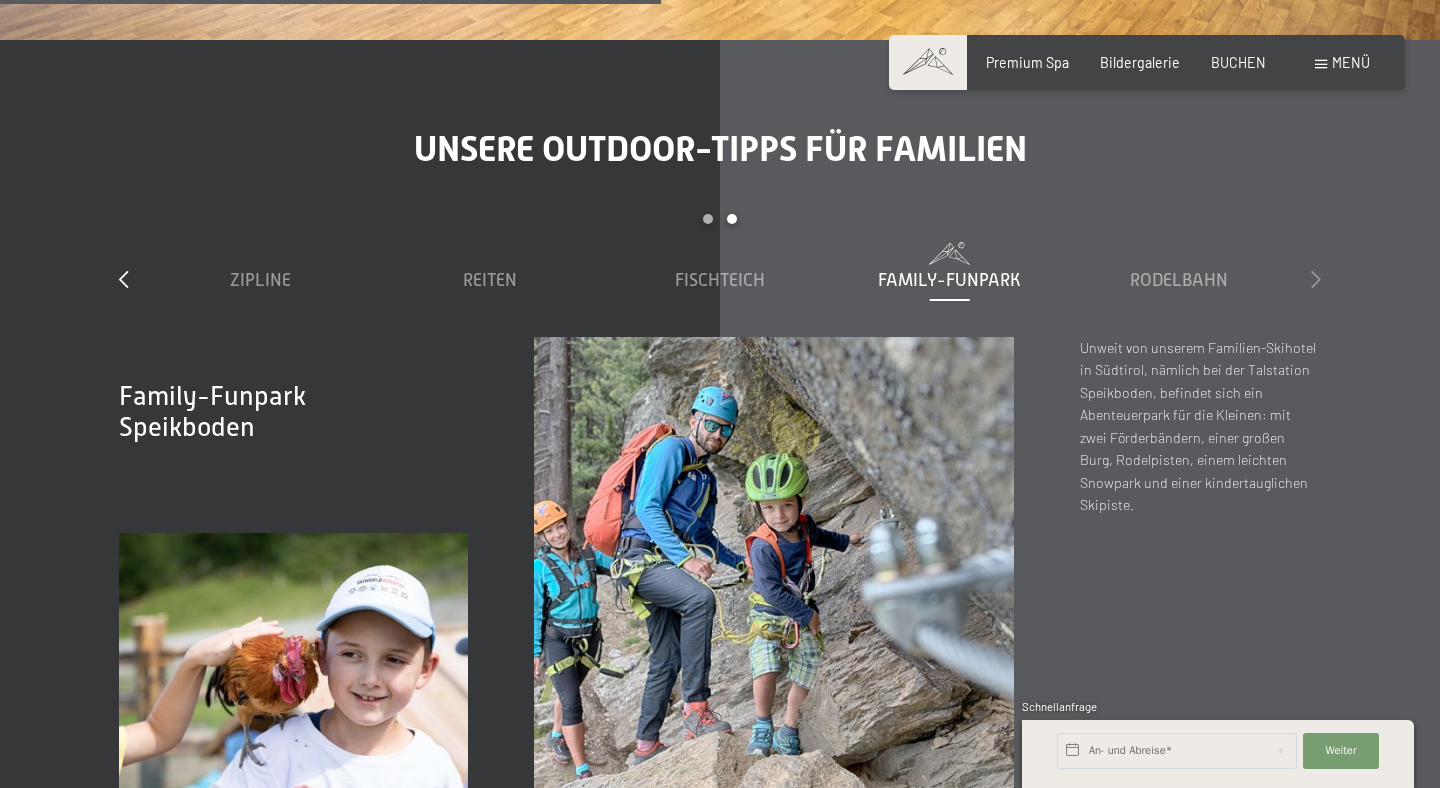 click at bounding box center (1316, 279) 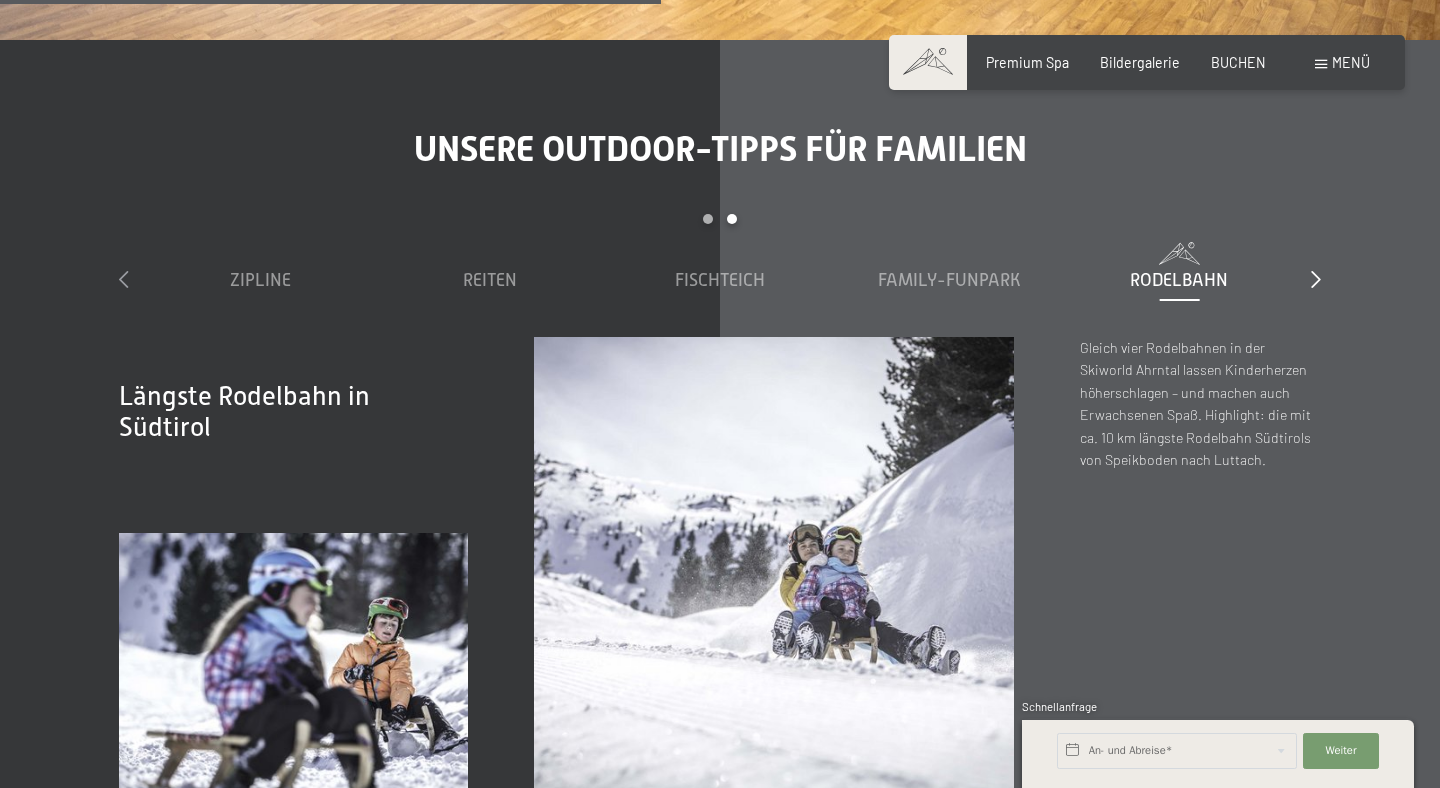 click at bounding box center [124, 279] 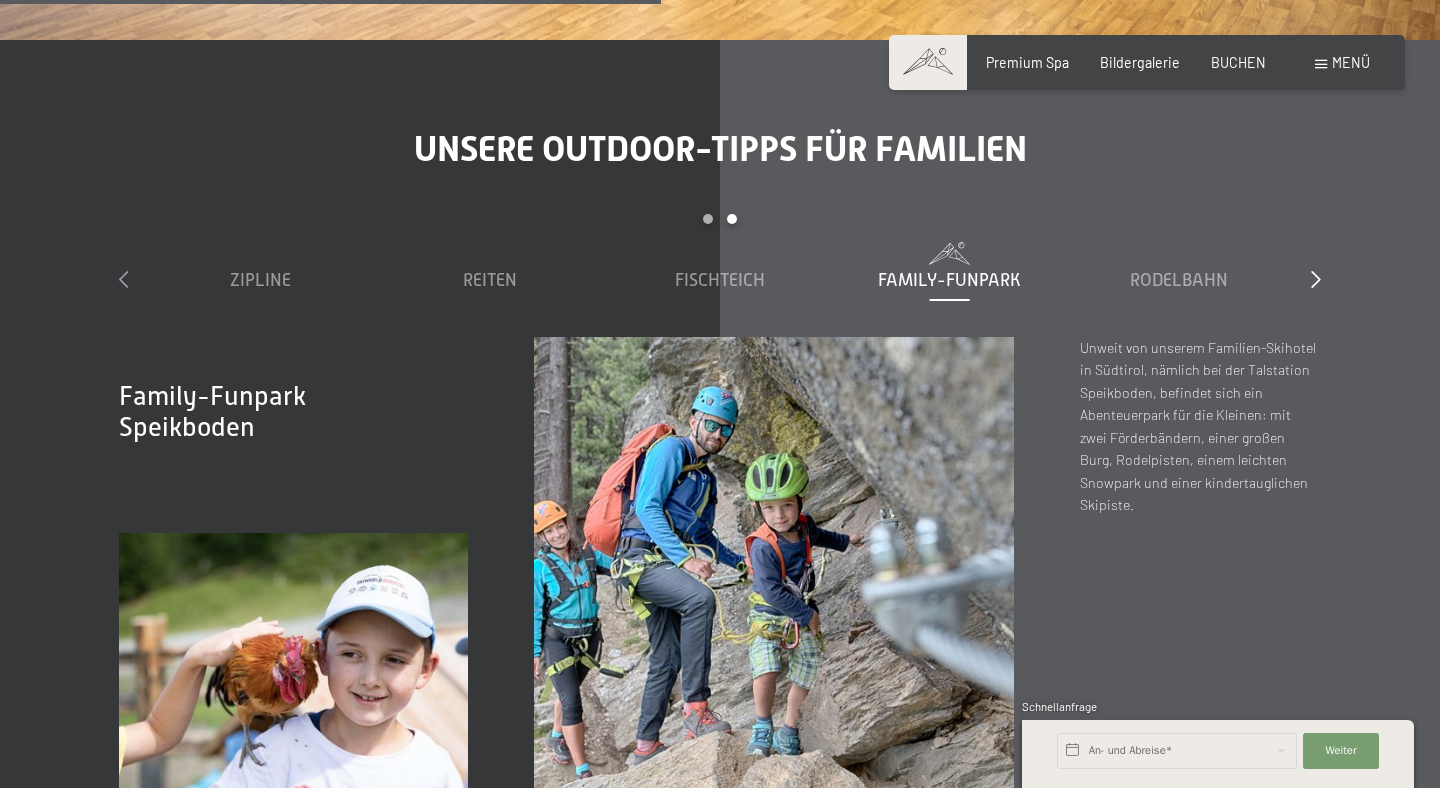 click at bounding box center [124, 279] 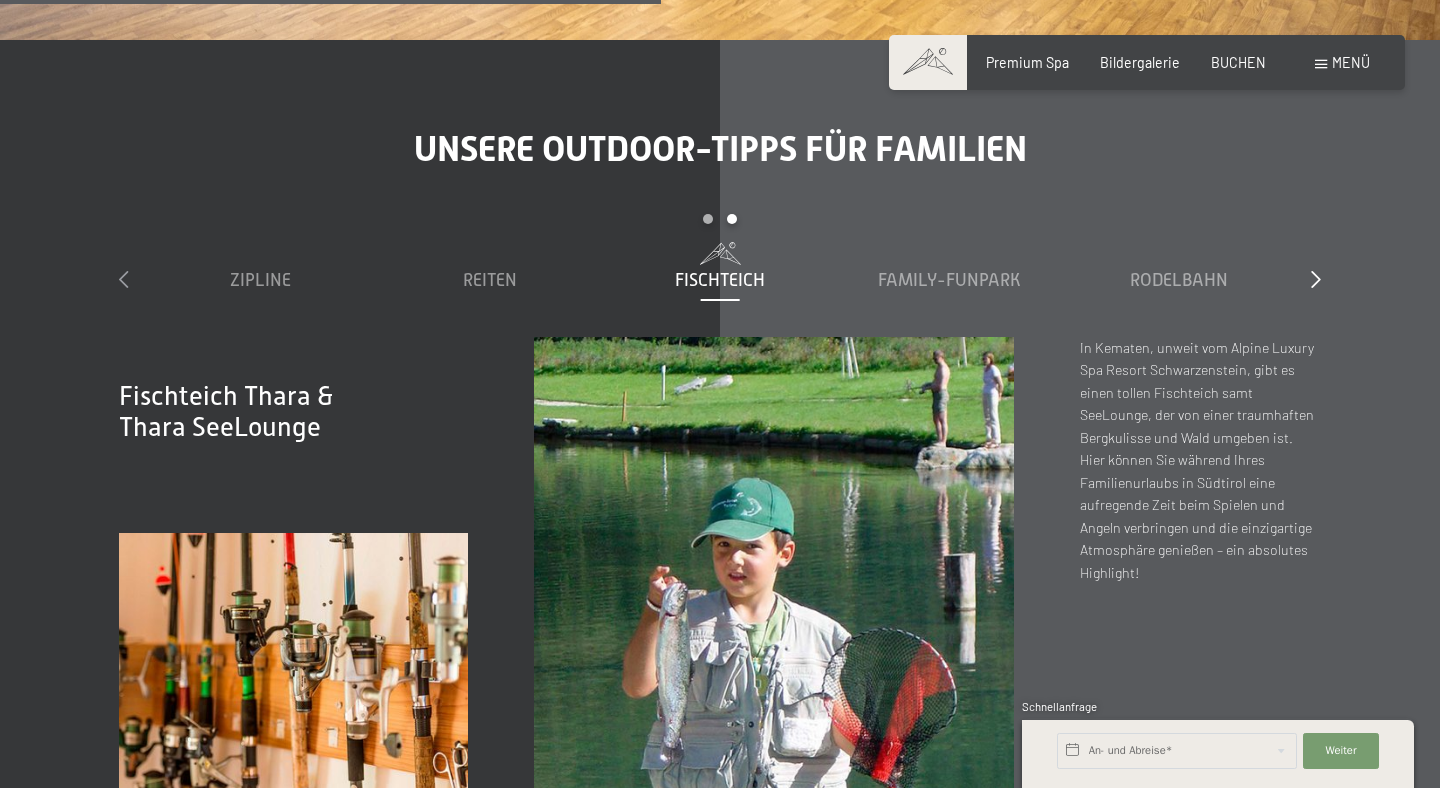 click at bounding box center [124, 279] 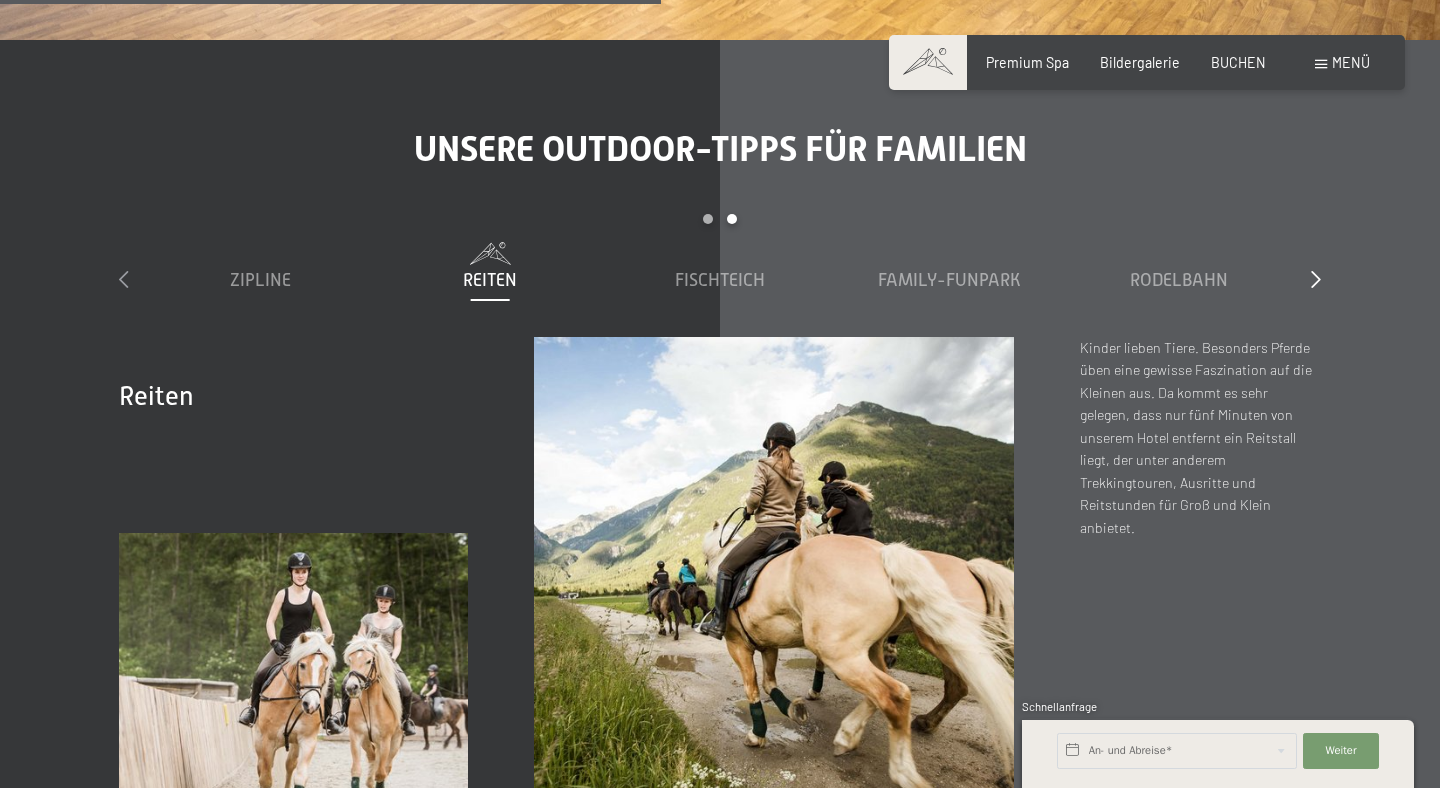click at bounding box center [124, 279] 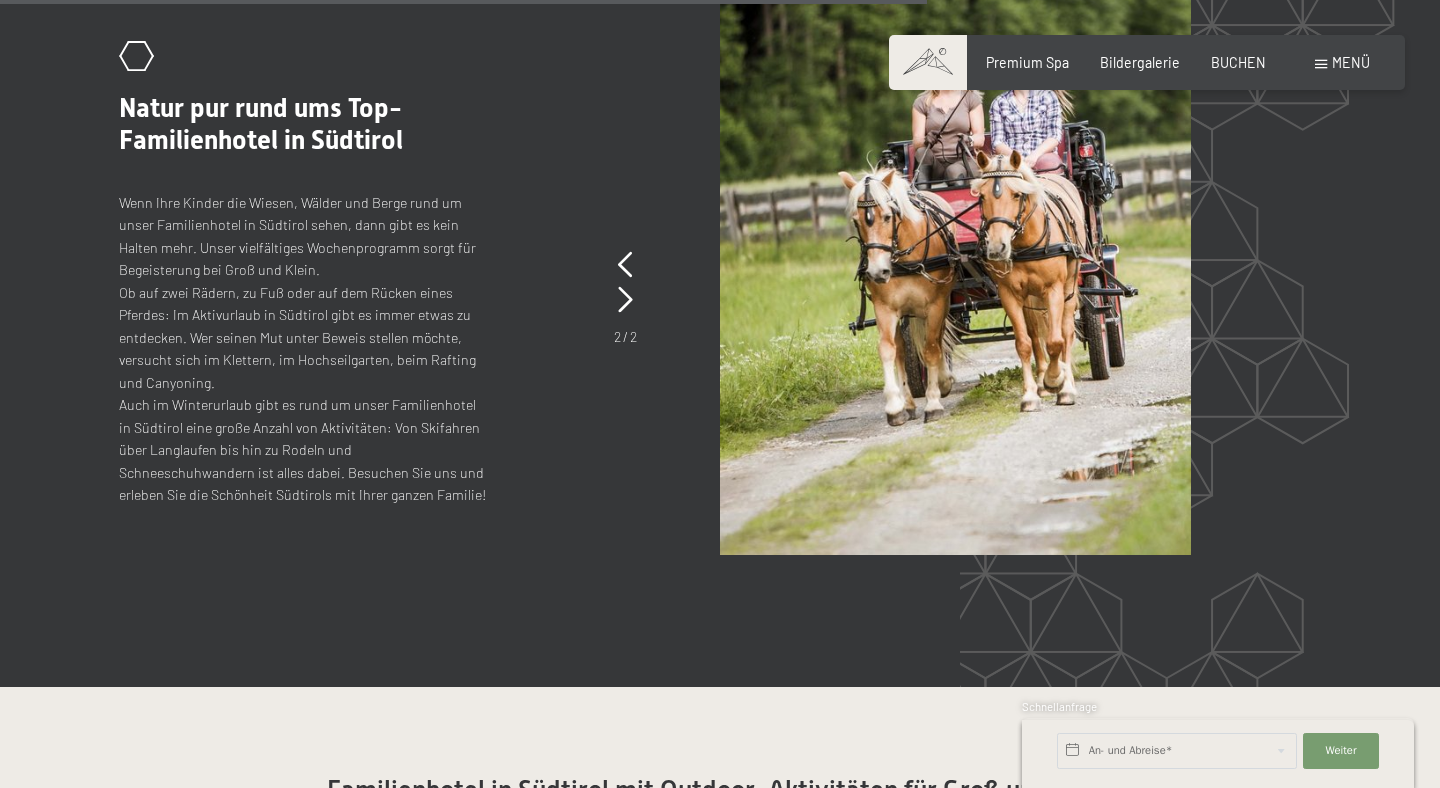 scroll, scrollTop: 8265, scrollLeft: 0, axis: vertical 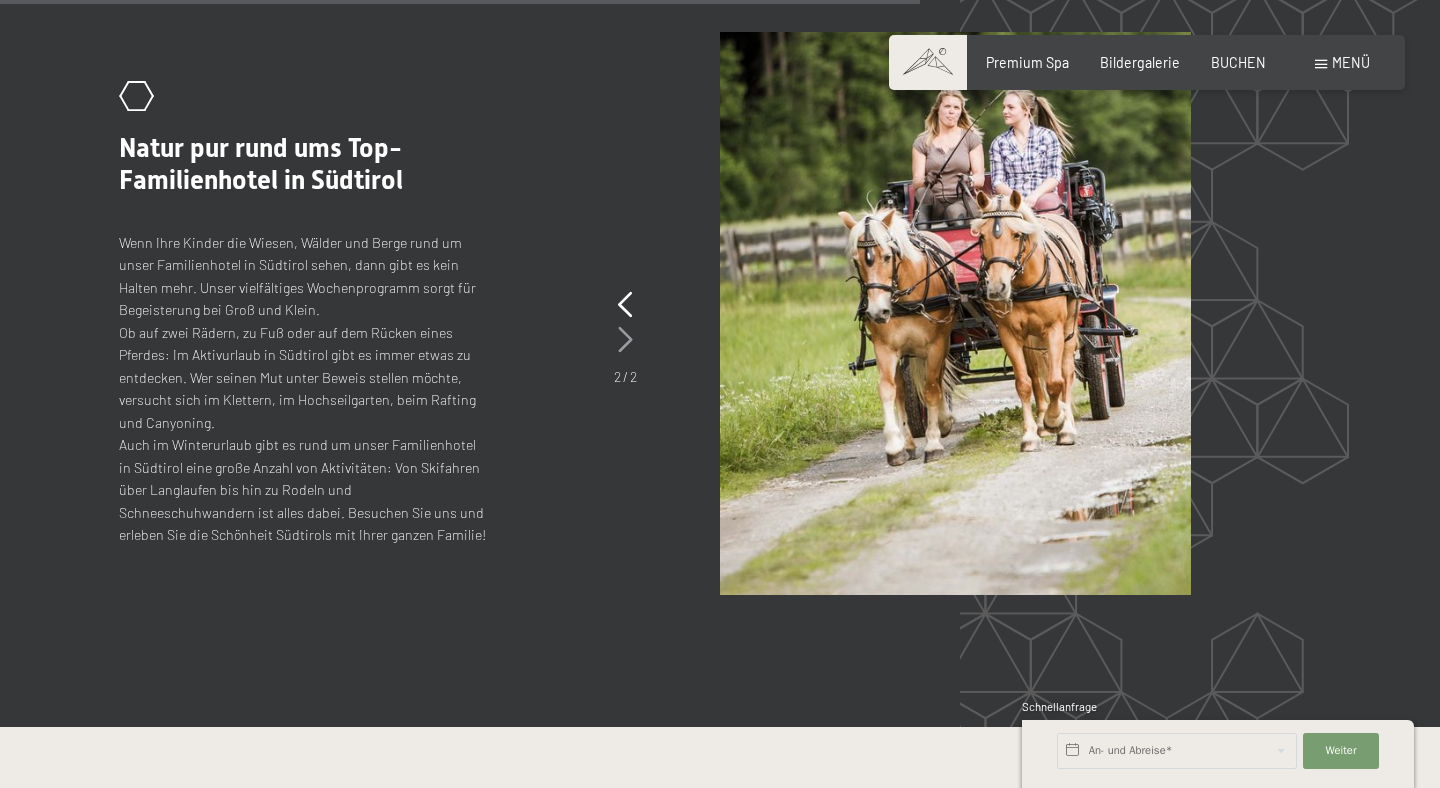 click at bounding box center (625, 340) 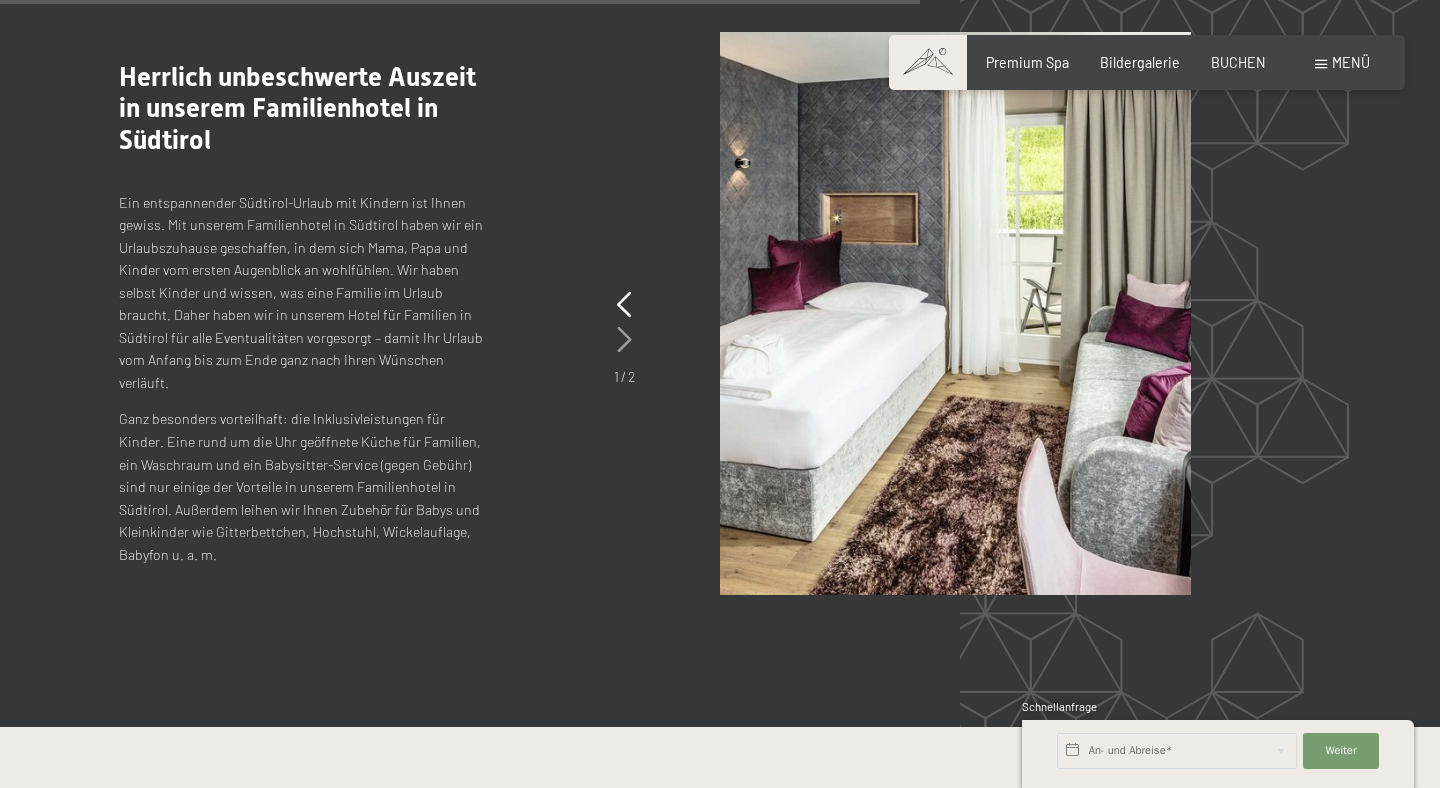 click at bounding box center (624, 340) 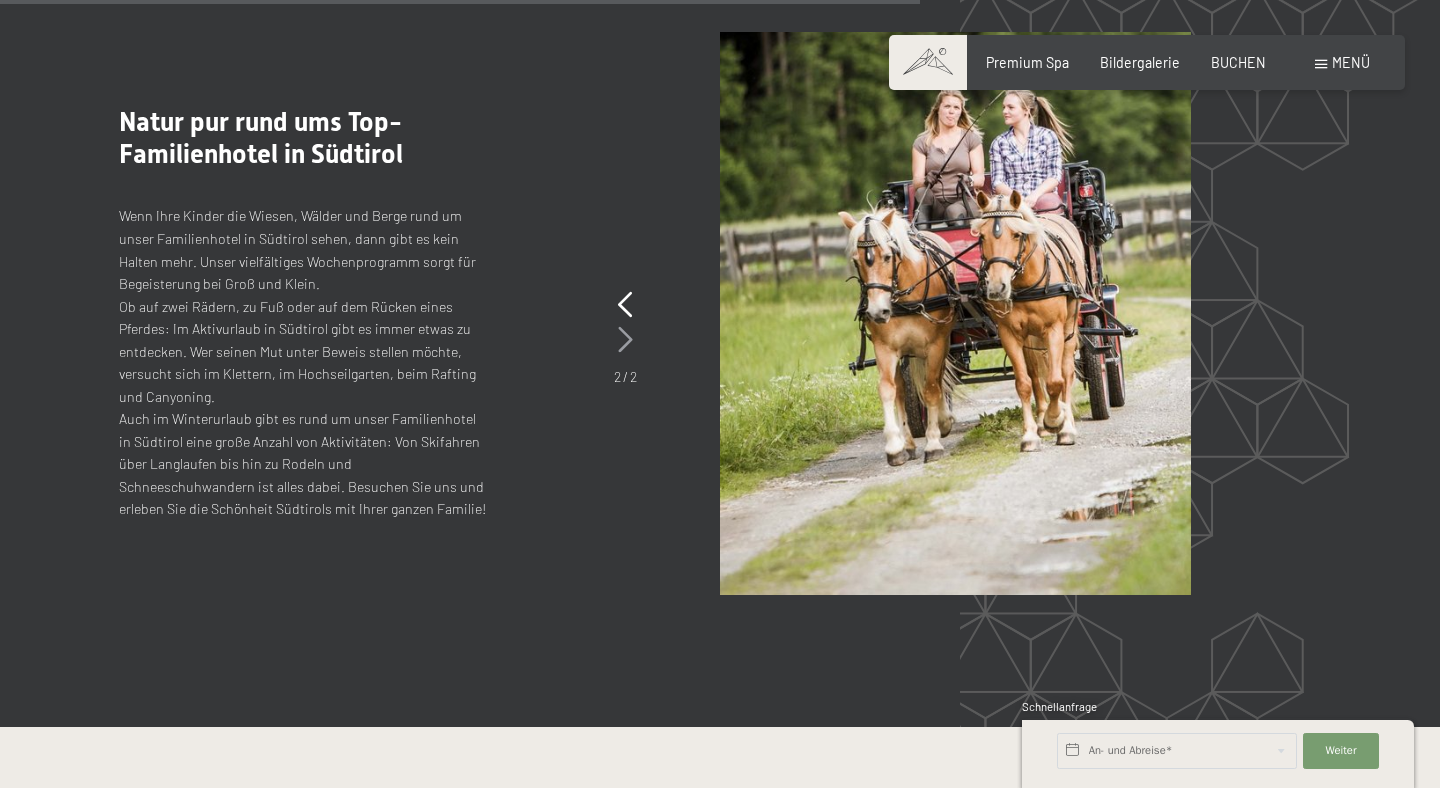 click at bounding box center [625, 340] 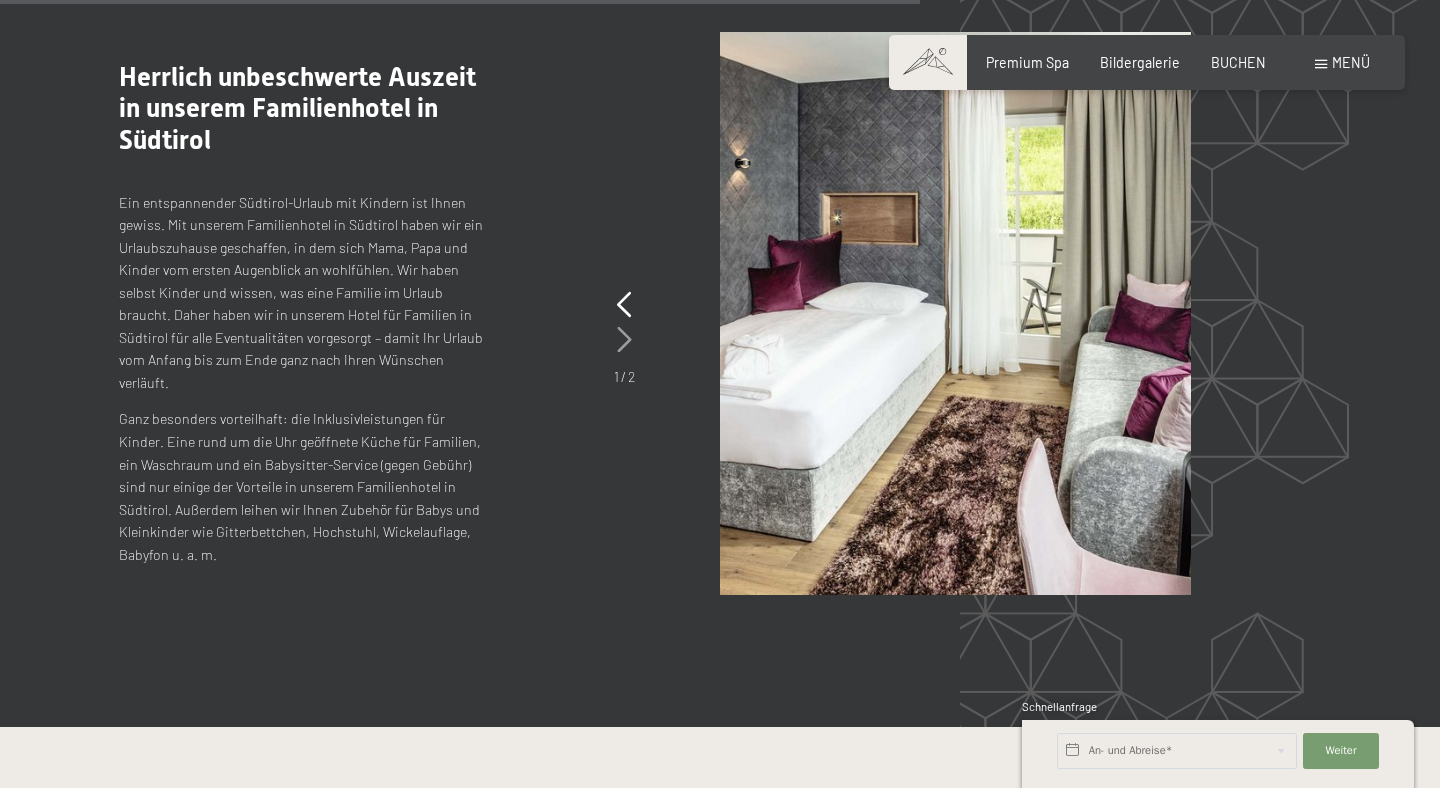 click at bounding box center (624, 340) 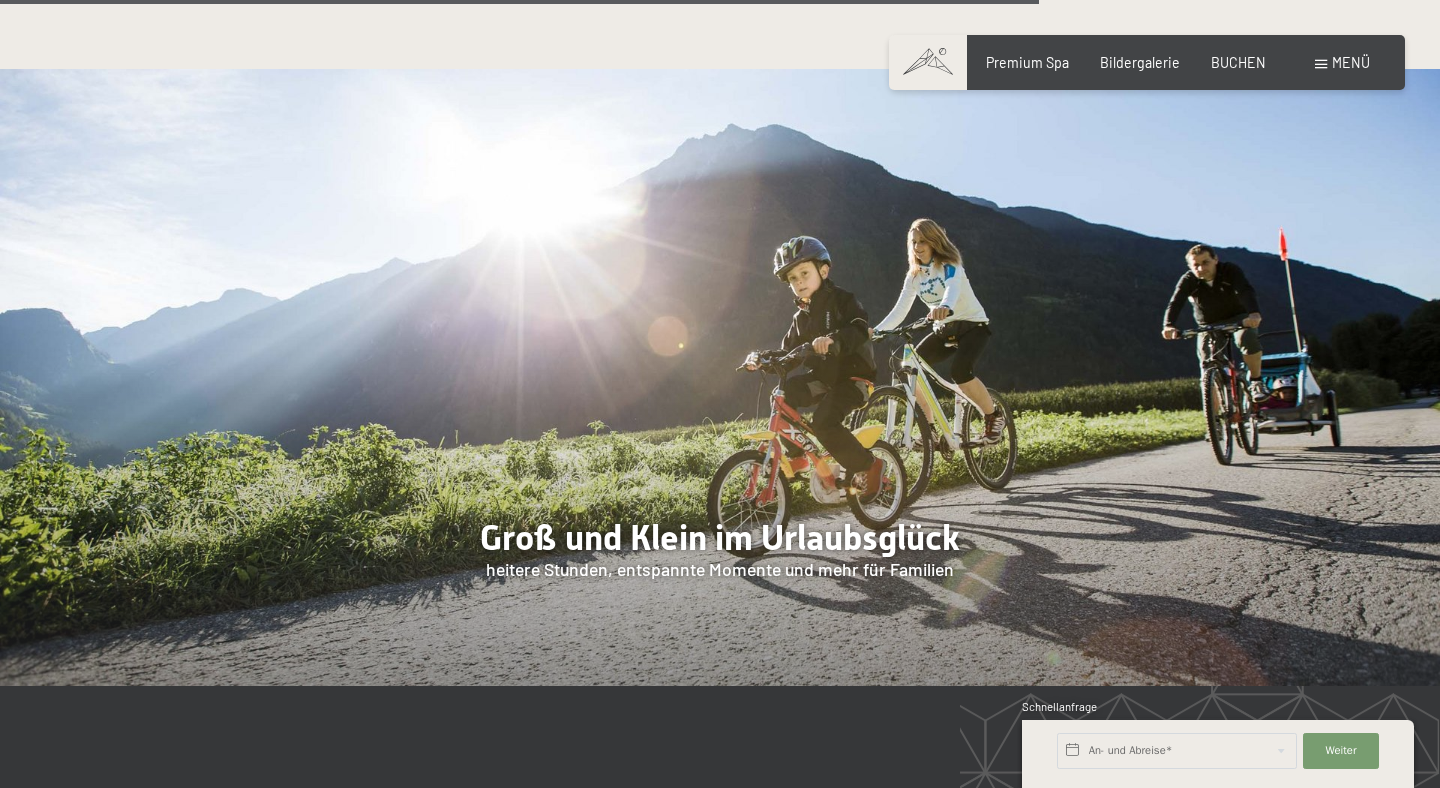 scroll, scrollTop: 9369, scrollLeft: 0, axis: vertical 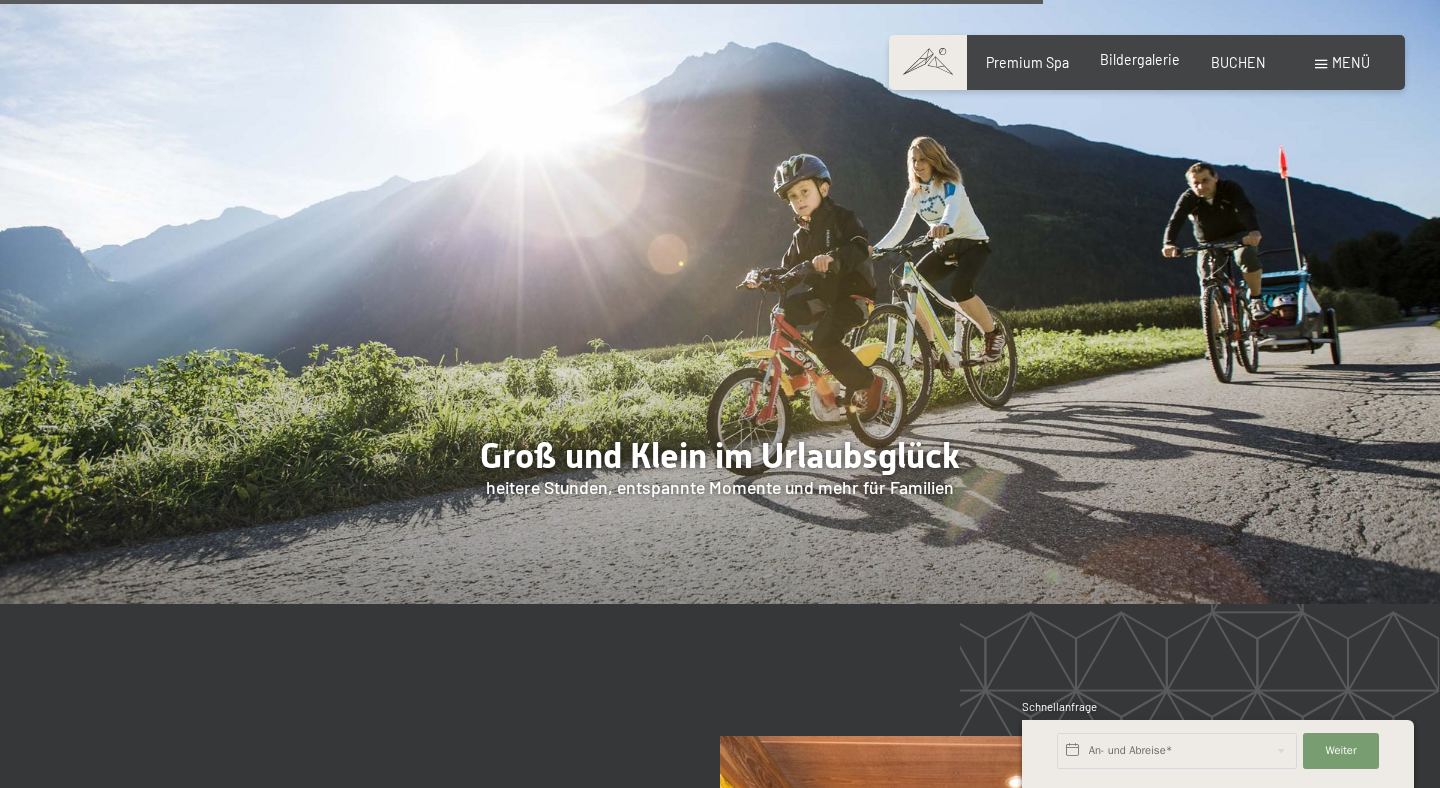 click on "Bildergalerie" at bounding box center (1140, 59) 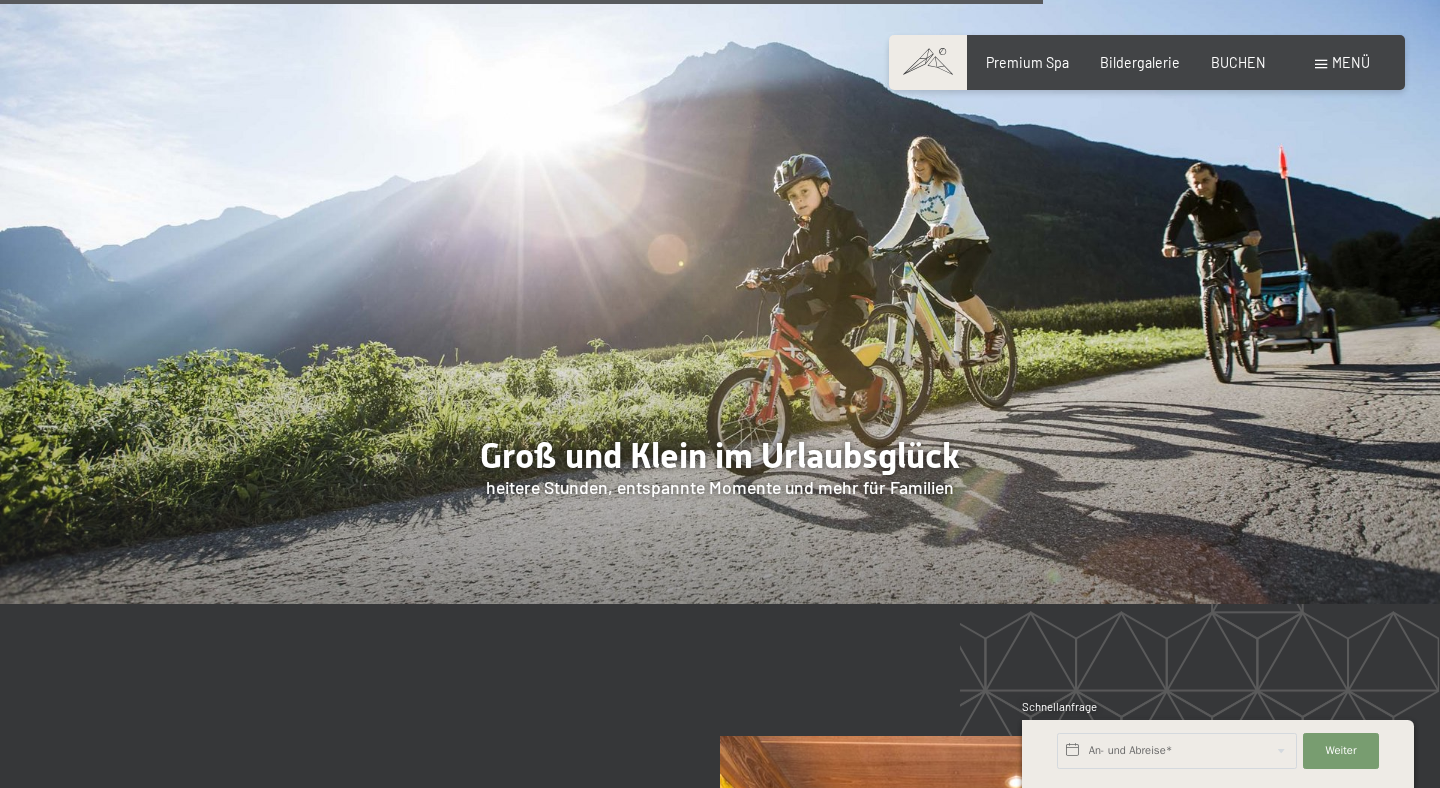 click on "Menü" at bounding box center [1342, 63] 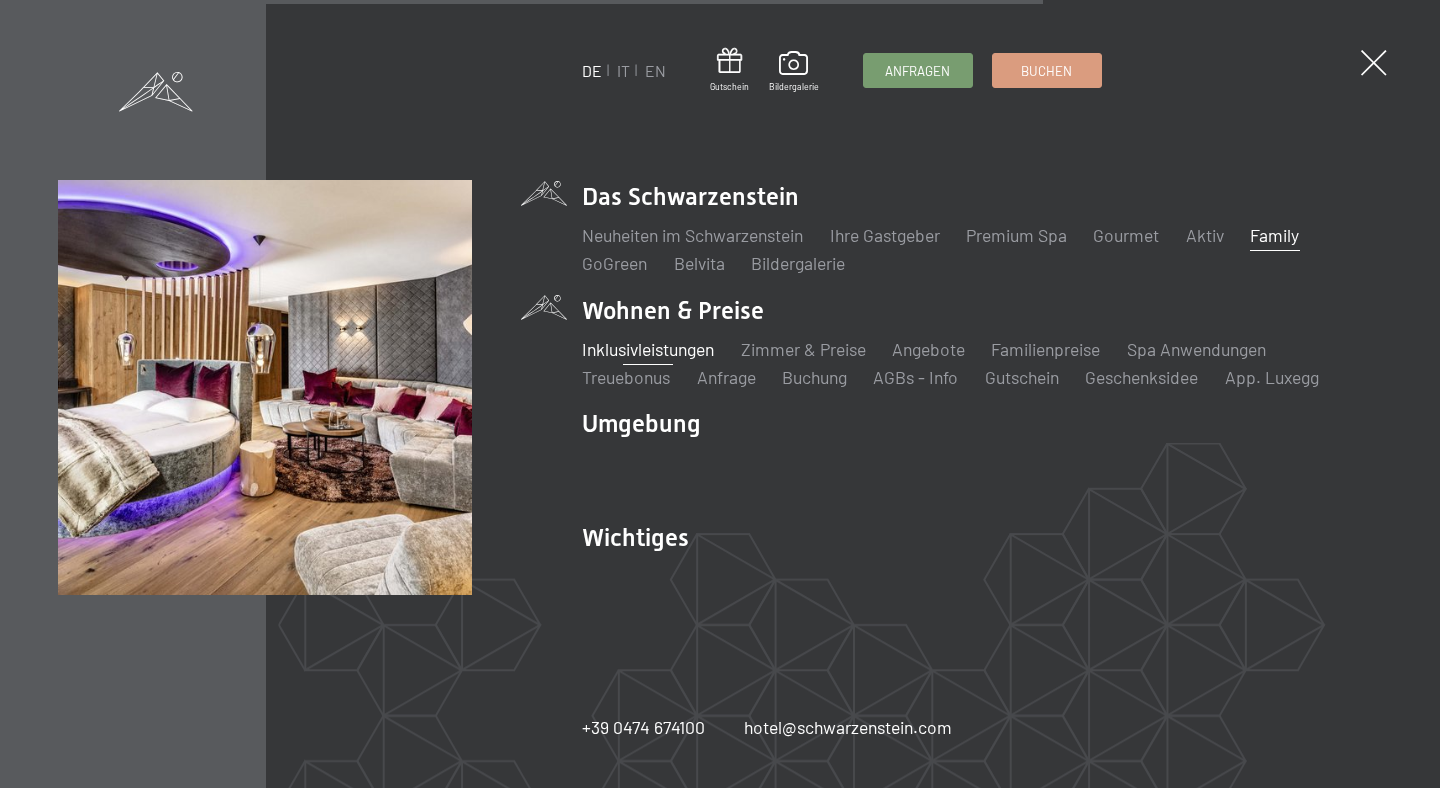 click on "Inklusivleistungen" at bounding box center (648, 349) 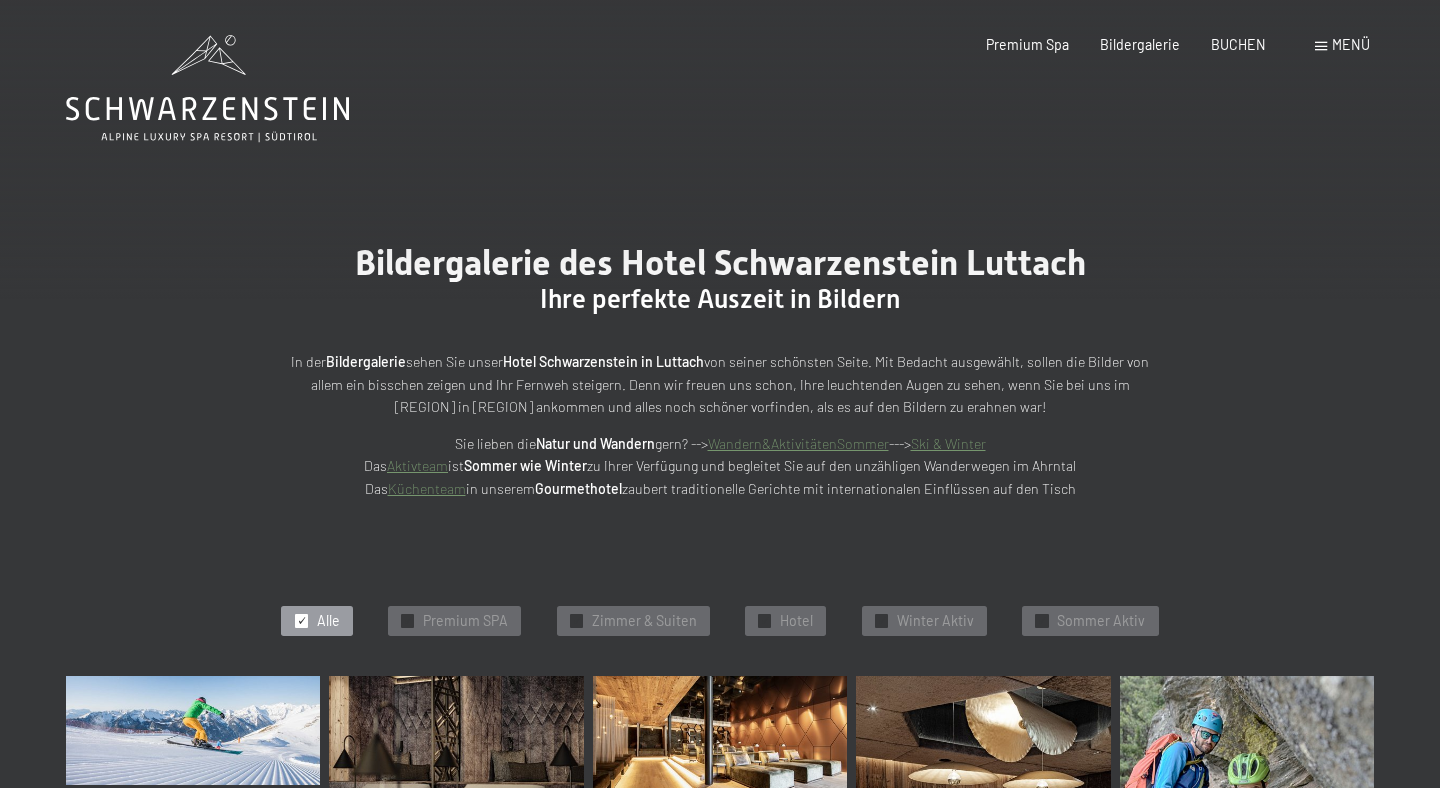 scroll, scrollTop: 0, scrollLeft: 0, axis: both 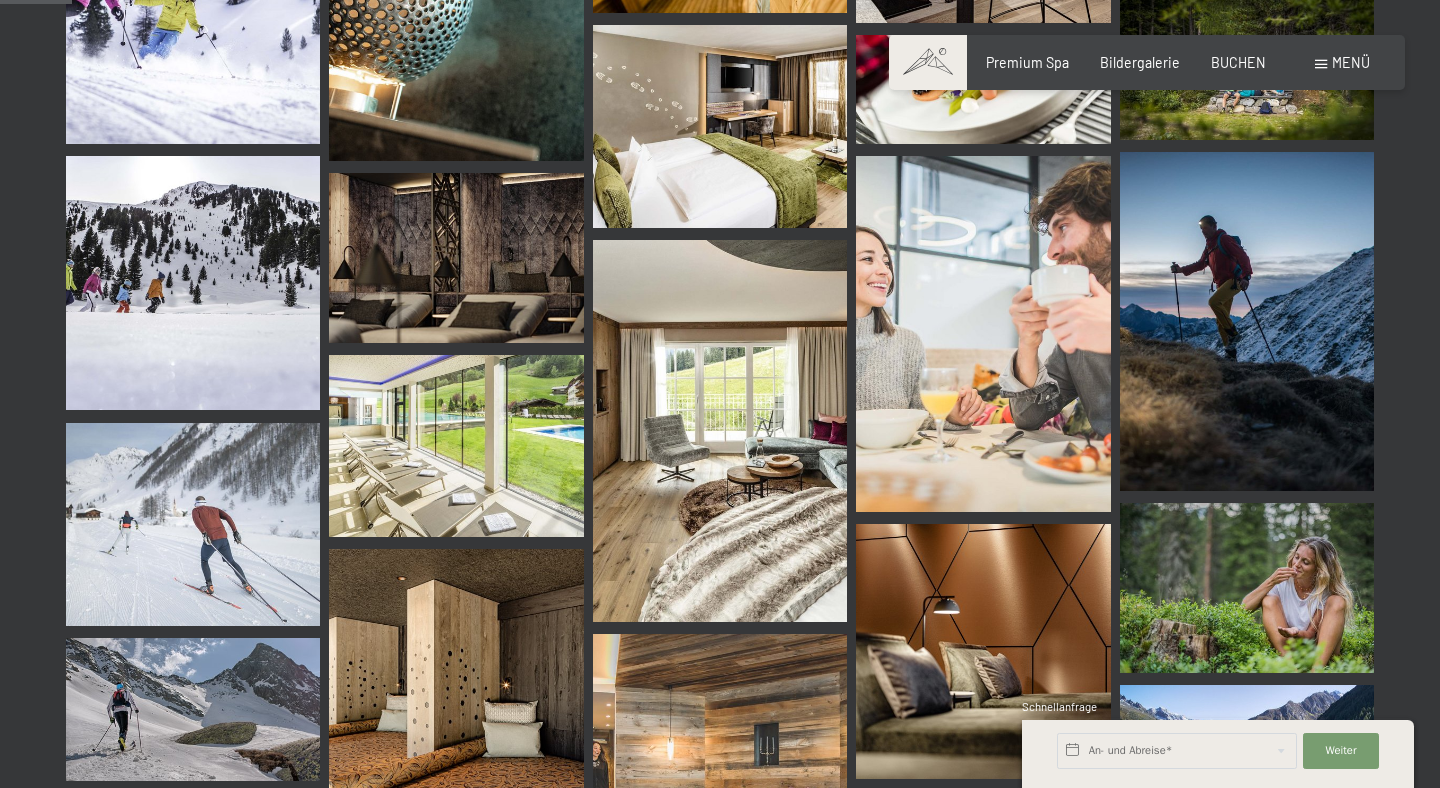 click at bounding box center [456, 446] 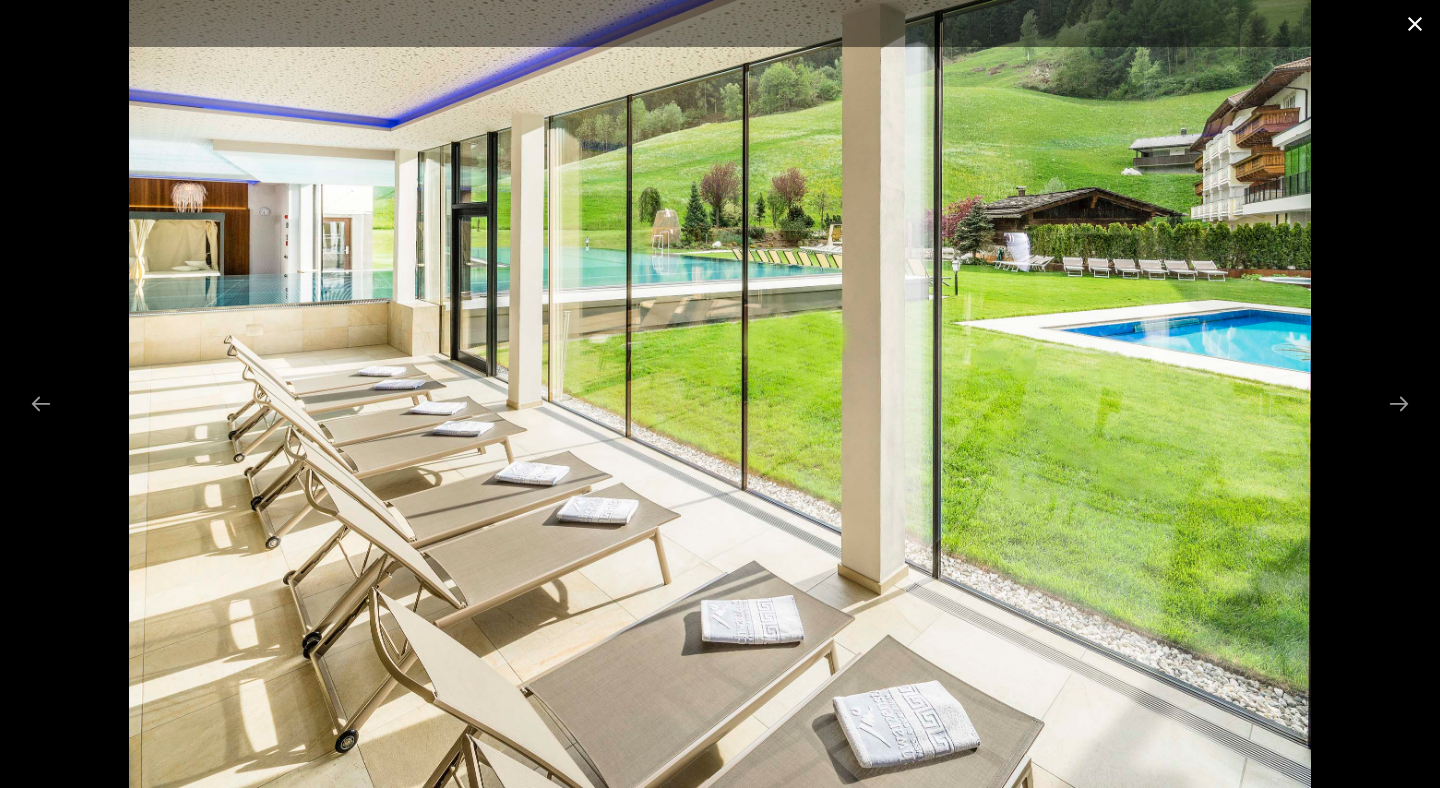 click at bounding box center [1415, 23] 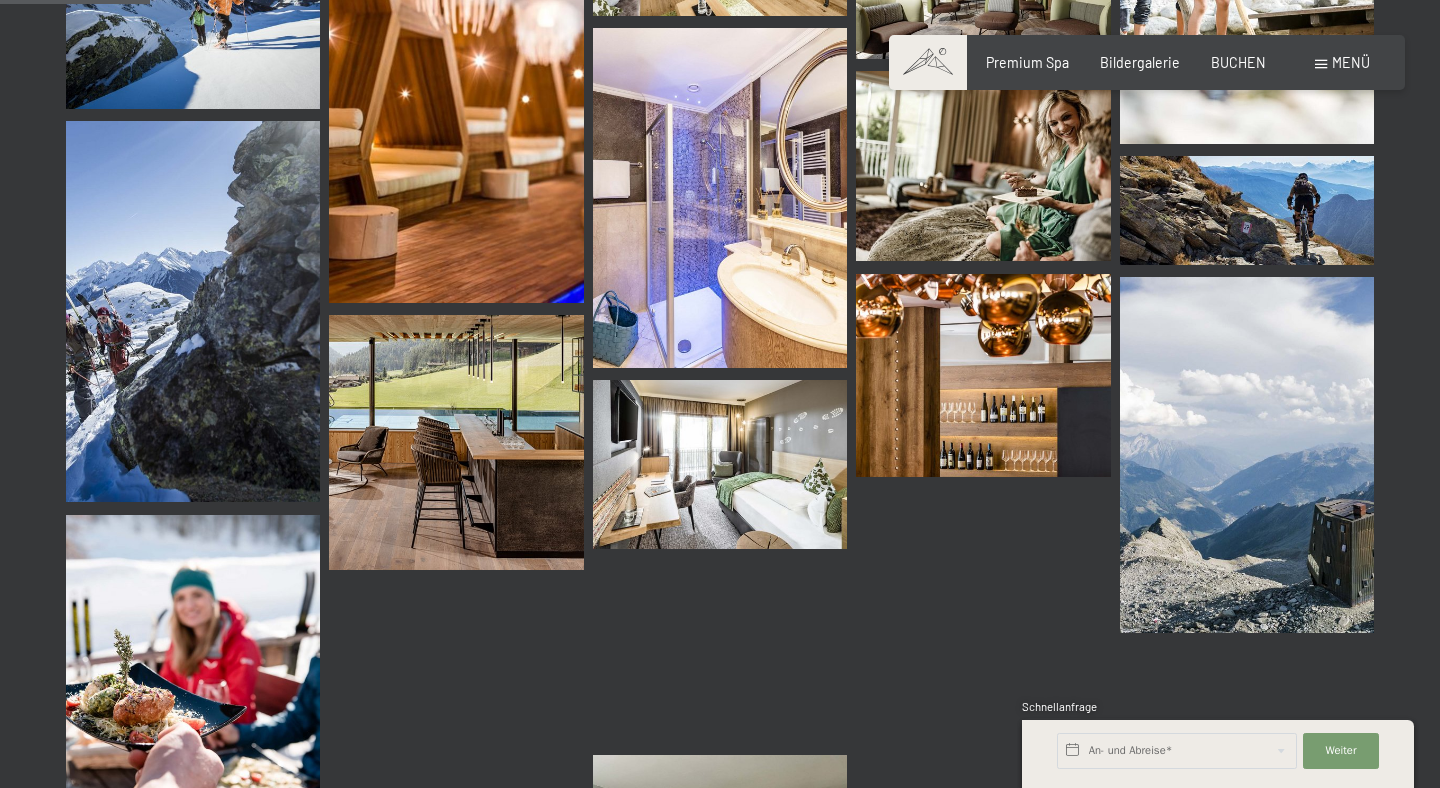 scroll, scrollTop: 2105, scrollLeft: 0, axis: vertical 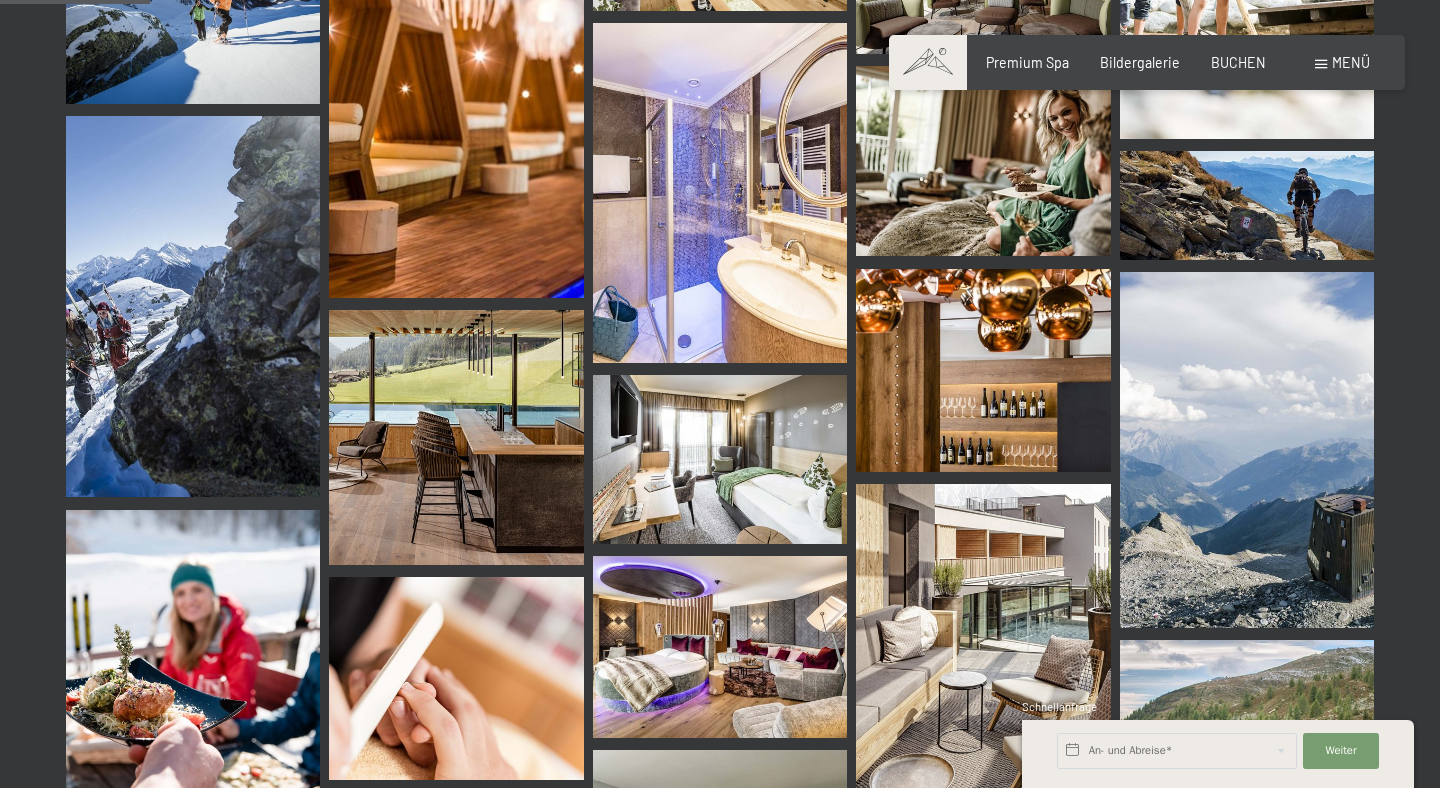 click at bounding box center (720, 192) 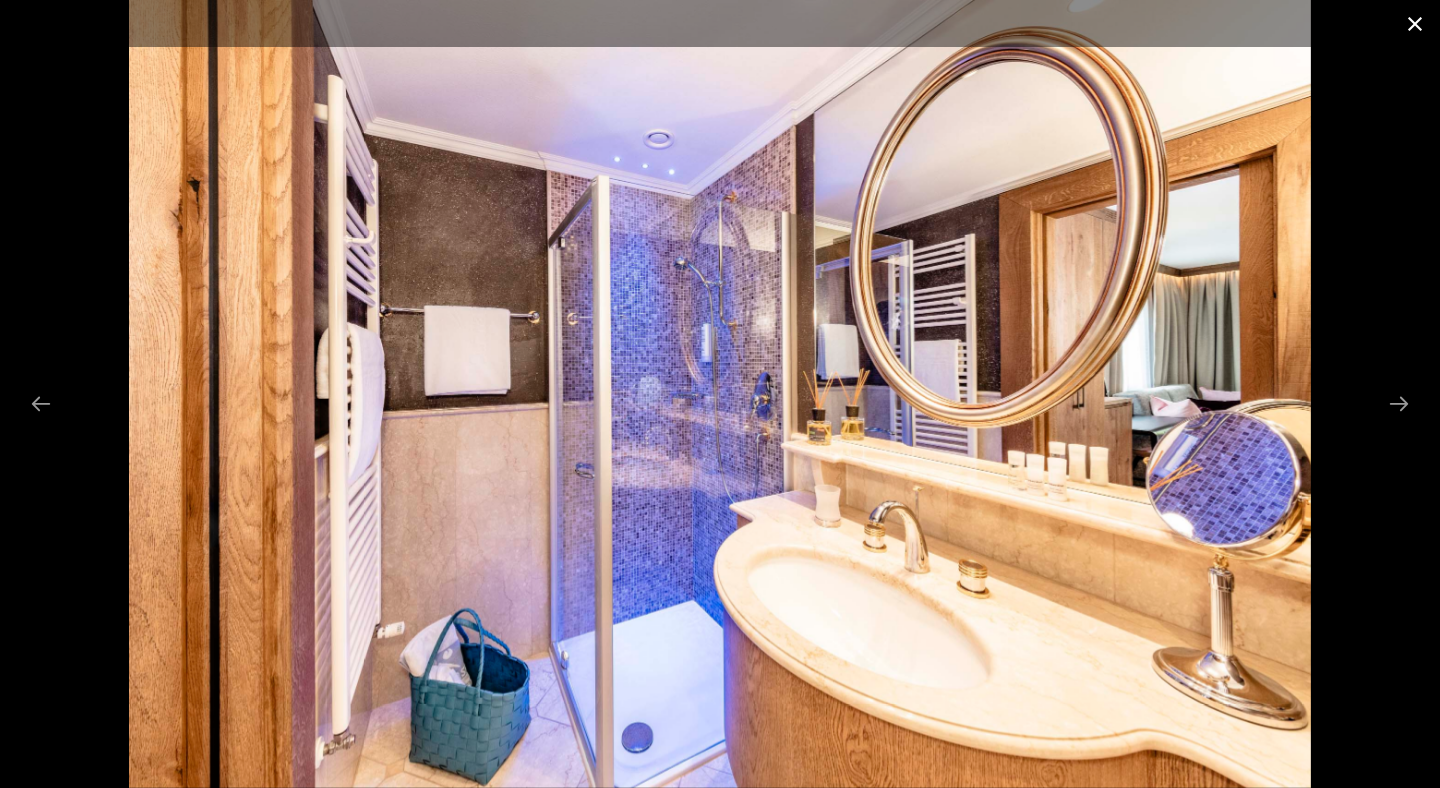 click at bounding box center [1415, 23] 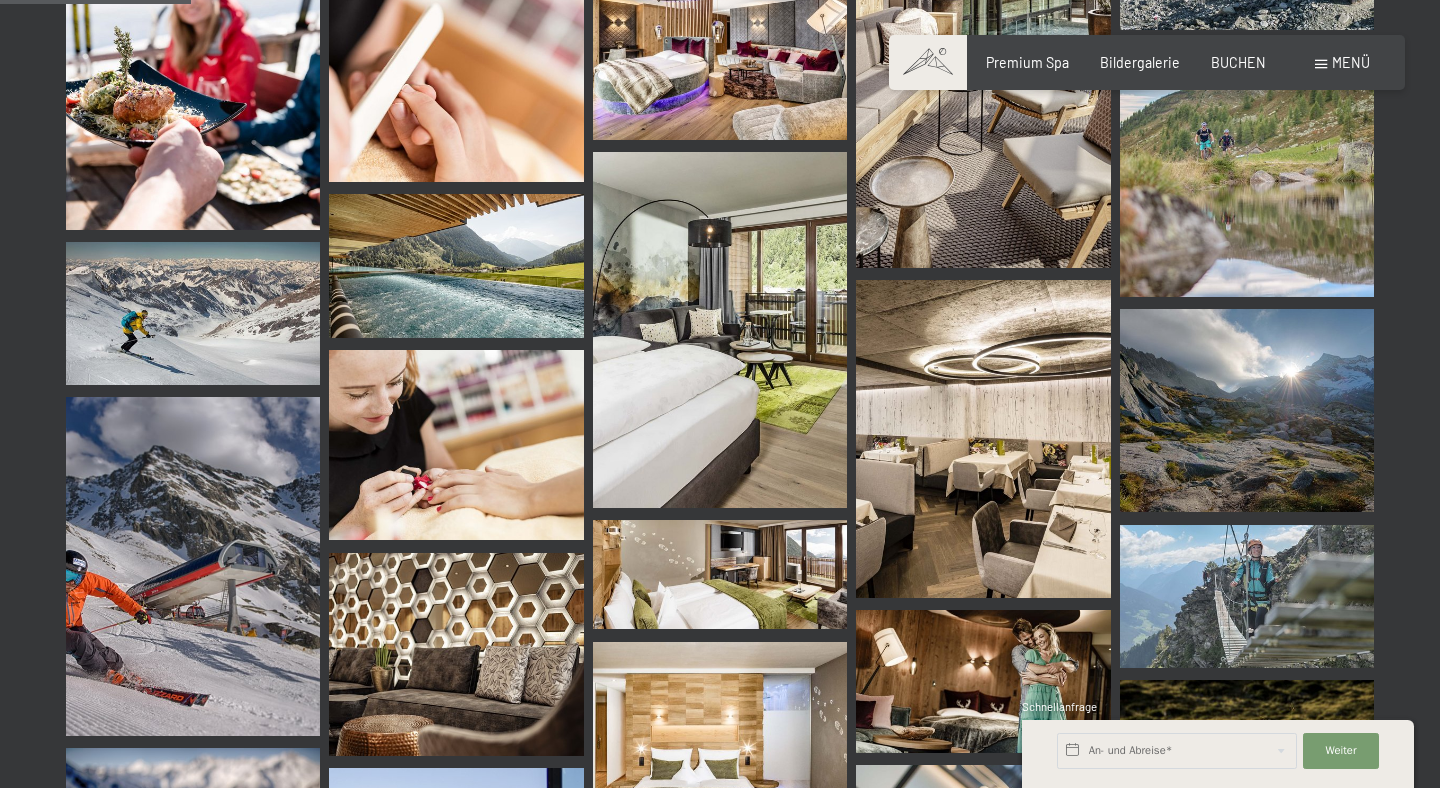 scroll, scrollTop: 2714, scrollLeft: 0, axis: vertical 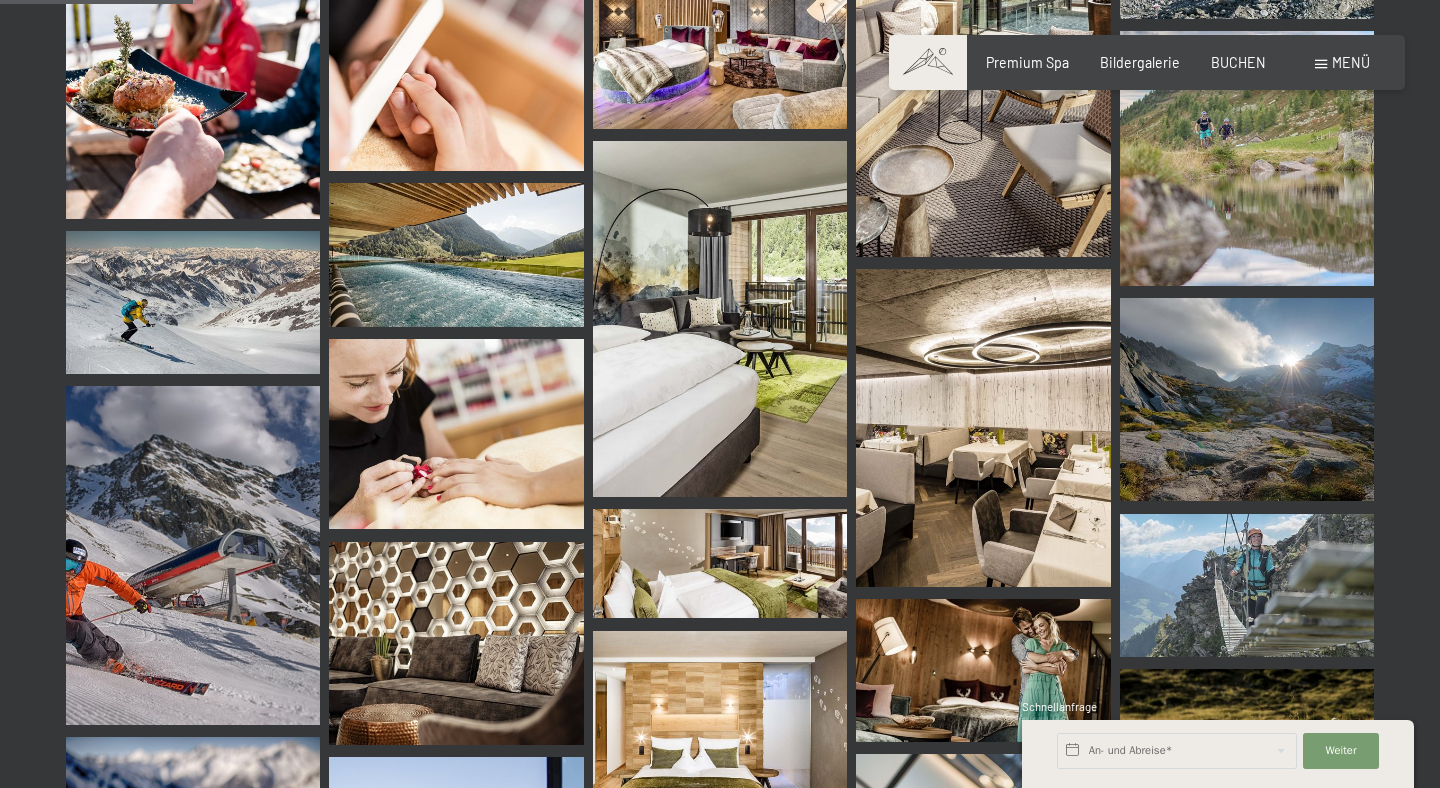 click at bounding box center [983, 66] 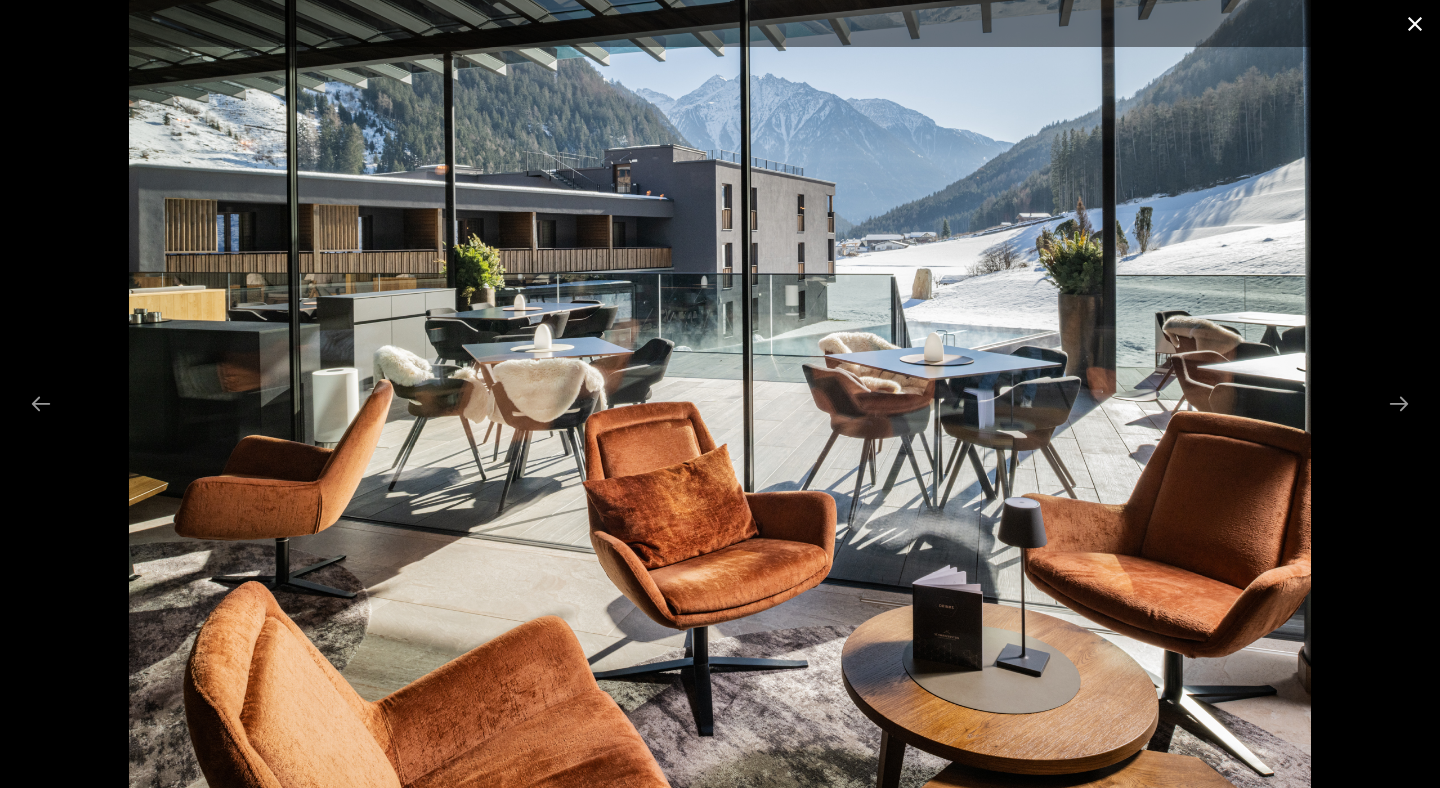 click at bounding box center [1415, 23] 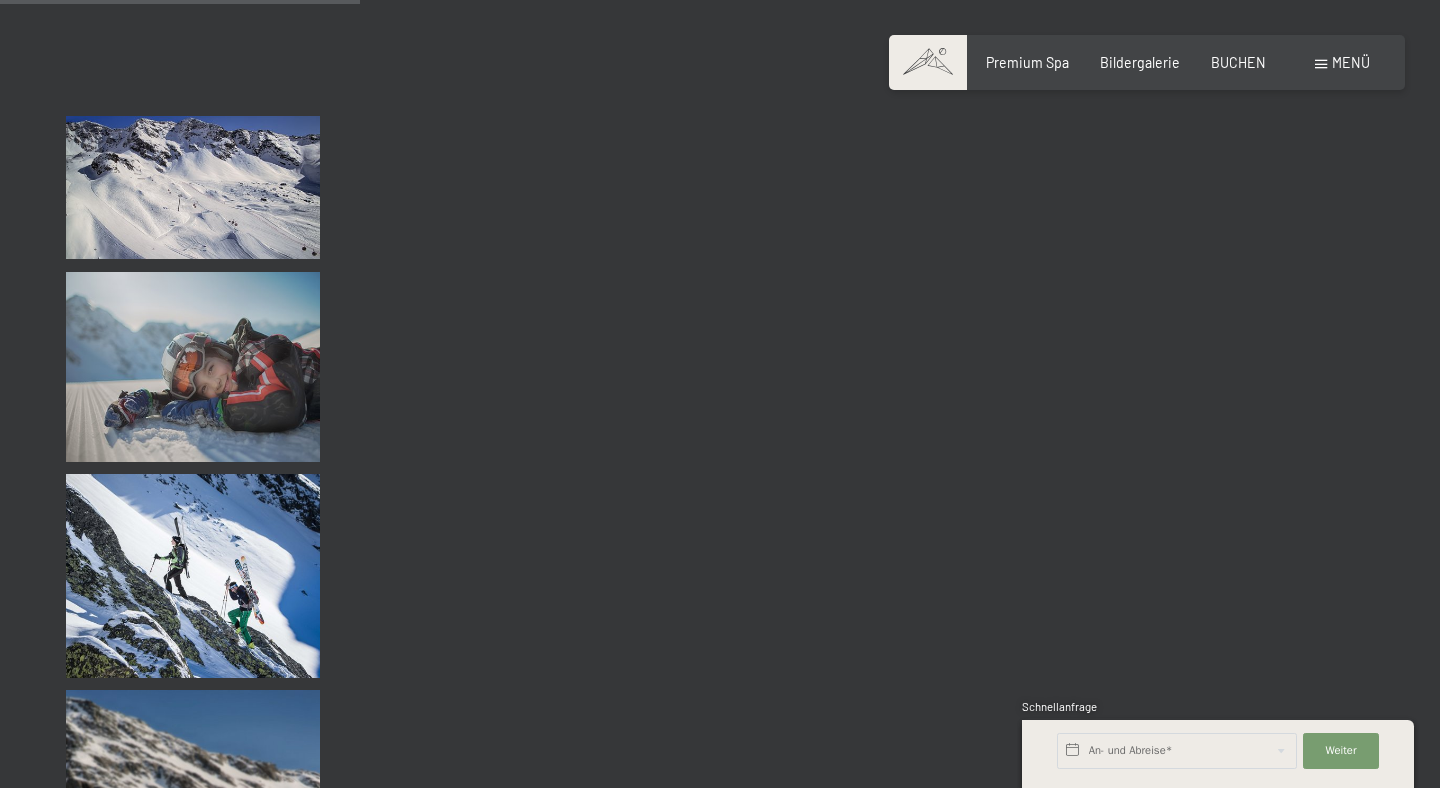 scroll, scrollTop: 5049, scrollLeft: 0, axis: vertical 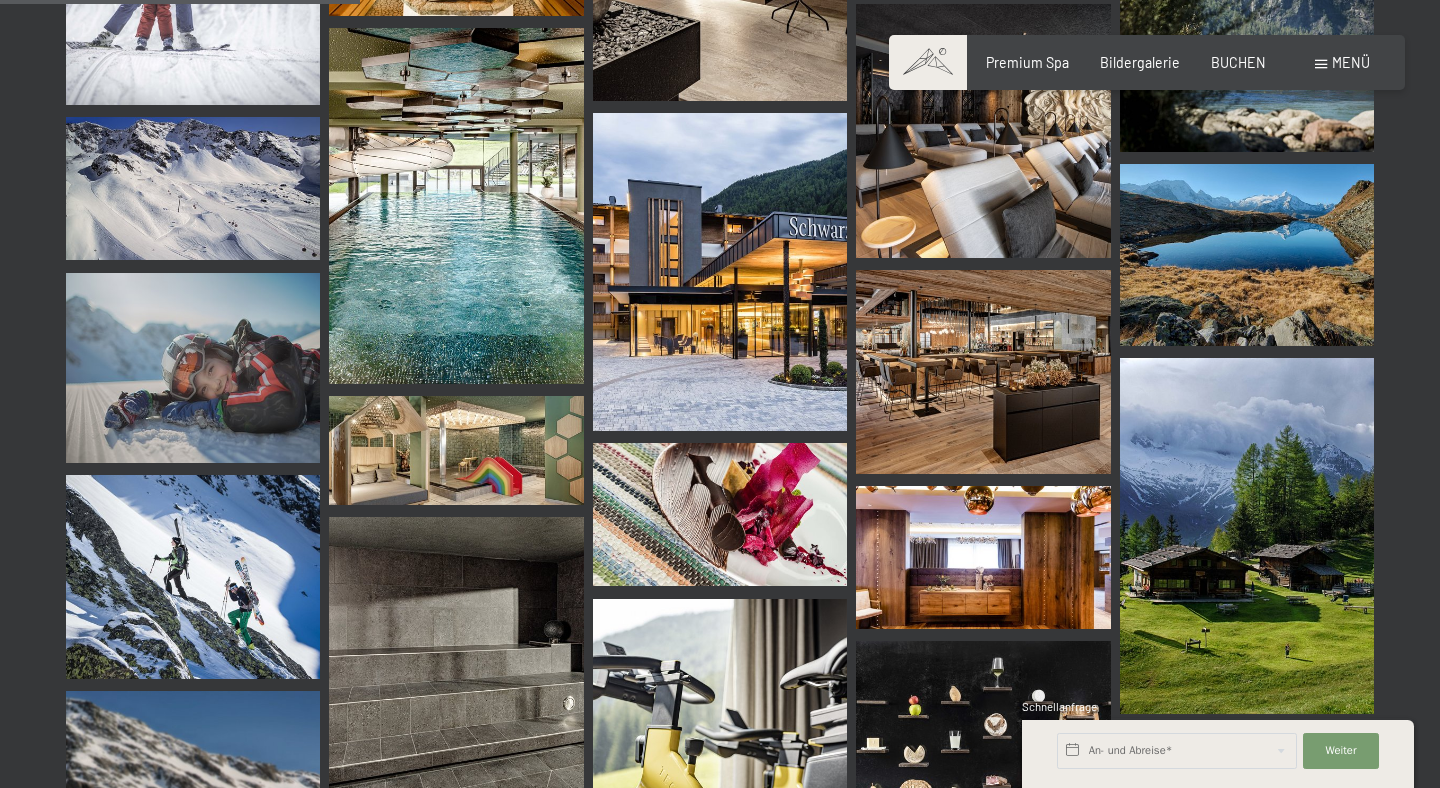 click at bounding box center [456, 206] 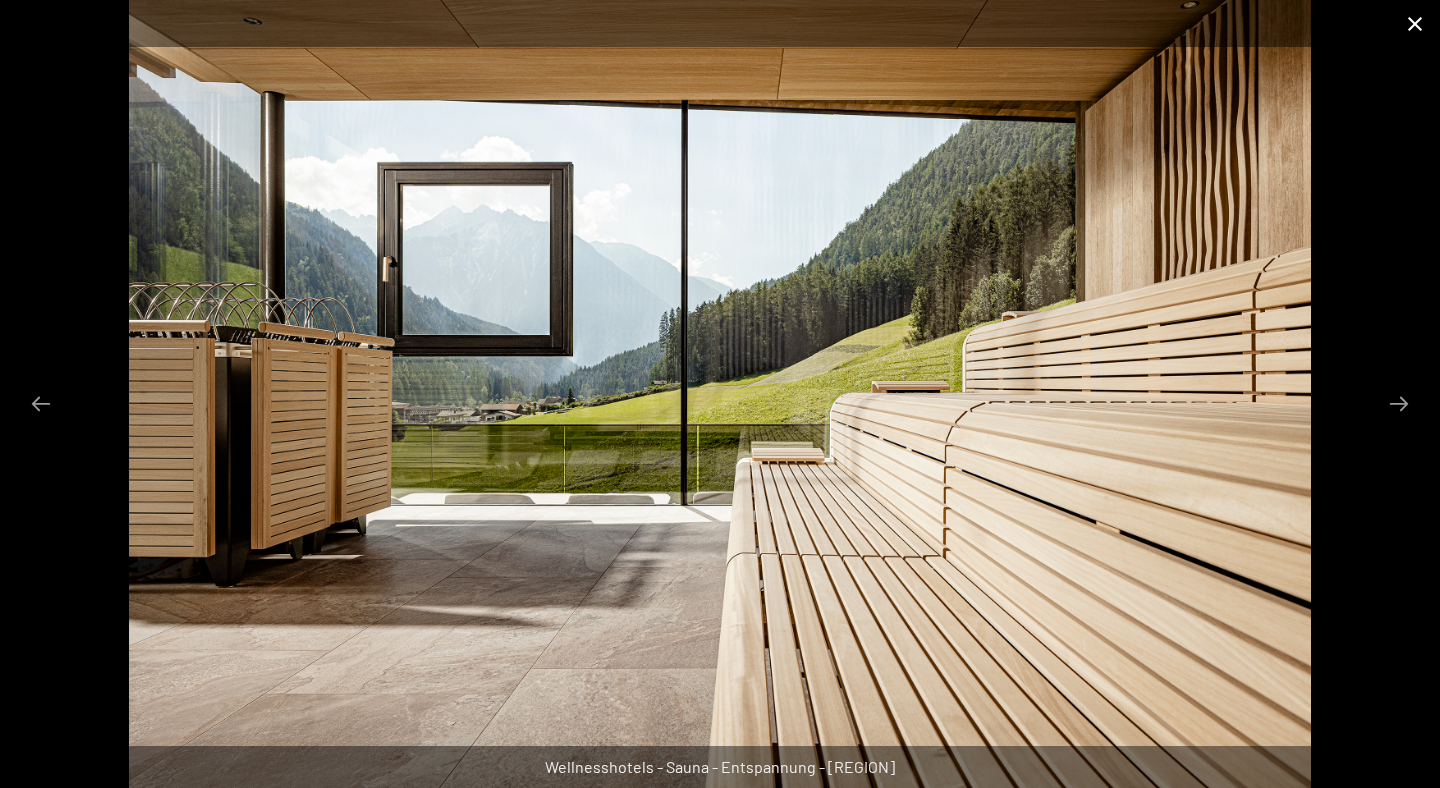 click at bounding box center [1415, 23] 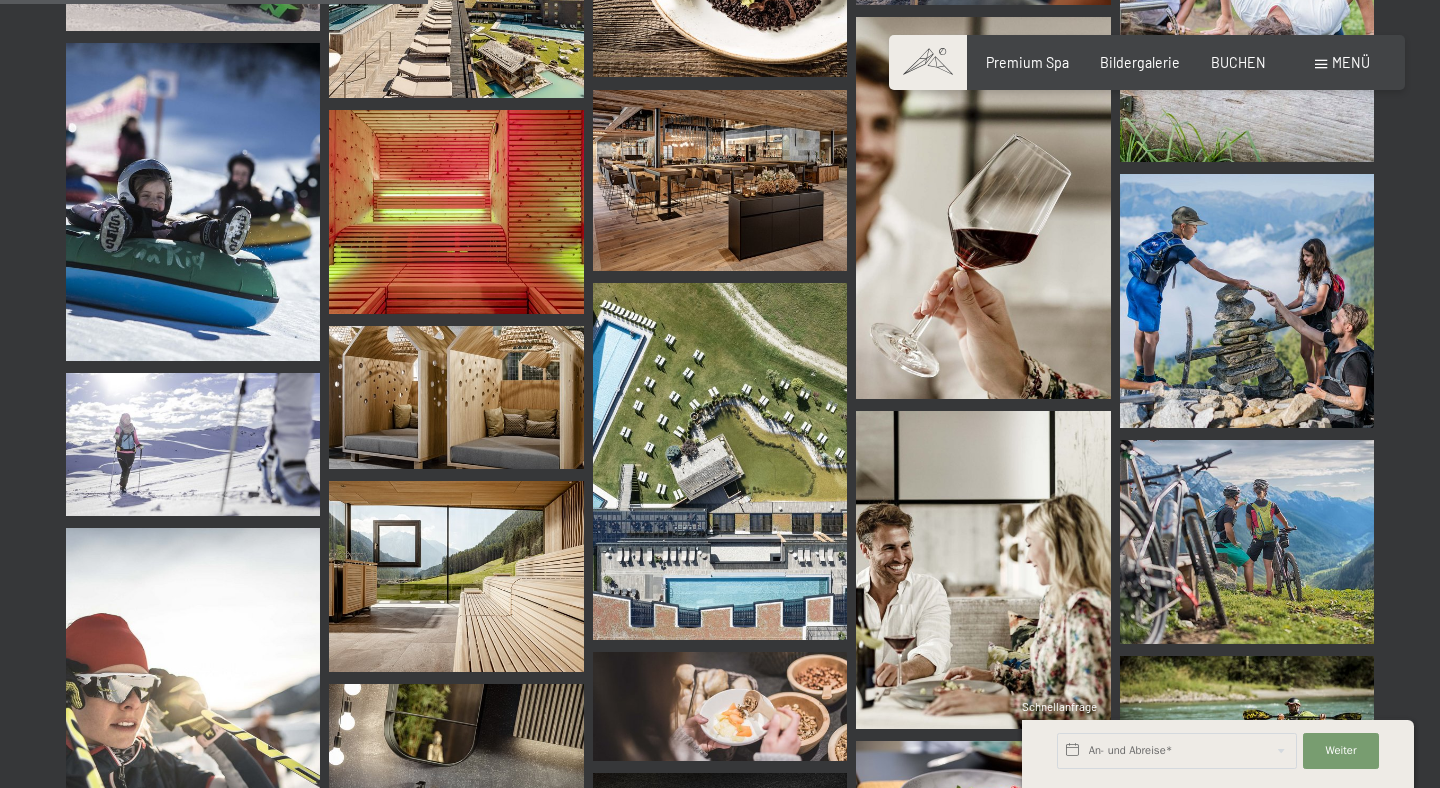 scroll, scrollTop: 6124, scrollLeft: 0, axis: vertical 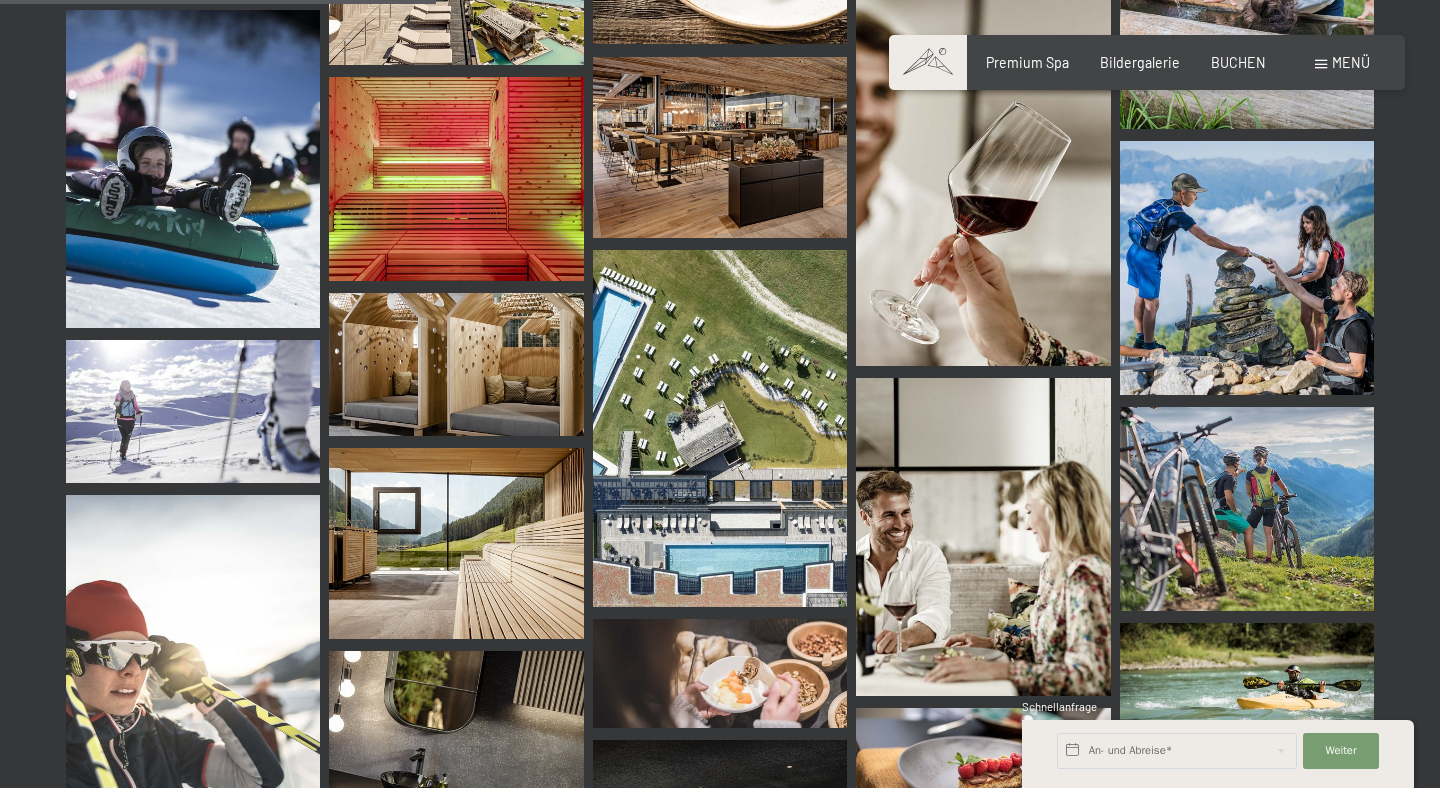 click at bounding box center [720, 428] 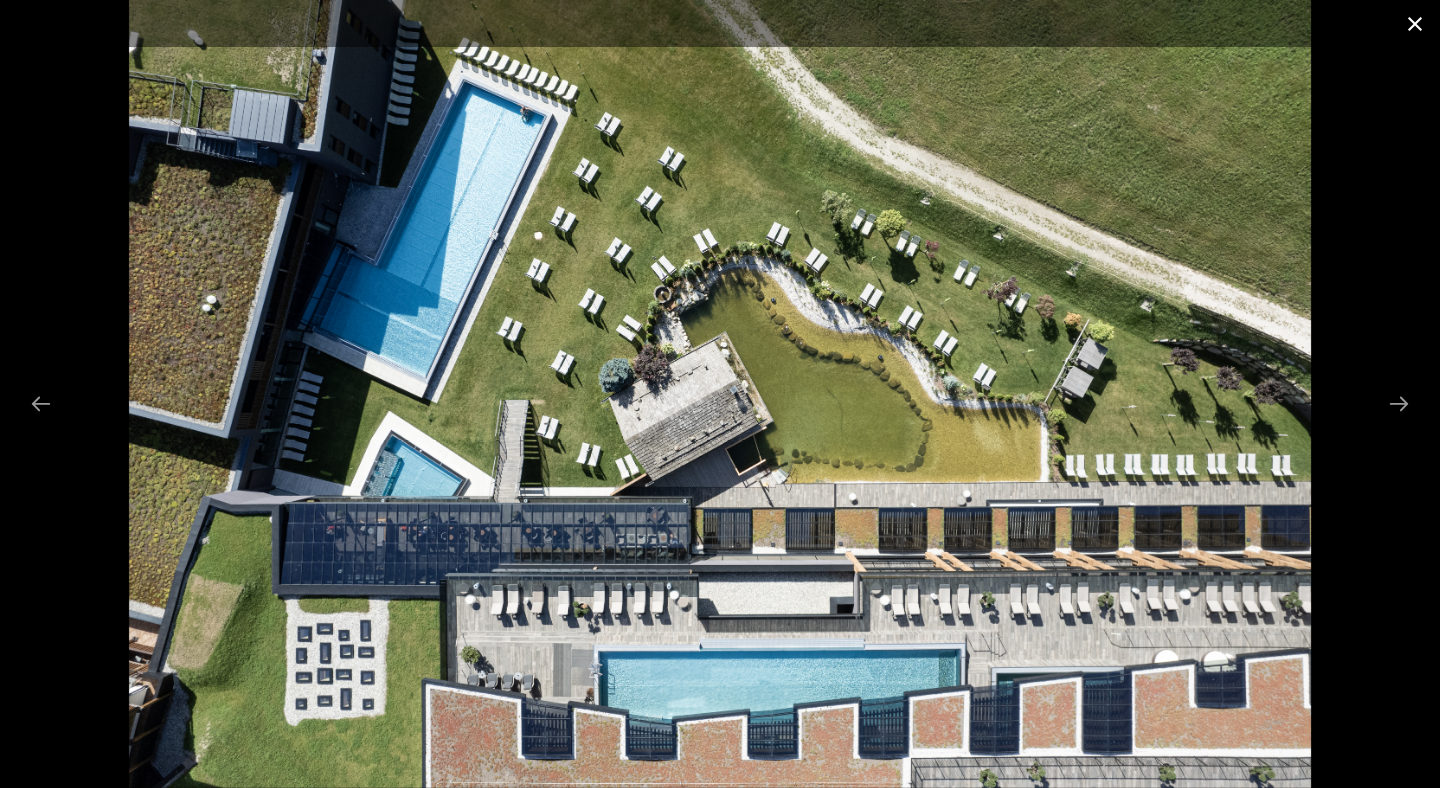 click at bounding box center [1415, 23] 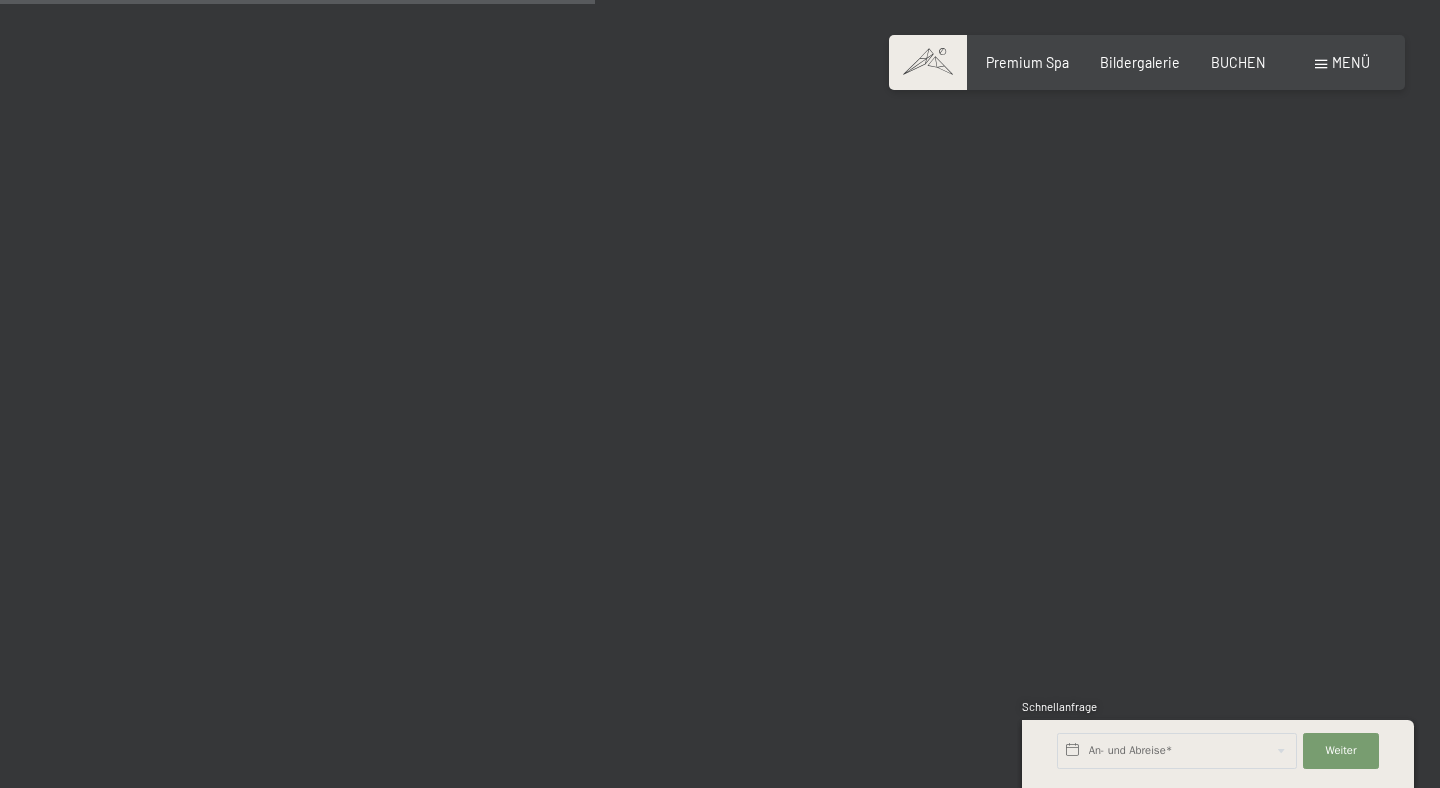 scroll, scrollTop: 8367, scrollLeft: 0, axis: vertical 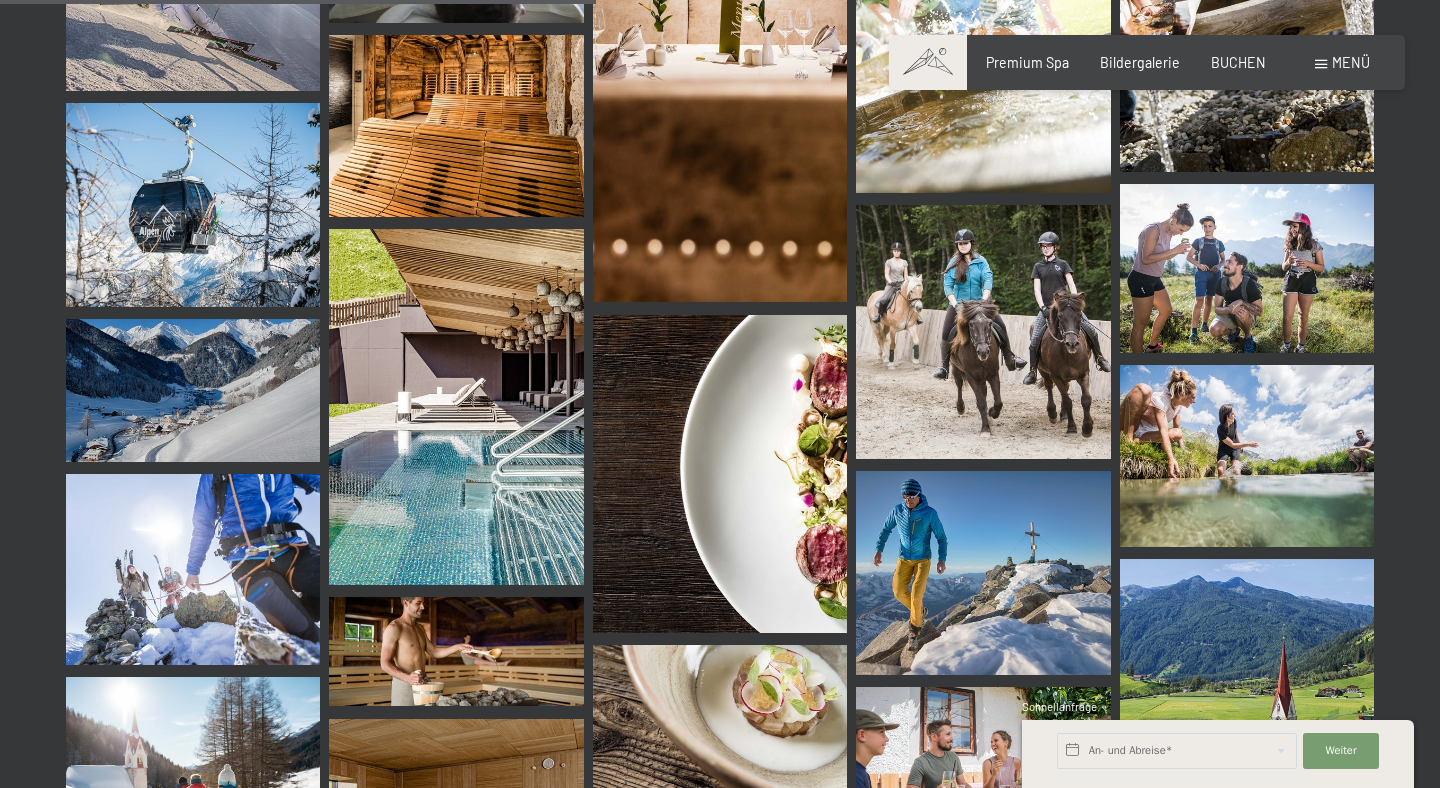 click at bounding box center [456, 407] 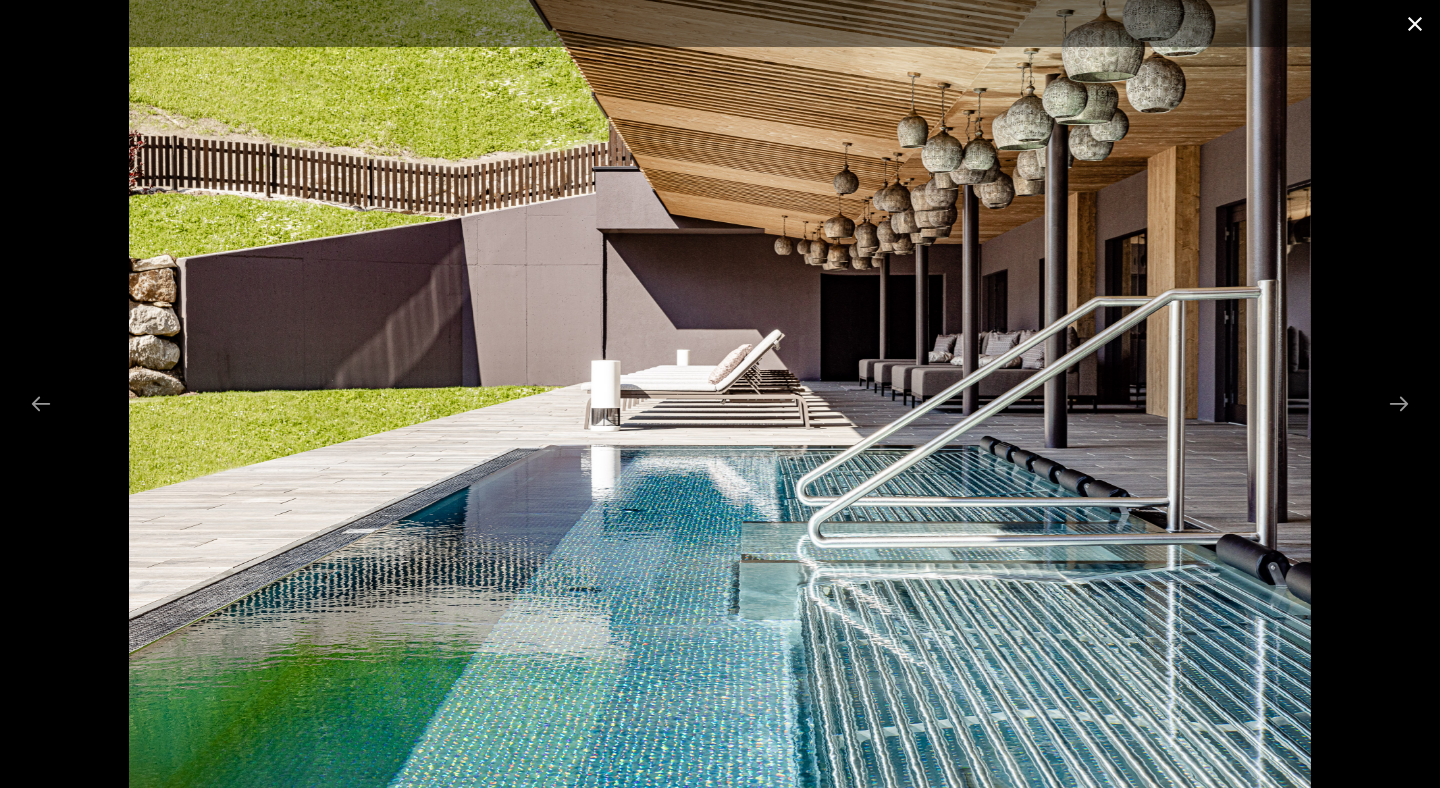 click at bounding box center [1415, 23] 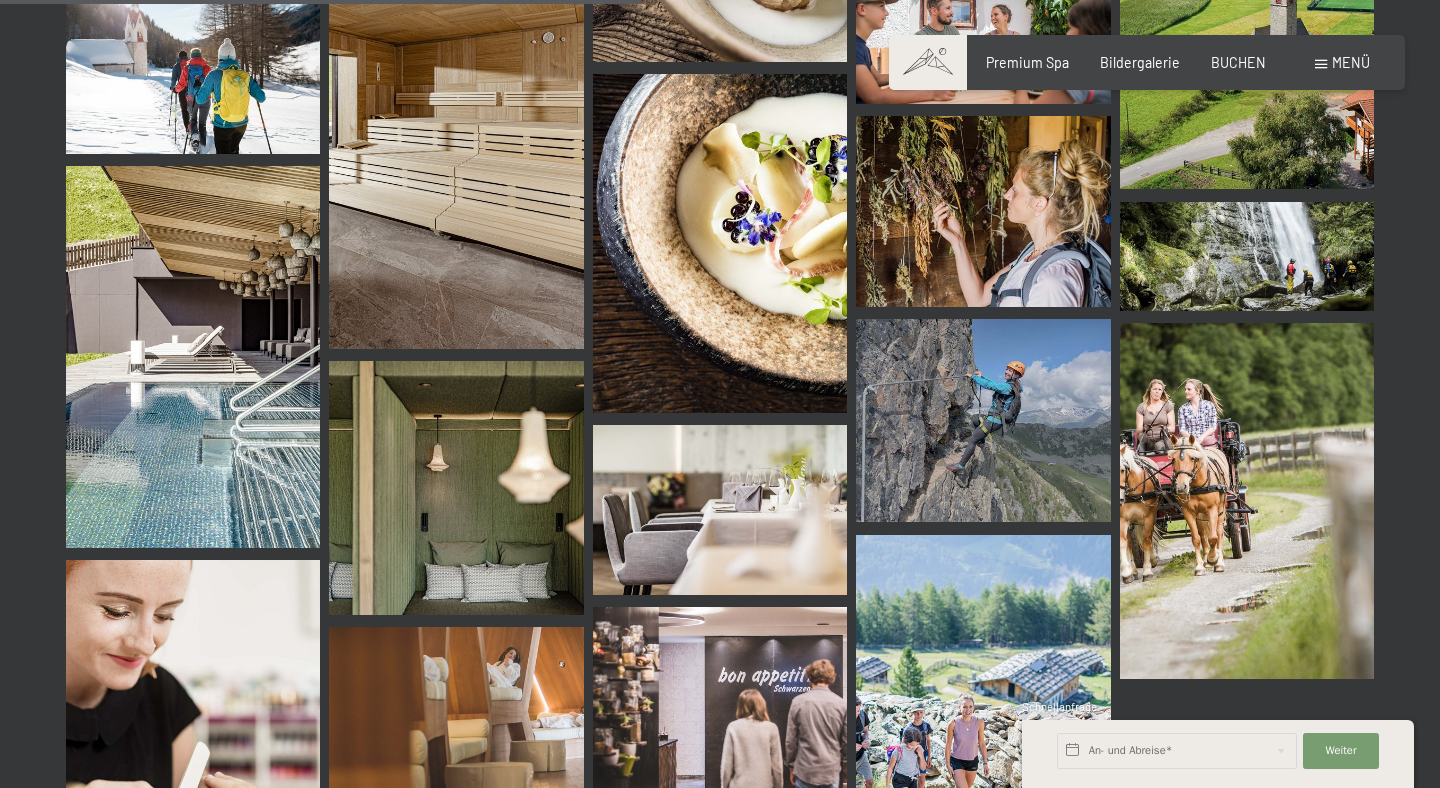 scroll, scrollTop: 9114, scrollLeft: 0, axis: vertical 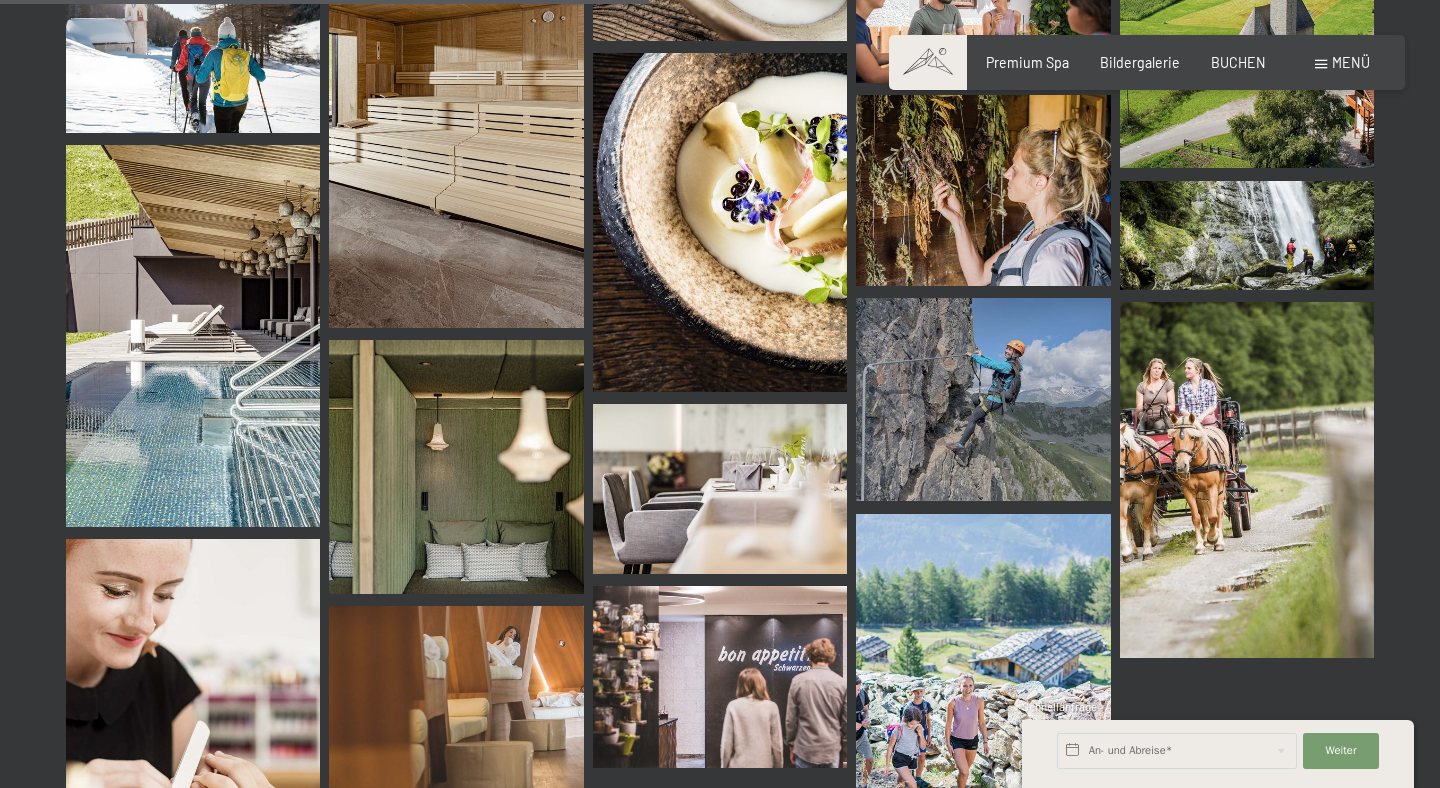 click at bounding box center (193, 336) 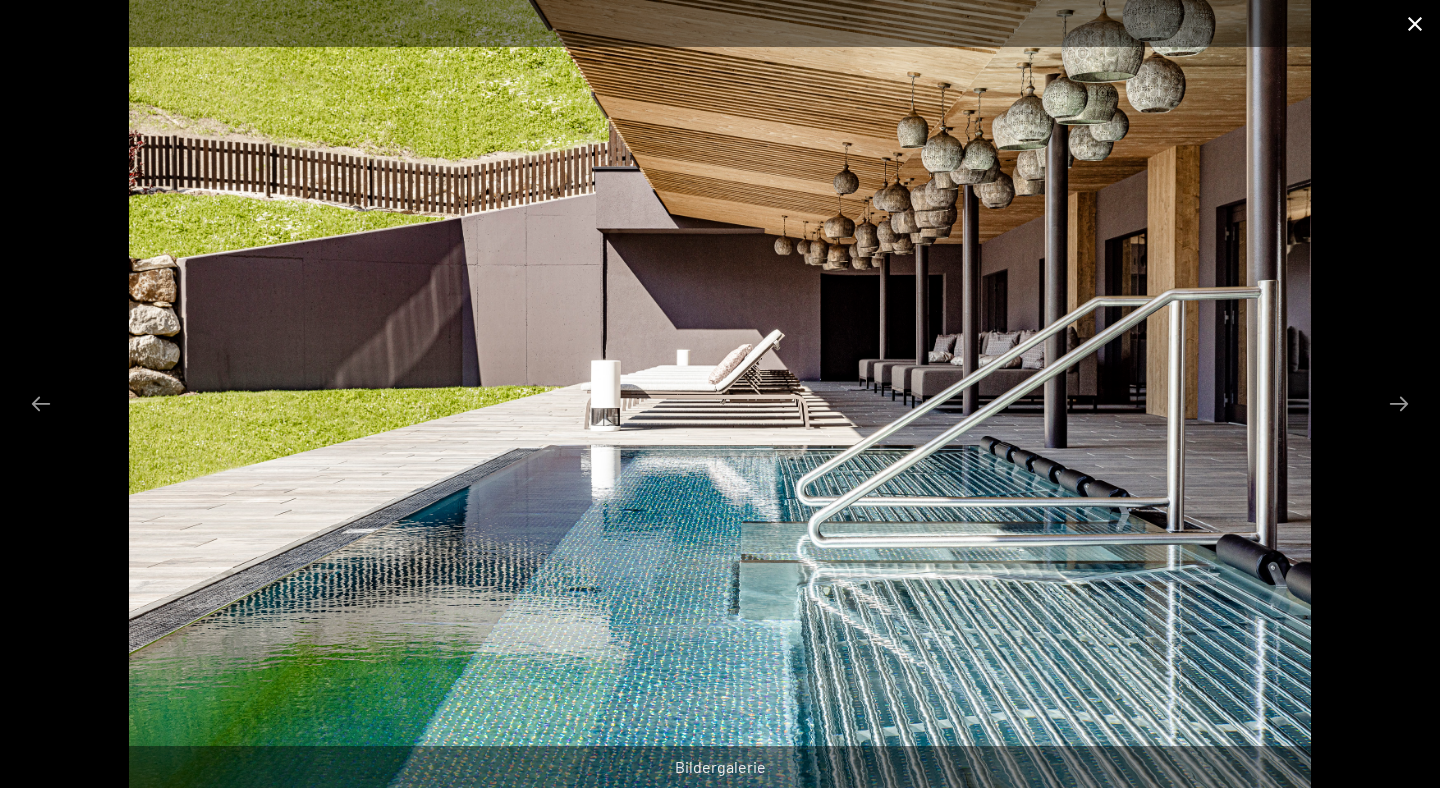click at bounding box center (1415, 23) 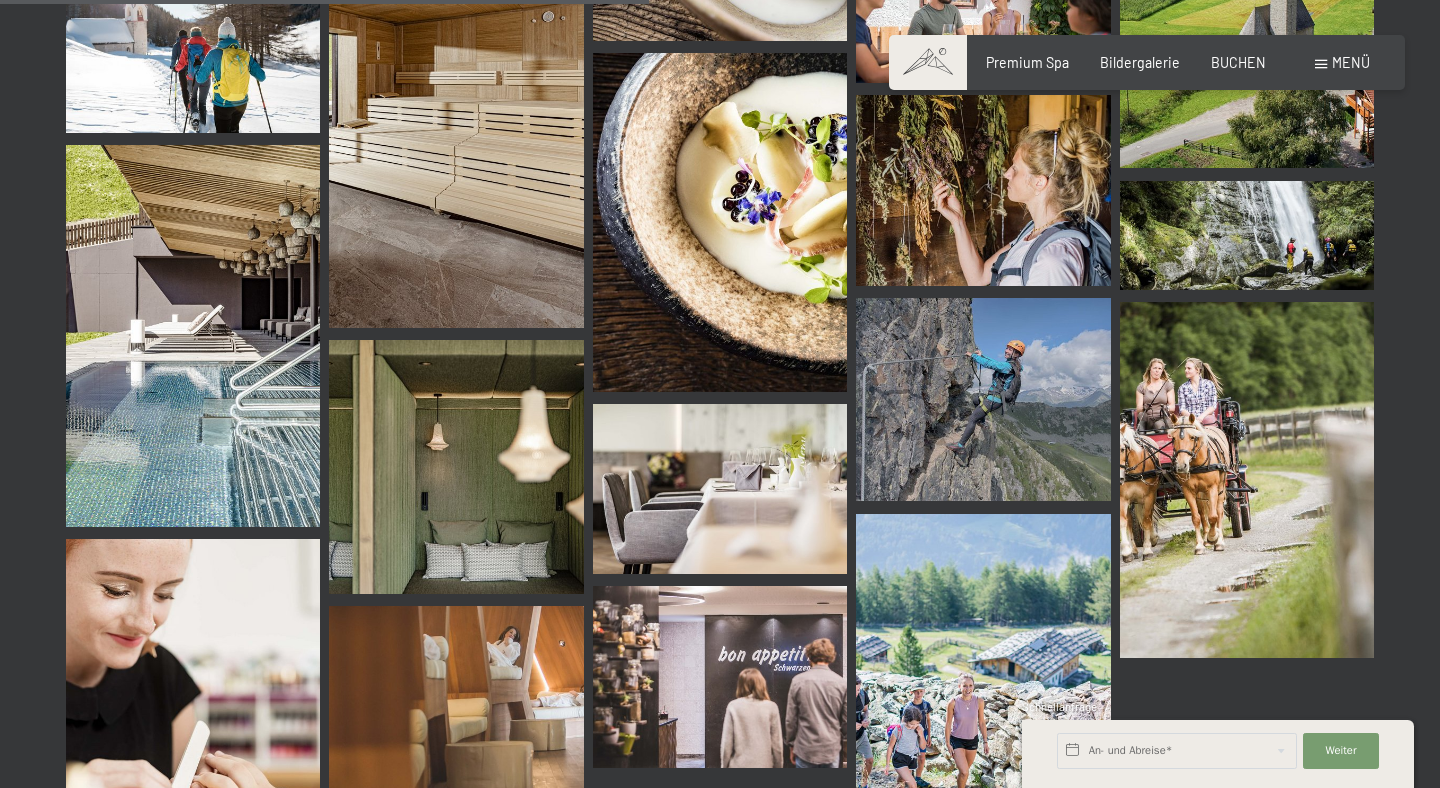 click on "Einwilligung Marketing*" at bounding box center [592, 451] 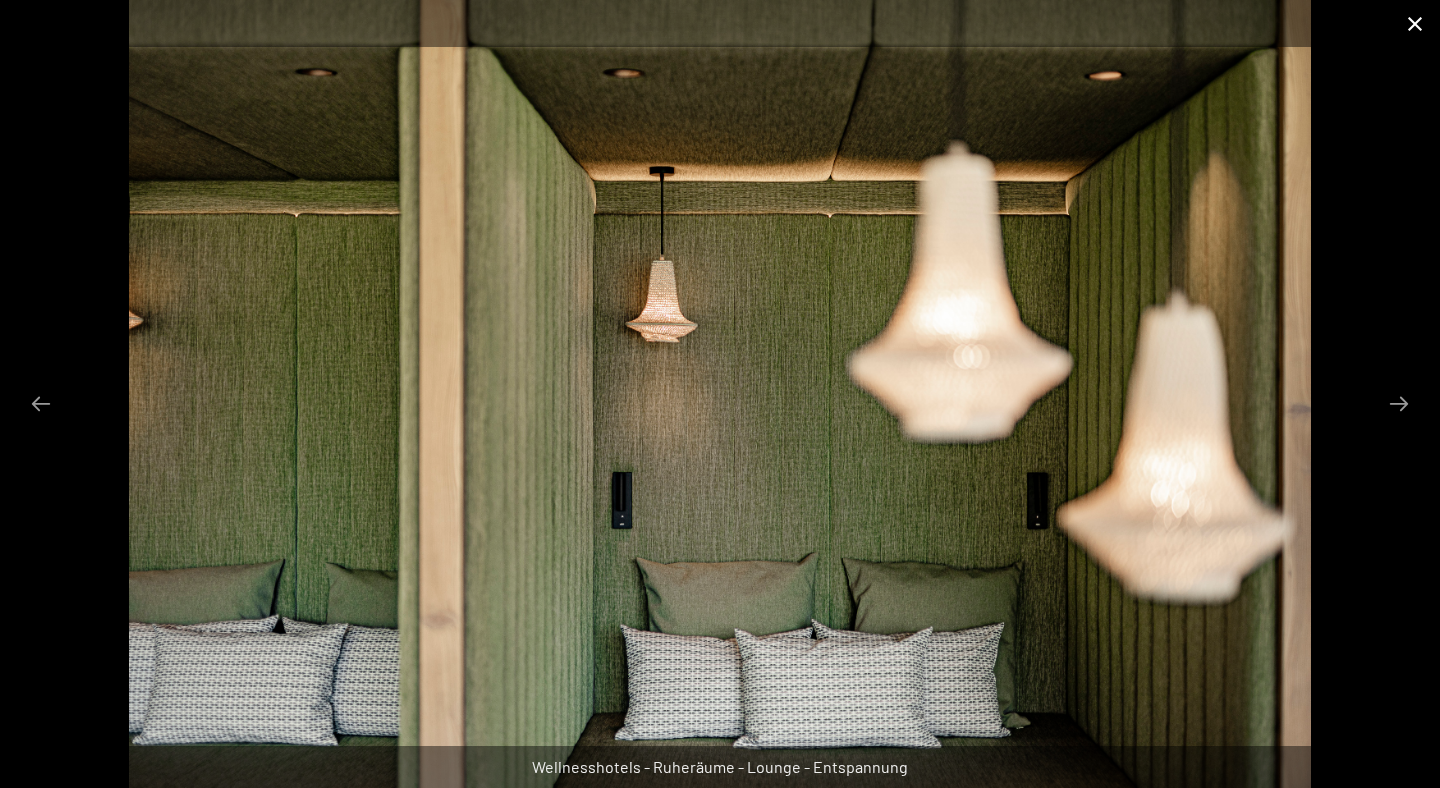 click at bounding box center (1415, 23) 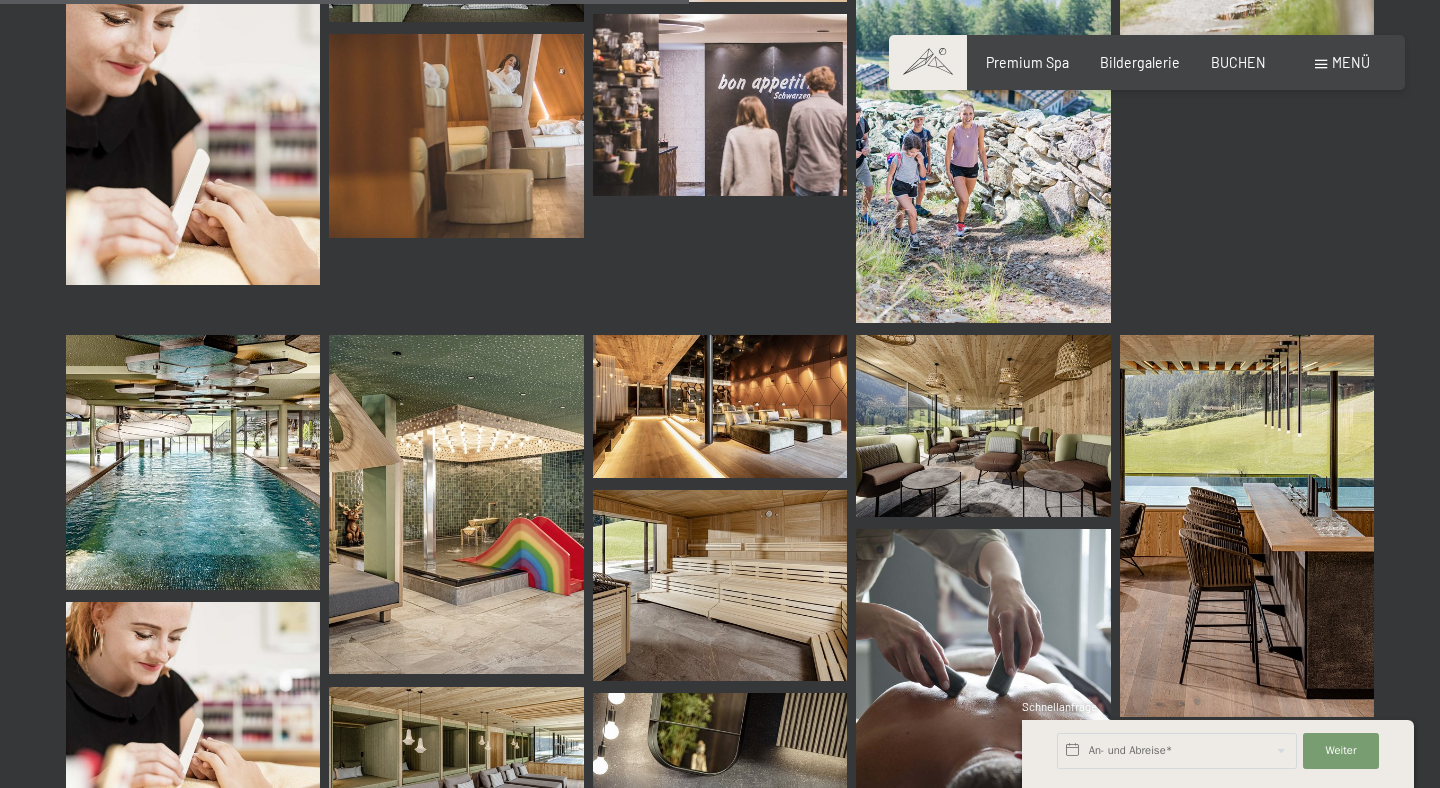 scroll, scrollTop: 9691, scrollLeft: 0, axis: vertical 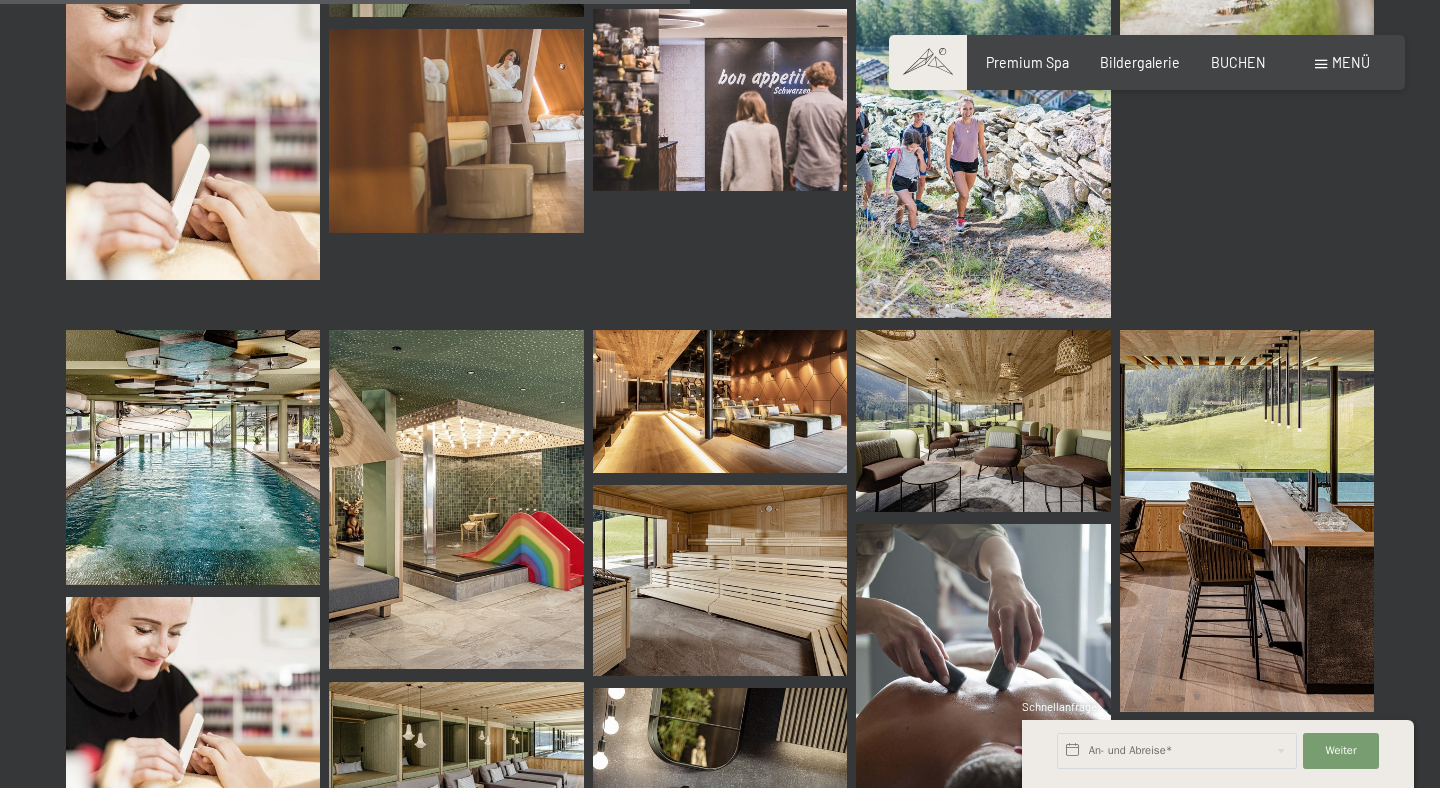 click at bounding box center (193, 457) 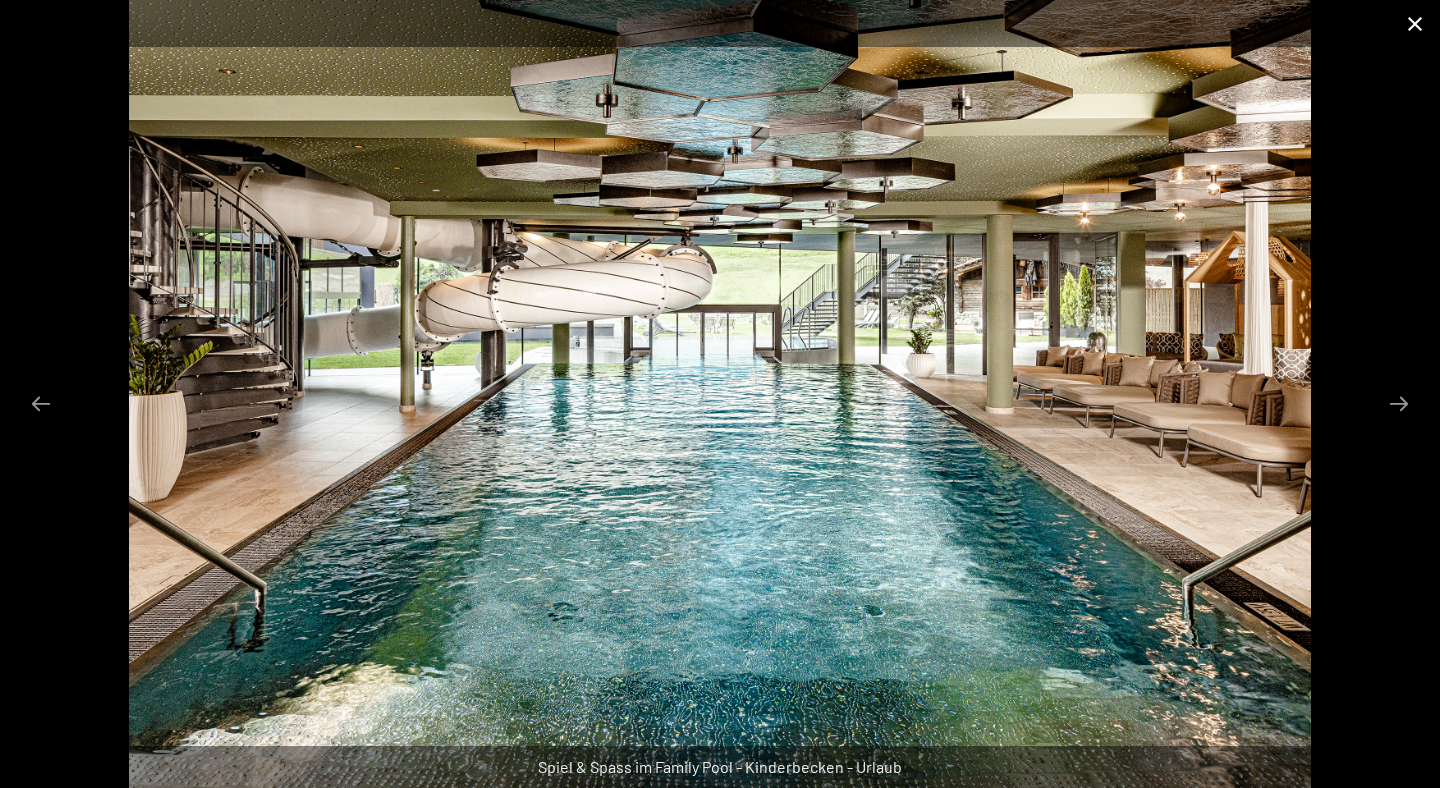 click at bounding box center (1415, 23) 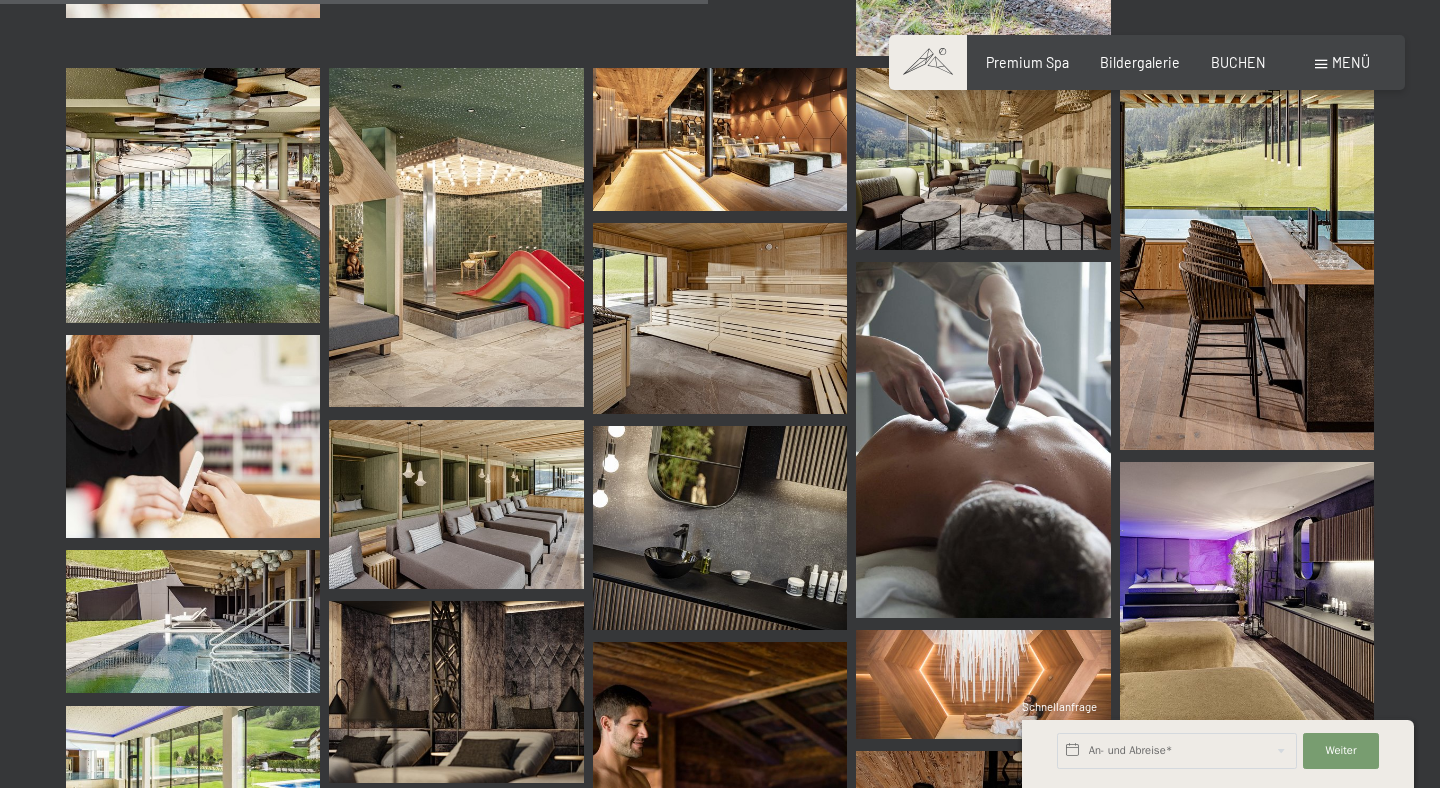 scroll, scrollTop: 9958, scrollLeft: 0, axis: vertical 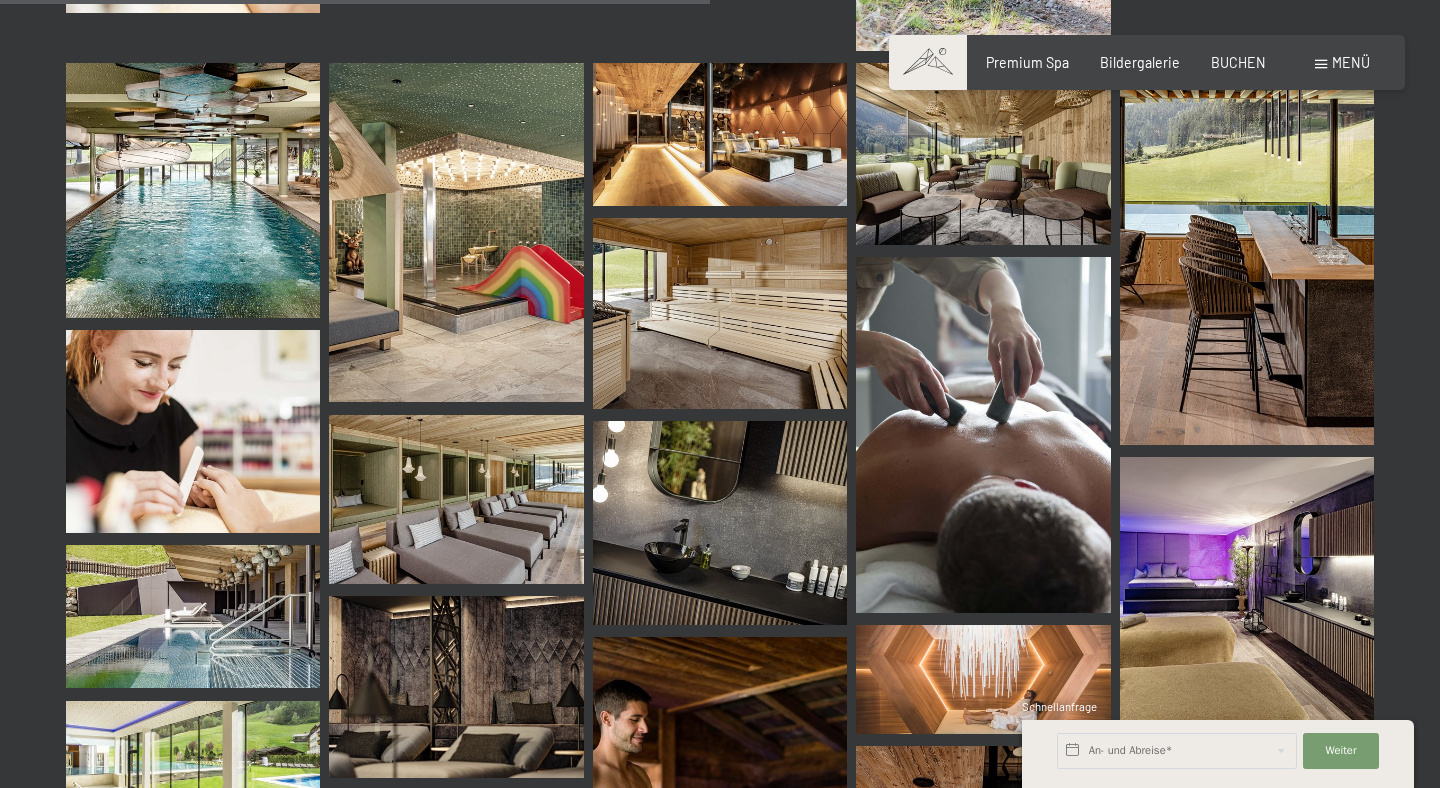 click at bounding box center (1247, 254) 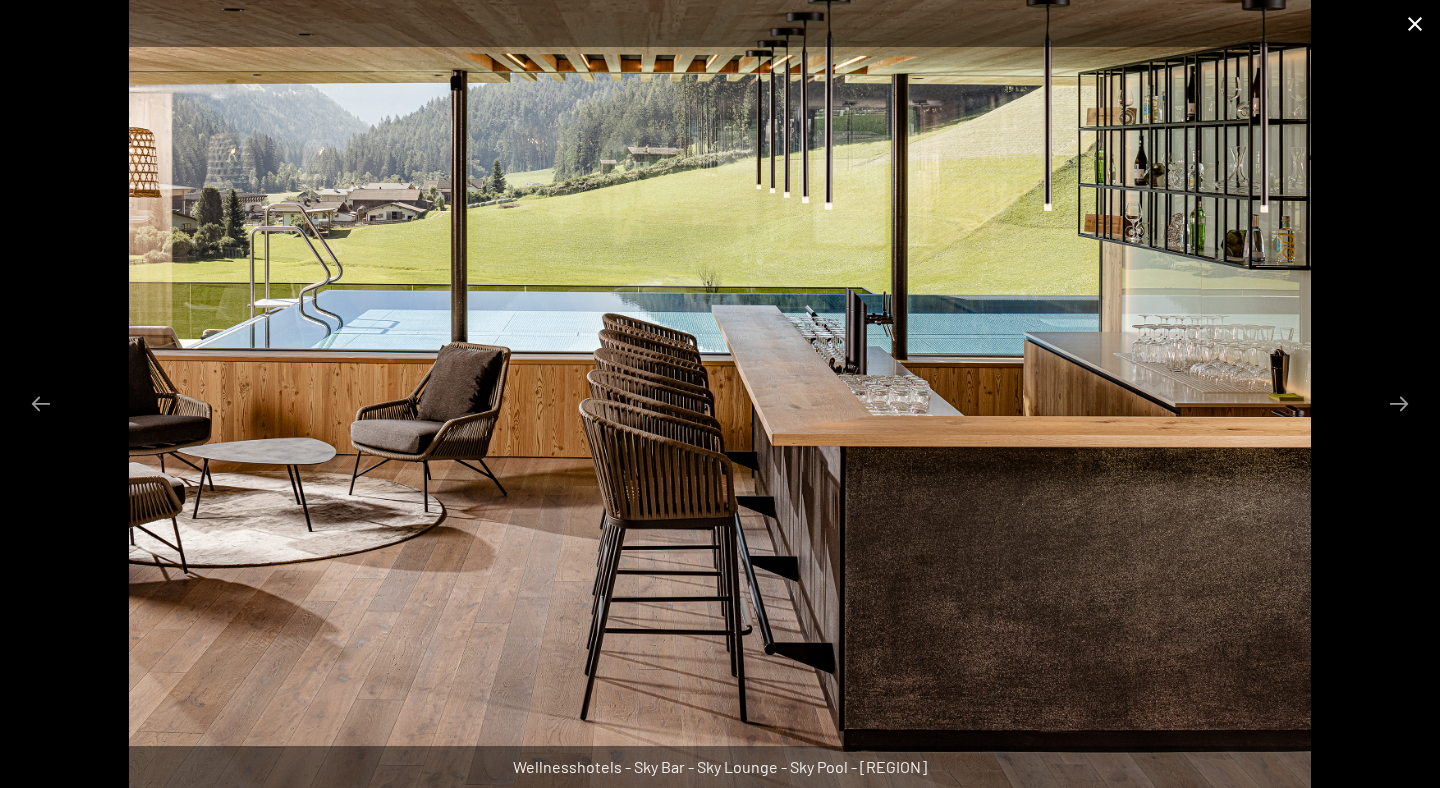 click at bounding box center (1415, 23) 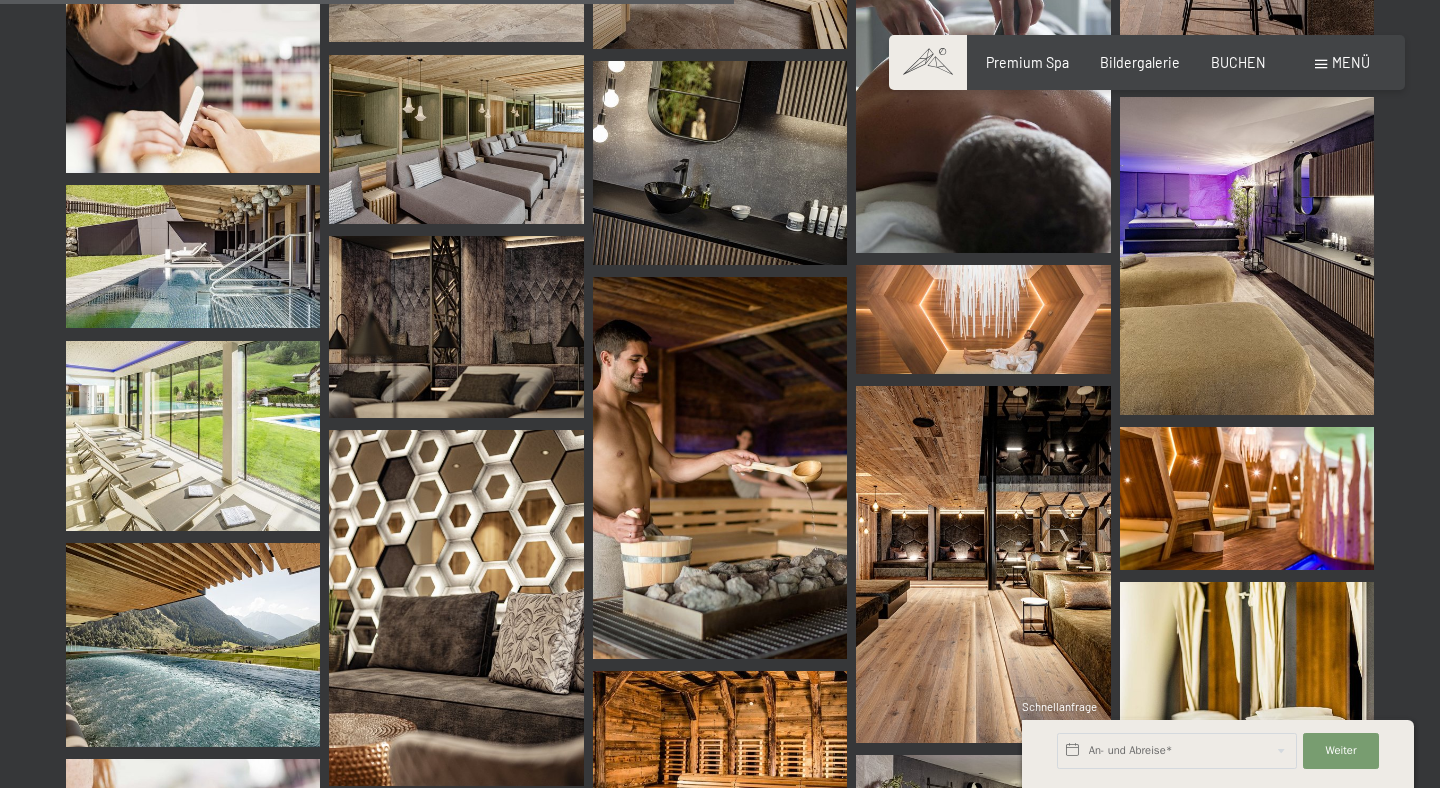 scroll, scrollTop: 10320, scrollLeft: 0, axis: vertical 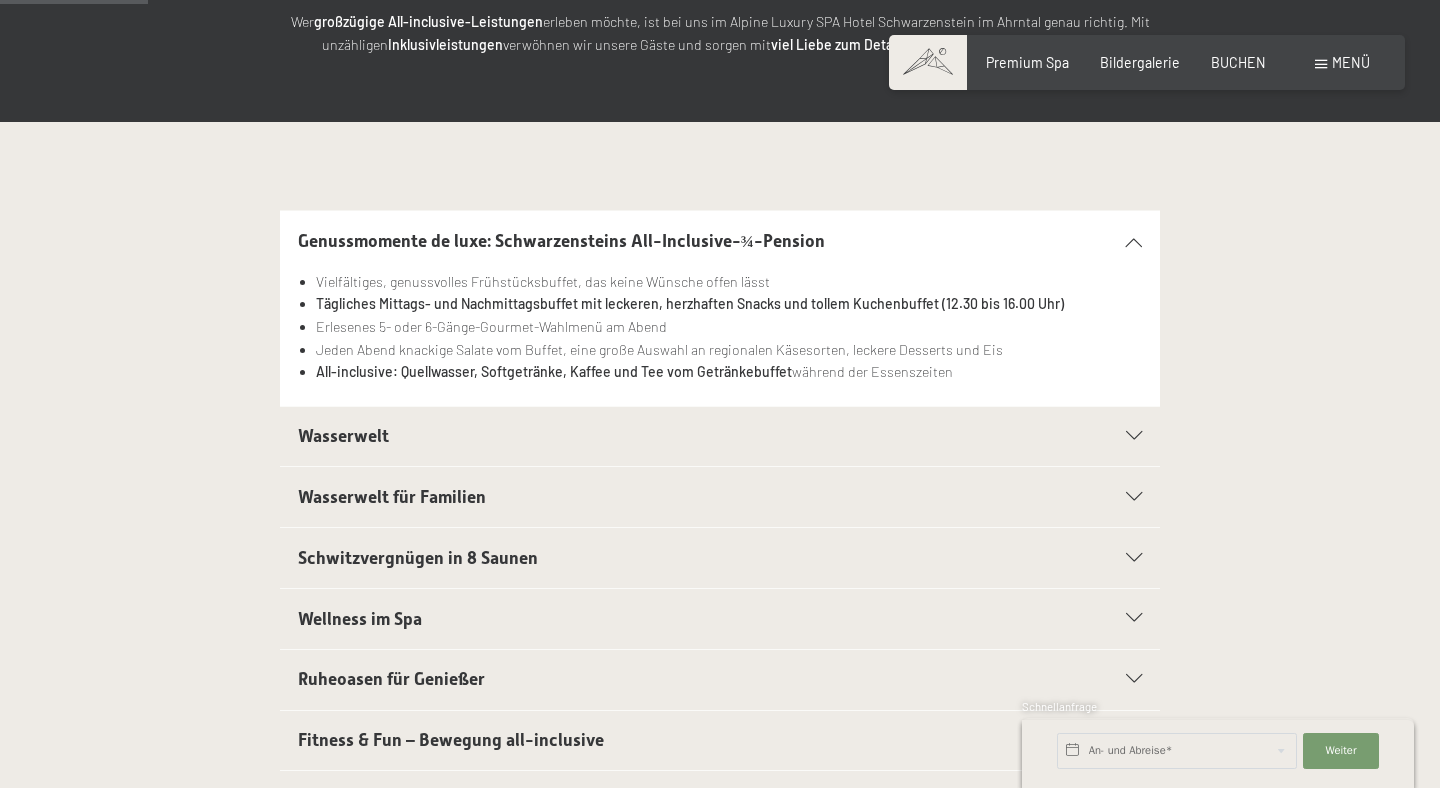 click on "Buchen           Anfragen                                     Premium Spa           Bildergalerie           BUCHEN           Menü                                                                    DE         IT         EN                Gutschein             Bildergalerie               Anfragen           Buchen                    DE         IT         EN                       Das Schwarzenstein           Neuheiten im Schwarzenstein         Ihre Gastgeber         Premium Spa         Gourmet         Aktiv         Wochenprogramm         Bilder             Family         GoGreen         Belvita         Bildergalerie                     Wohnen & Preise           Inklusivleistungen         Zimmer & Preise         Liste             Angebote         Liste             Familienpreise         Spa Anwendungen         Treuebonus         Anfrage         Buchung         AGBs - Info         Gutschein         Geschenksidee         App. Luxegg                     Umgebung" at bounding box center (1146, 63) 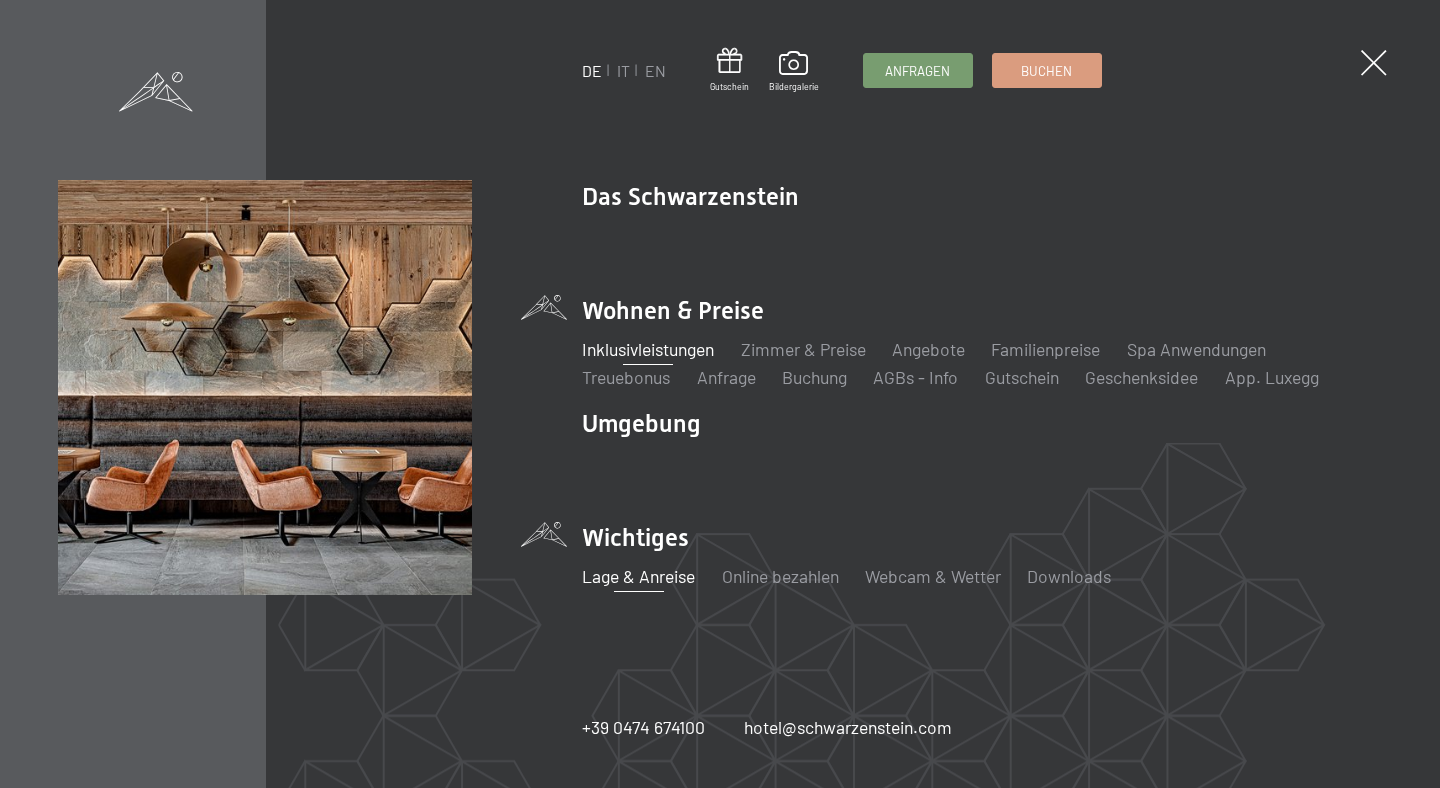 click on "Lage & Anreise" at bounding box center [638, 576] 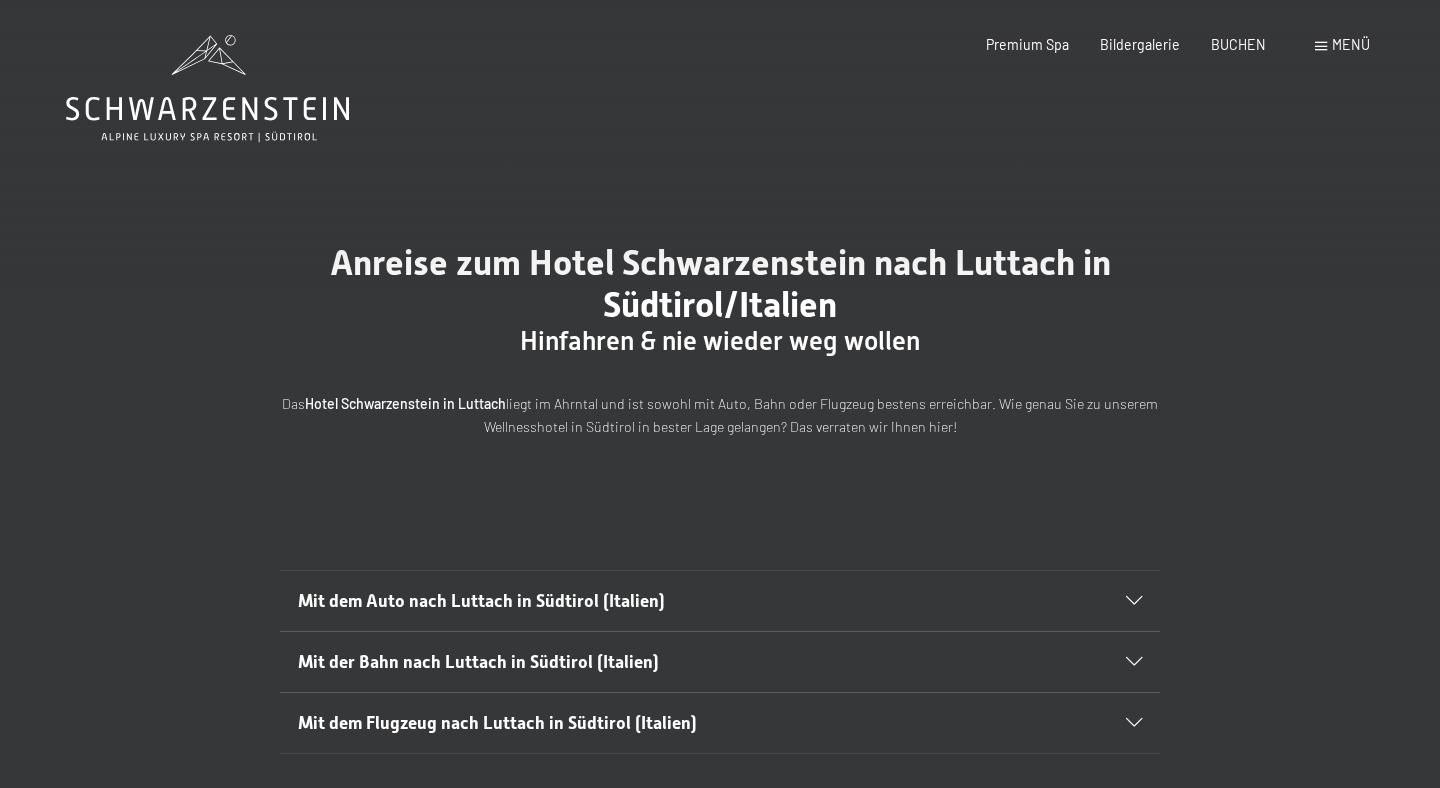 scroll, scrollTop: 0, scrollLeft: 0, axis: both 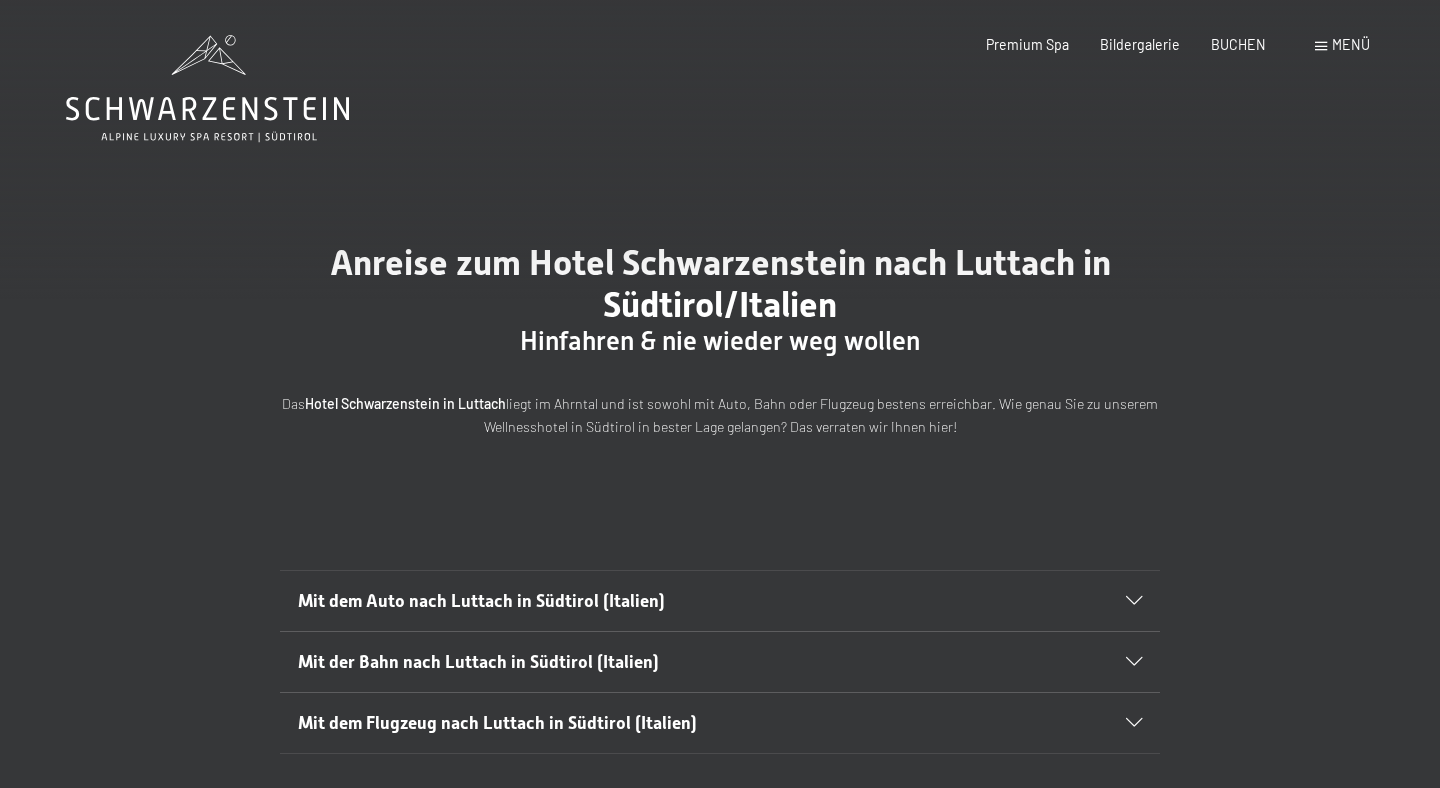 click on "Menü" at bounding box center (1342, 45) 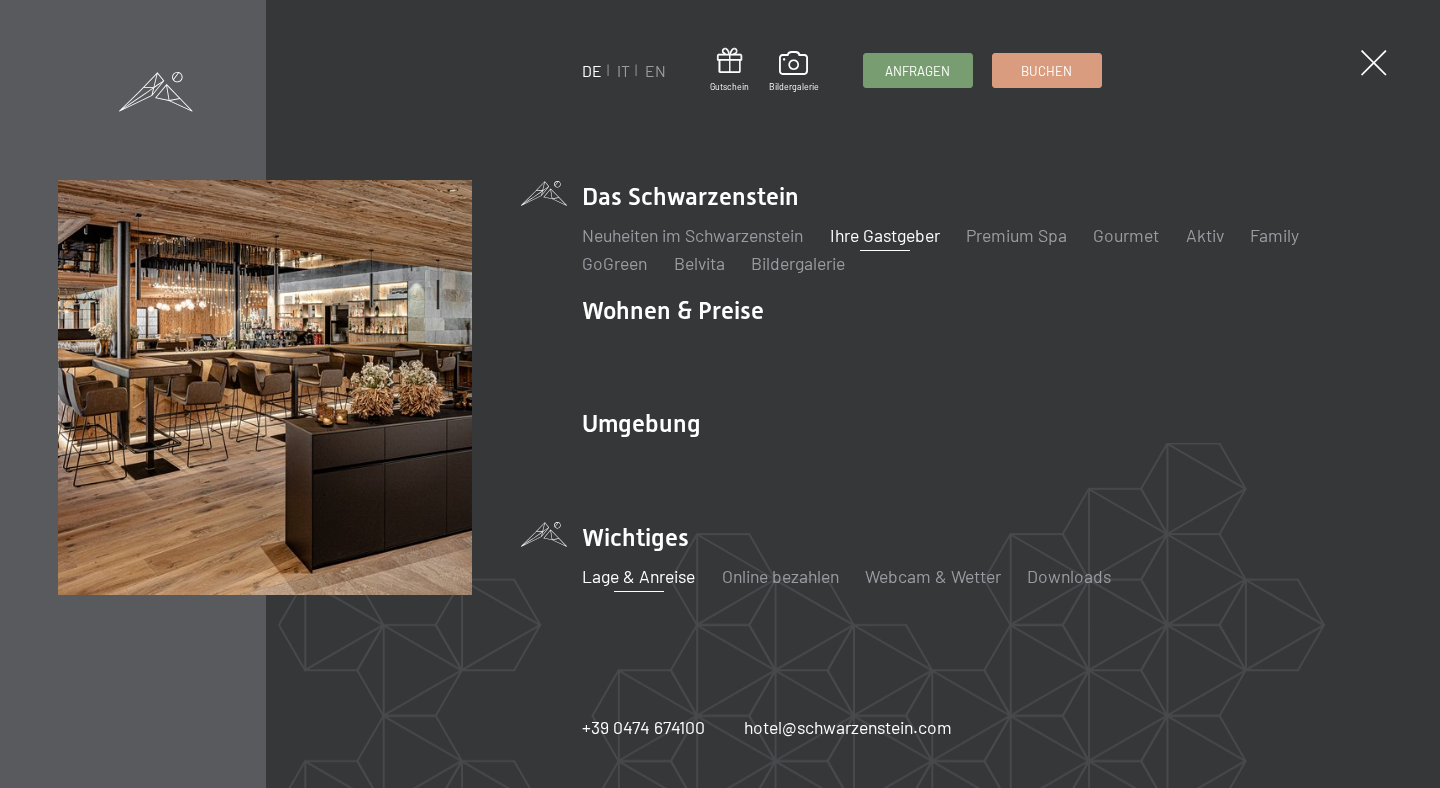 click on "Ihre Gastgeber" at bounding box center (885, 235) 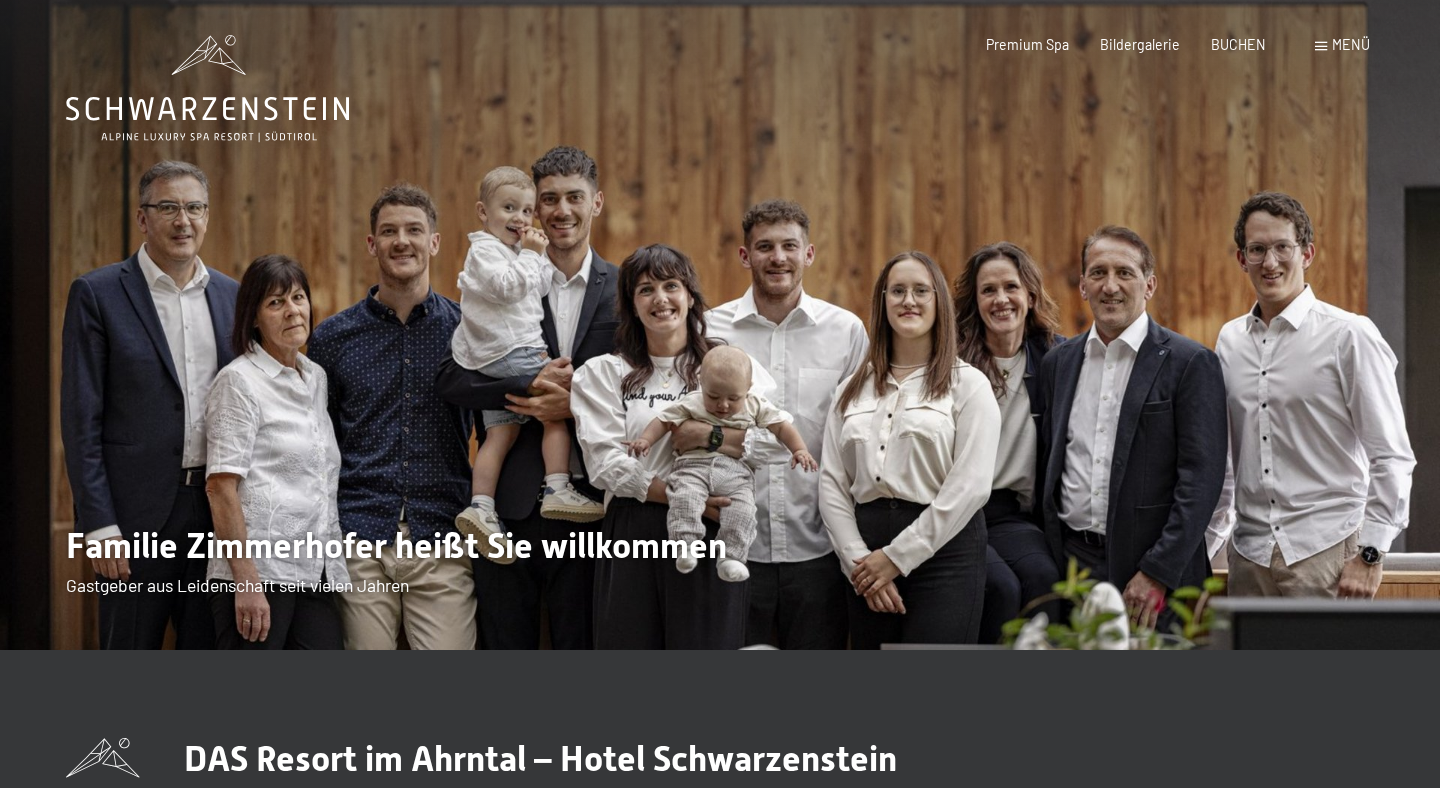 scroll, scrollTop: 0, scrollLeft: 0, axis: both 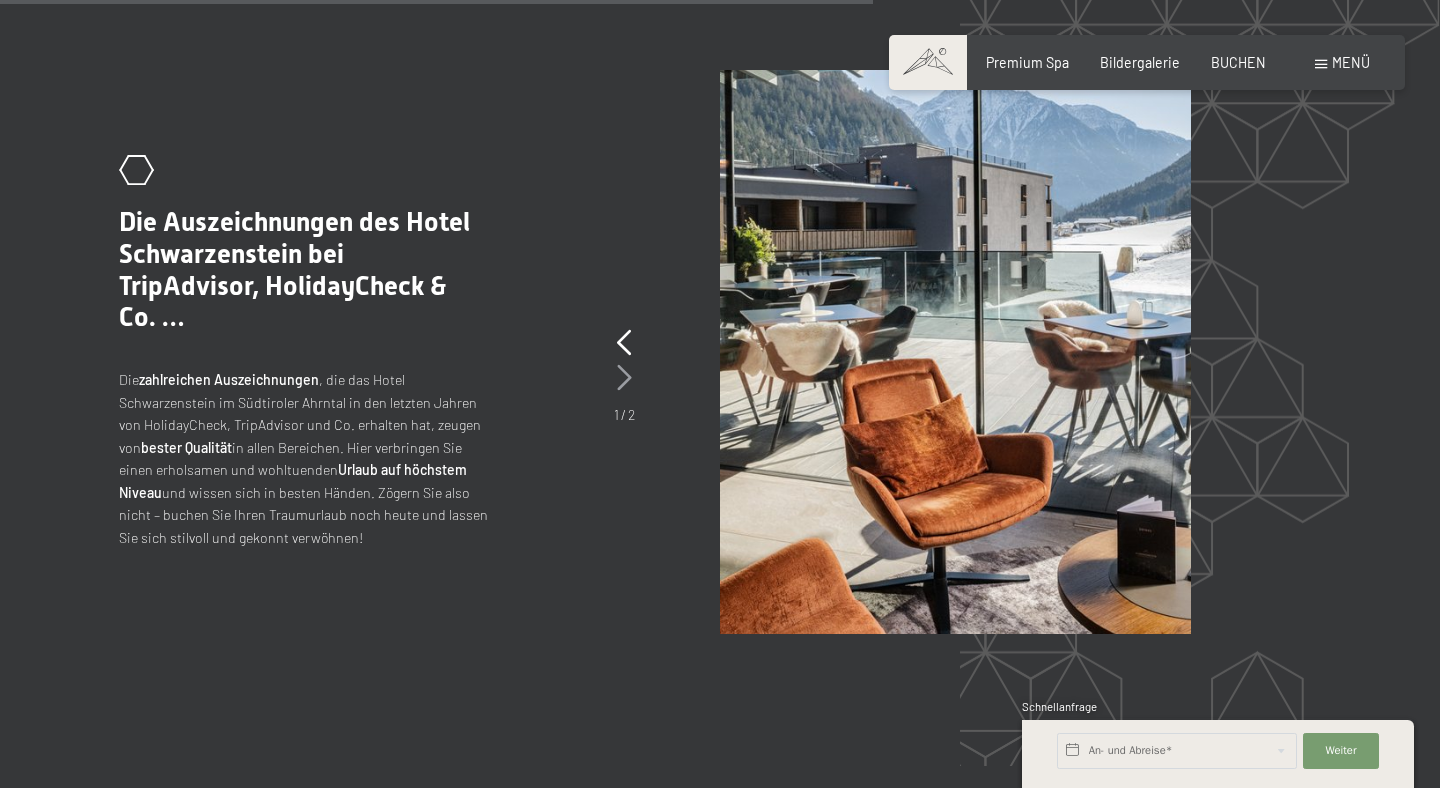 click at bounding box center (624, 378) 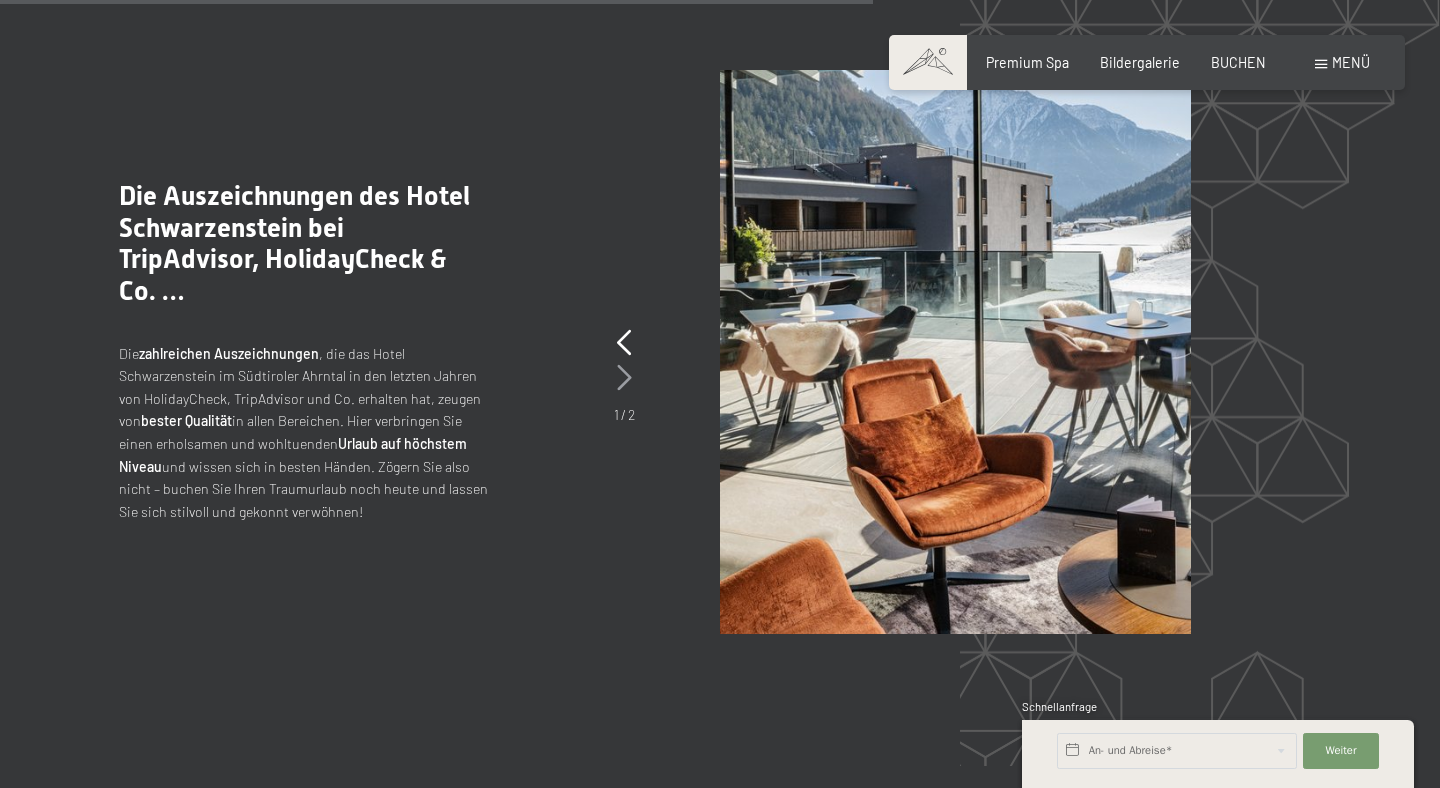 click at bounding box center (624, 378) 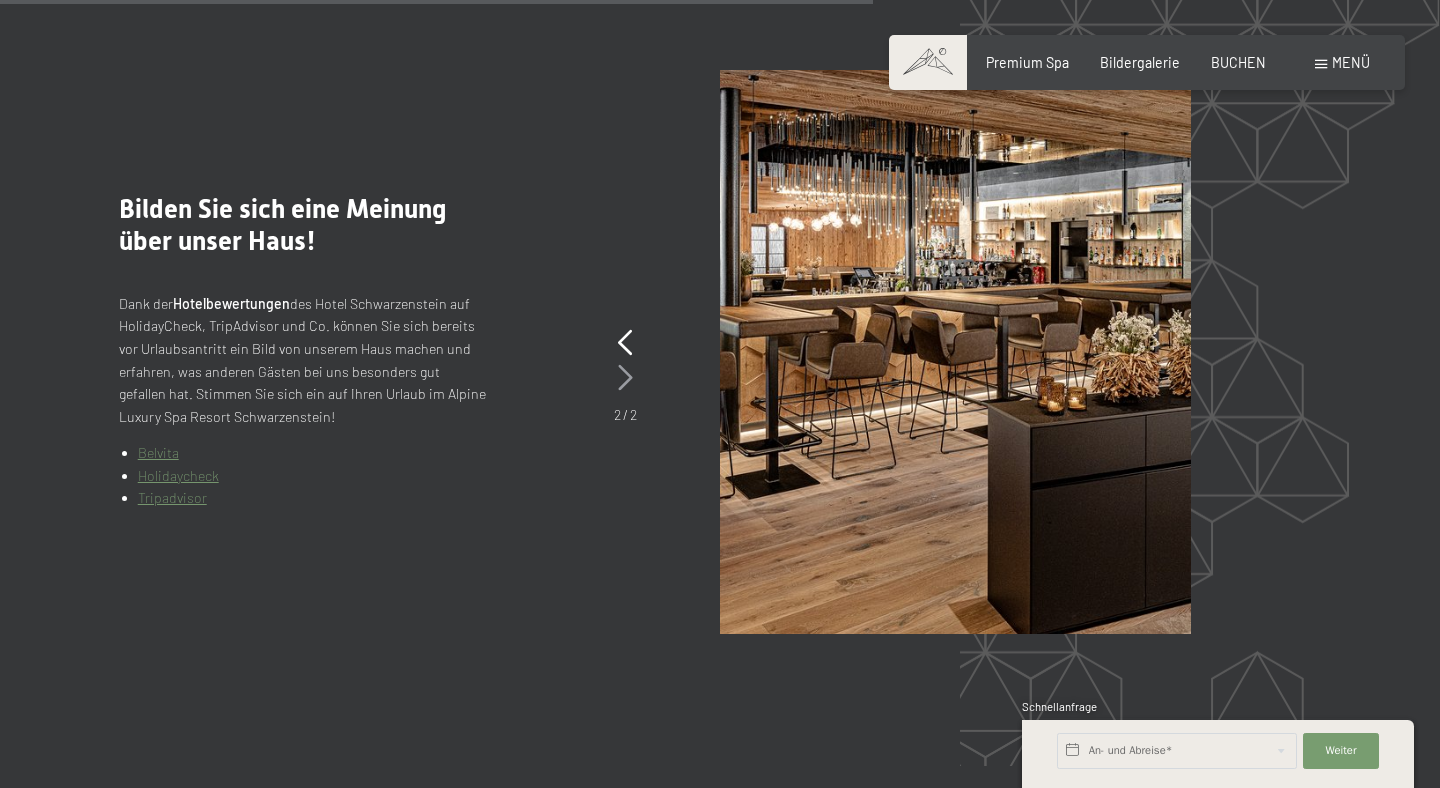 click at bounding box center [625, 378] 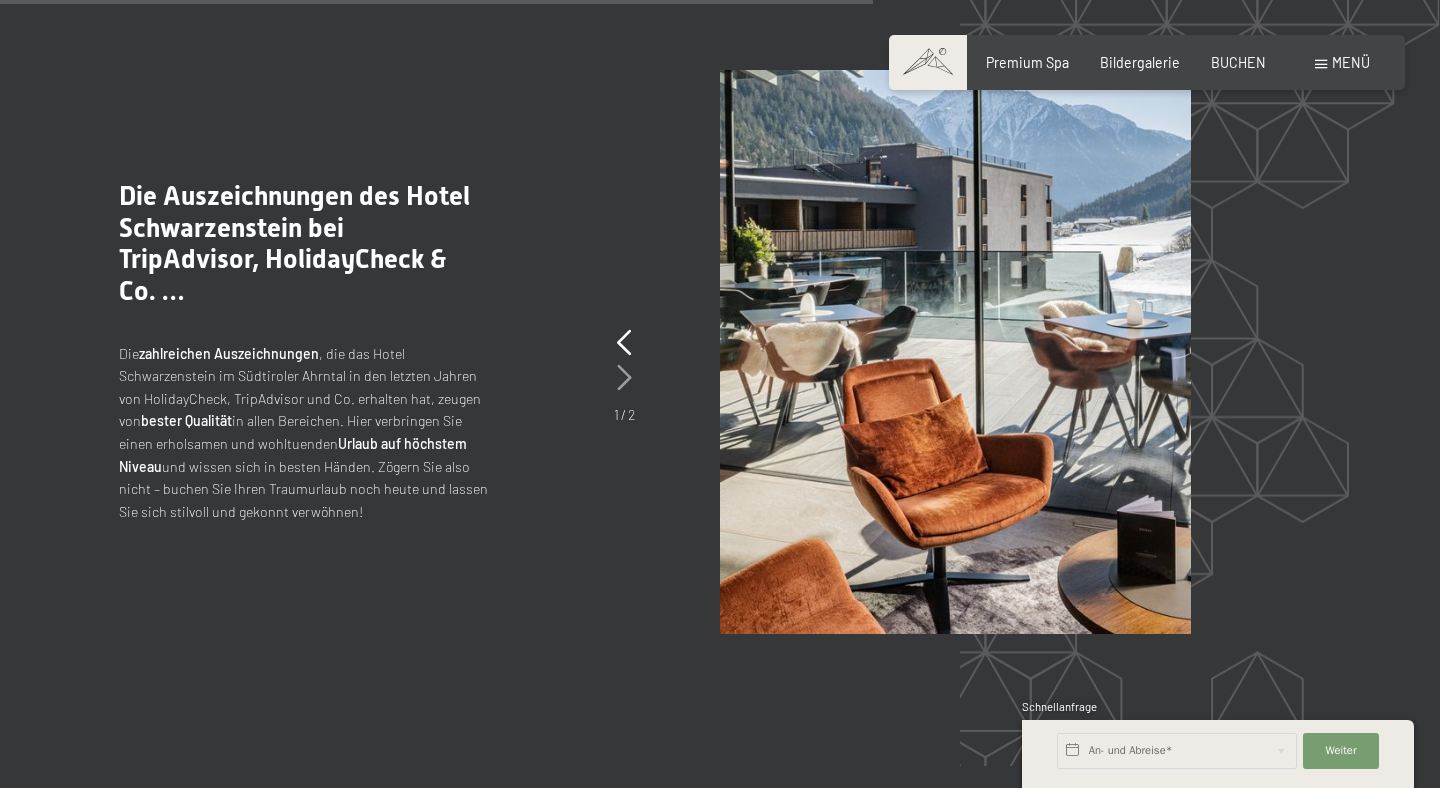 click at bounding box center (624, 378) 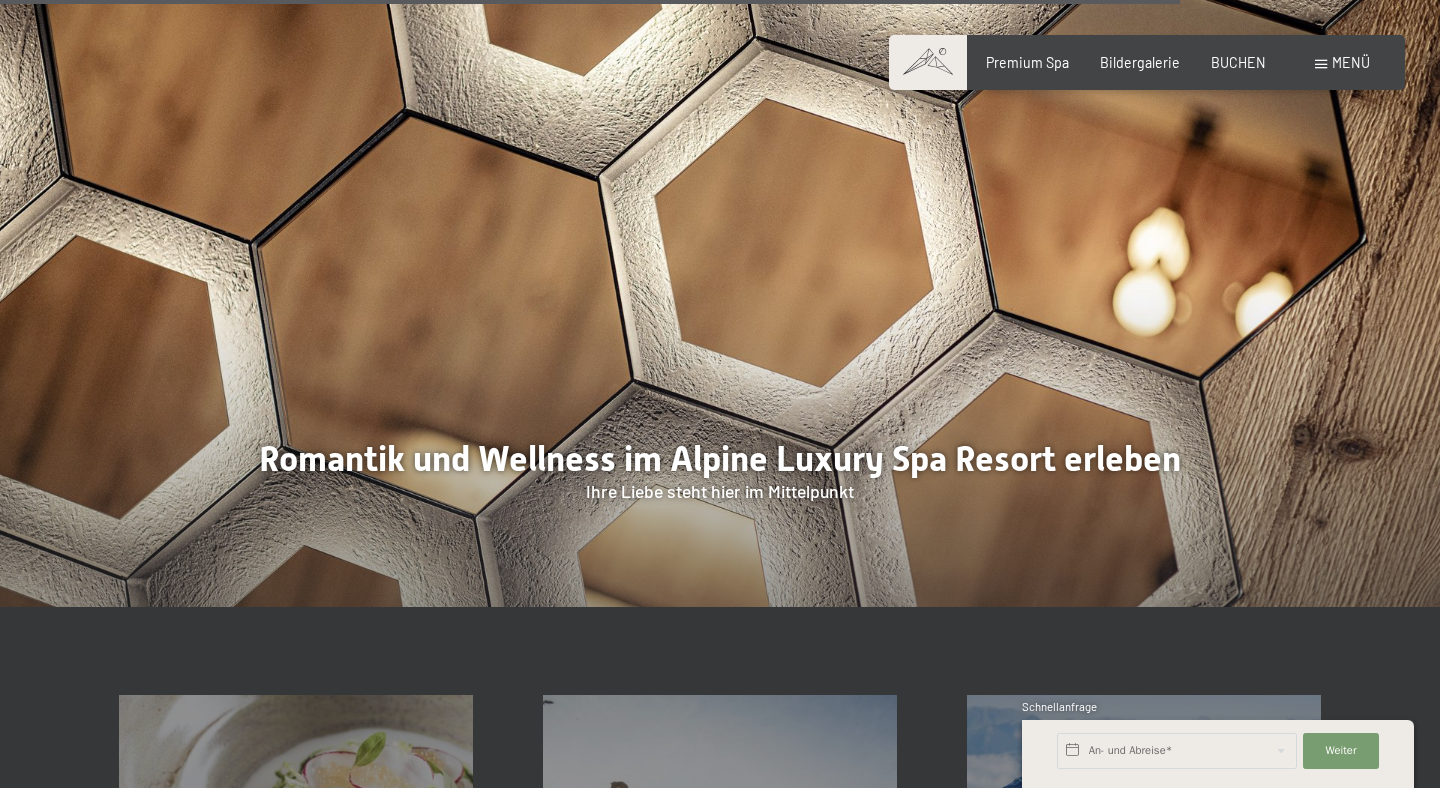 scroll, scrollTop: 4976, scrollLeft: 0, axis: vertical 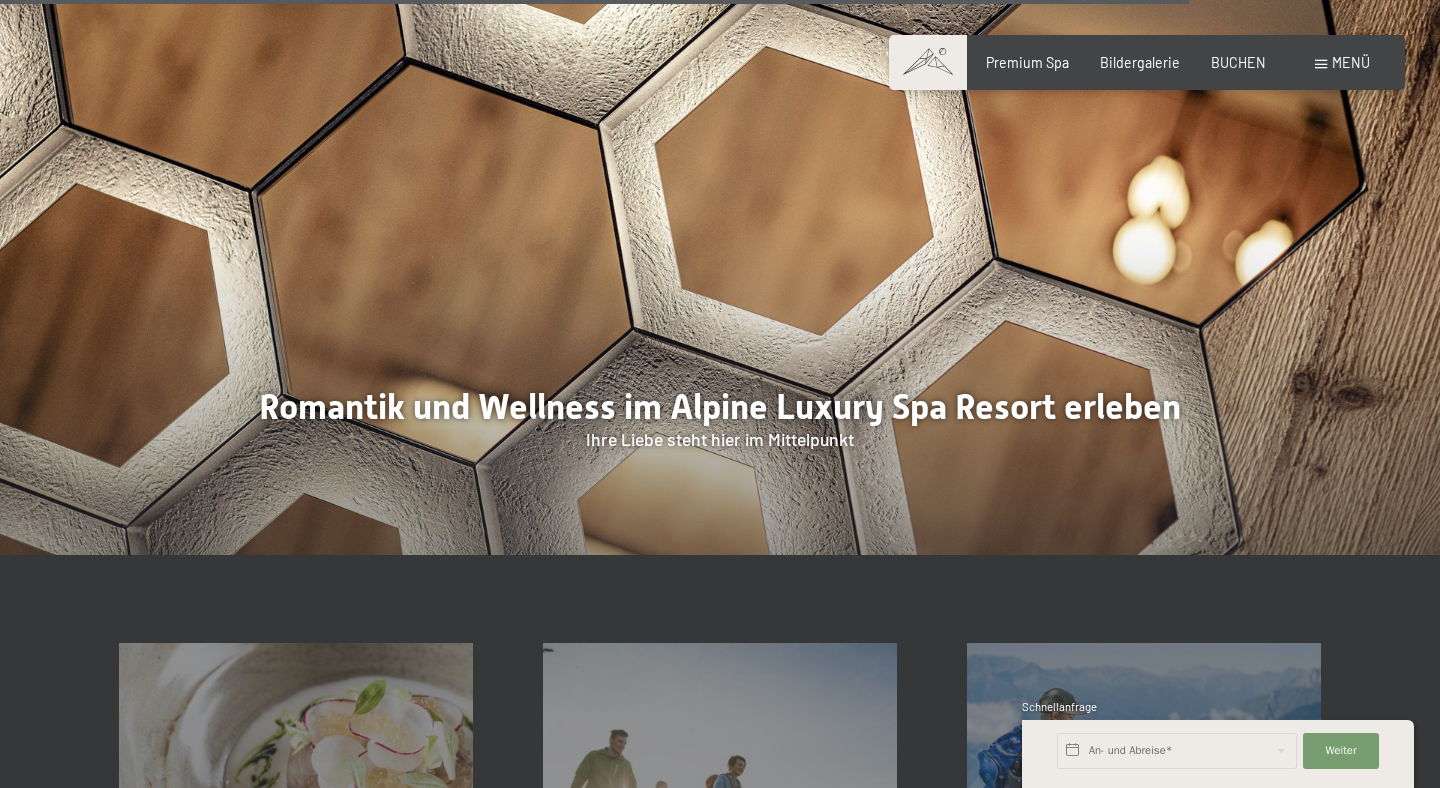 drag, startPoint x: 685, startPoint y: 410, endPoint x: 1034, endPoint y: 447, distance: 350.95584 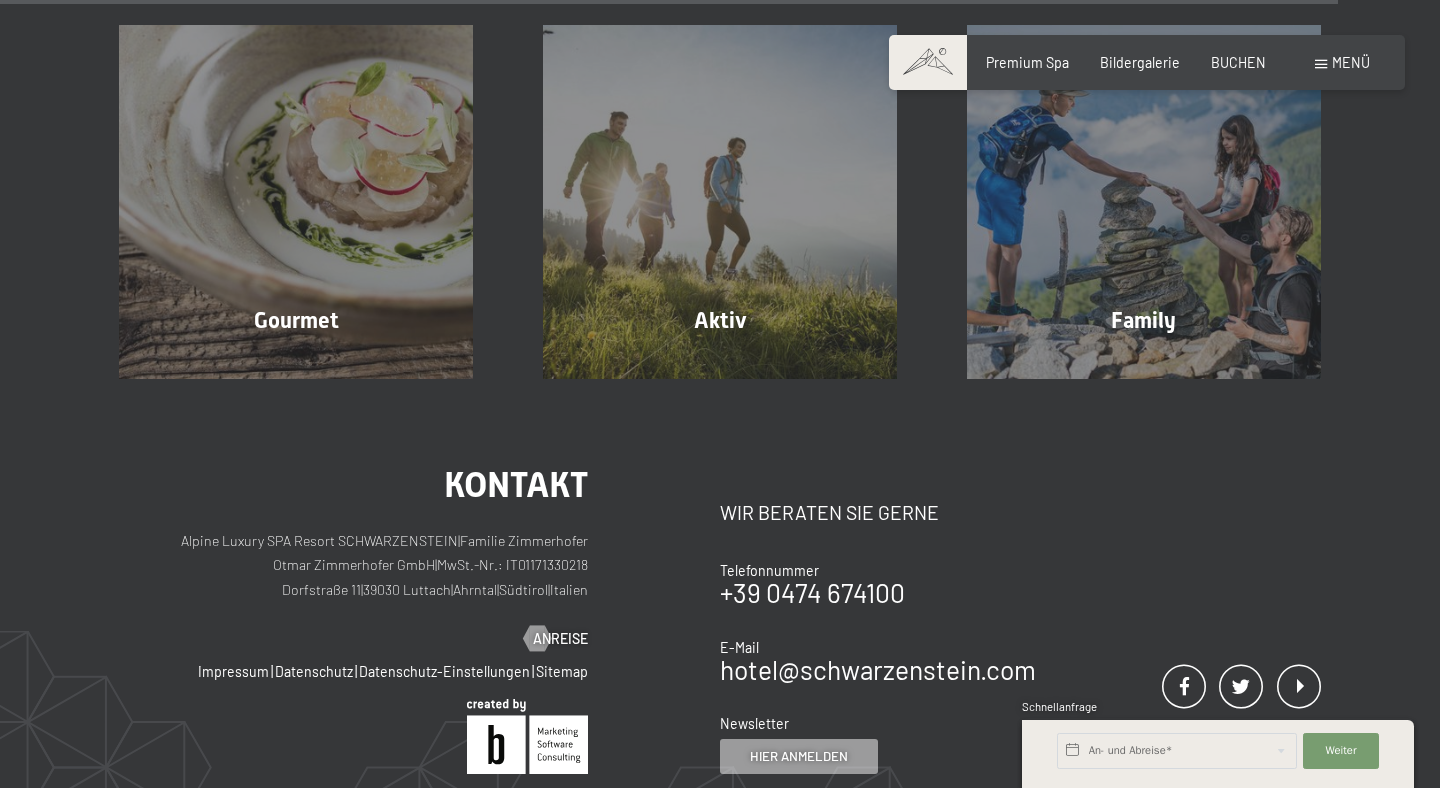 scroll, scrollTop: 5618, scrollLeft: 0, axis: vertical 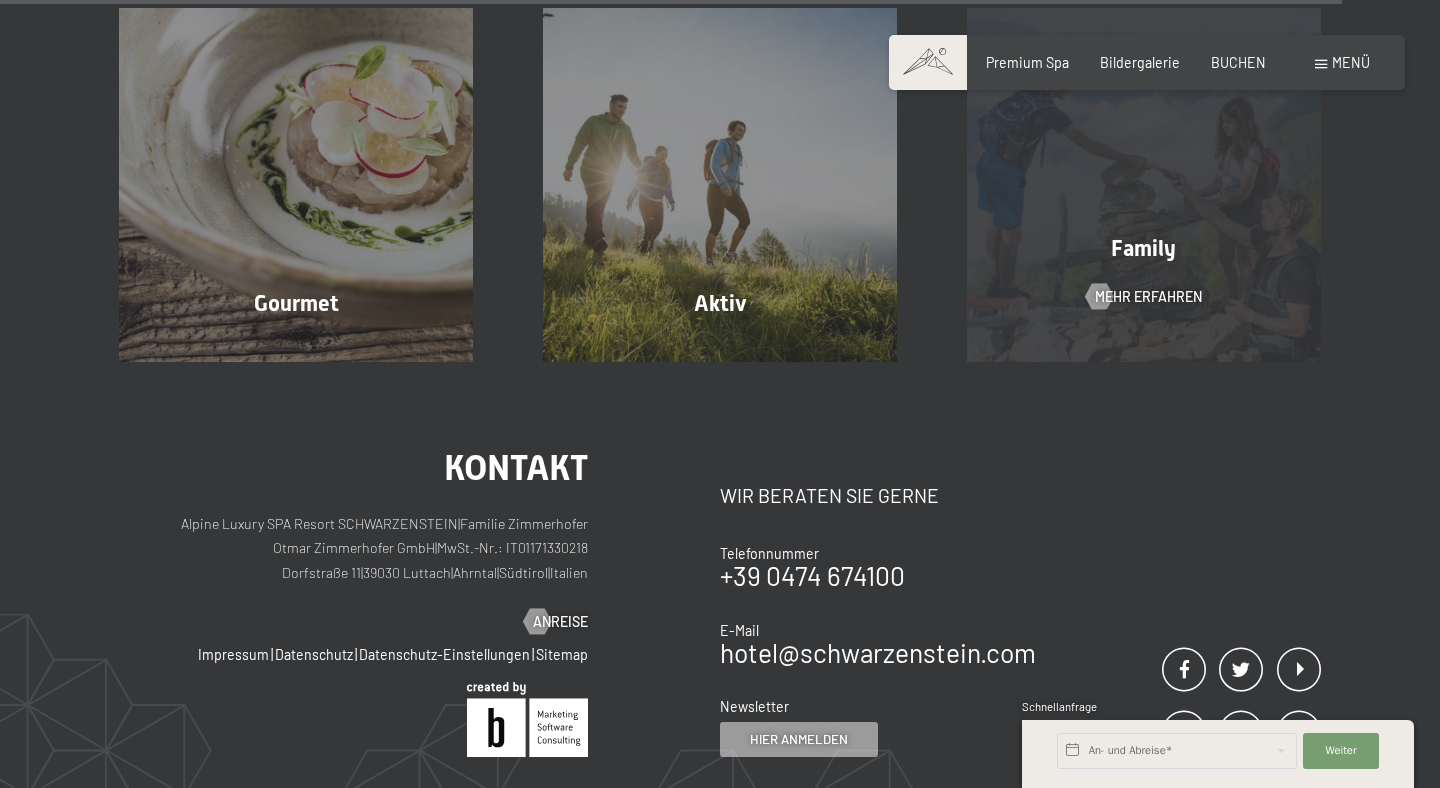 click on "Family           Mehr erfahren" at bounding box center [1144, 184] 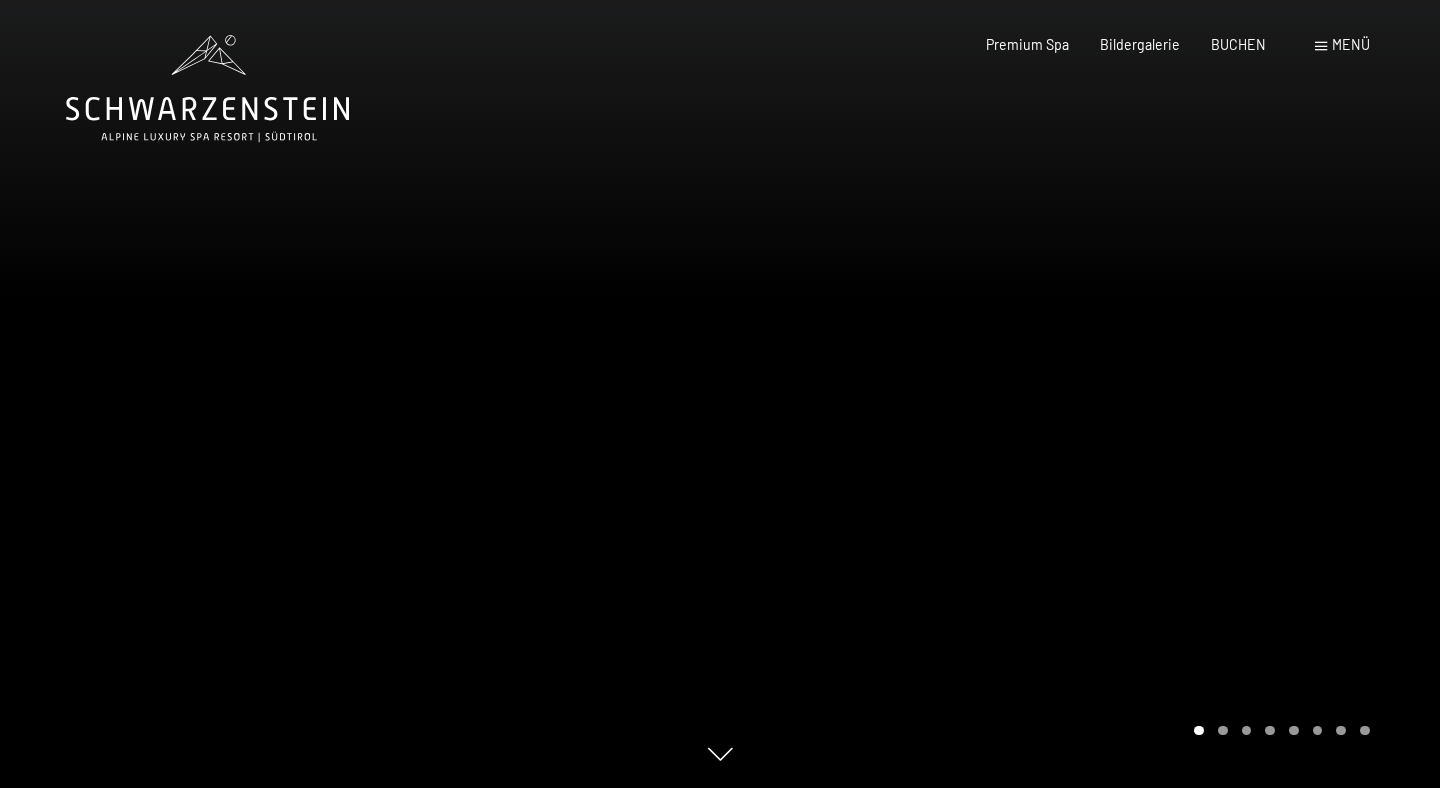 scroll, scrollTop: 0, scrollLeft: 0, axis: both 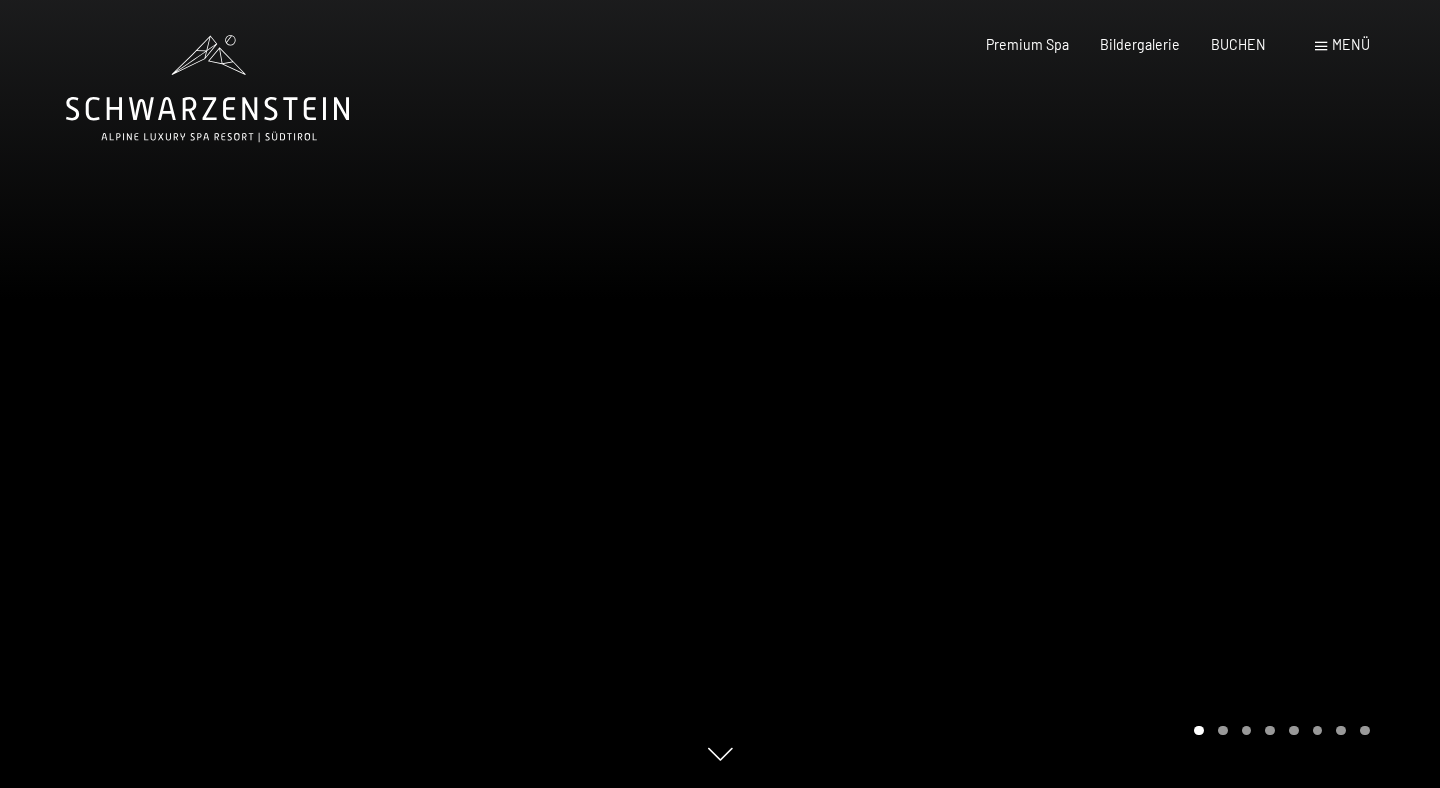 click at bounding box center (1080, 394) 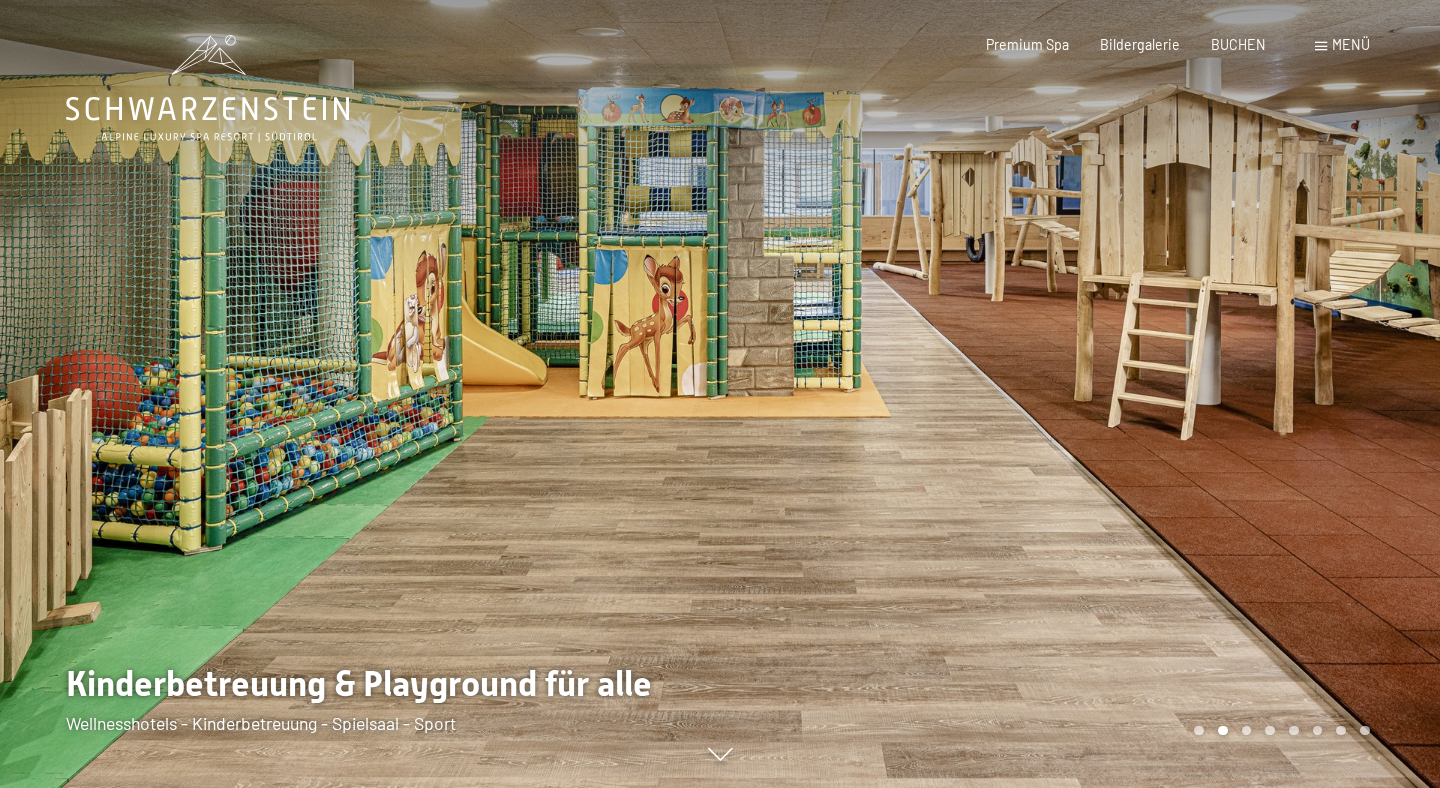 click at bounding box center (1080, 394) 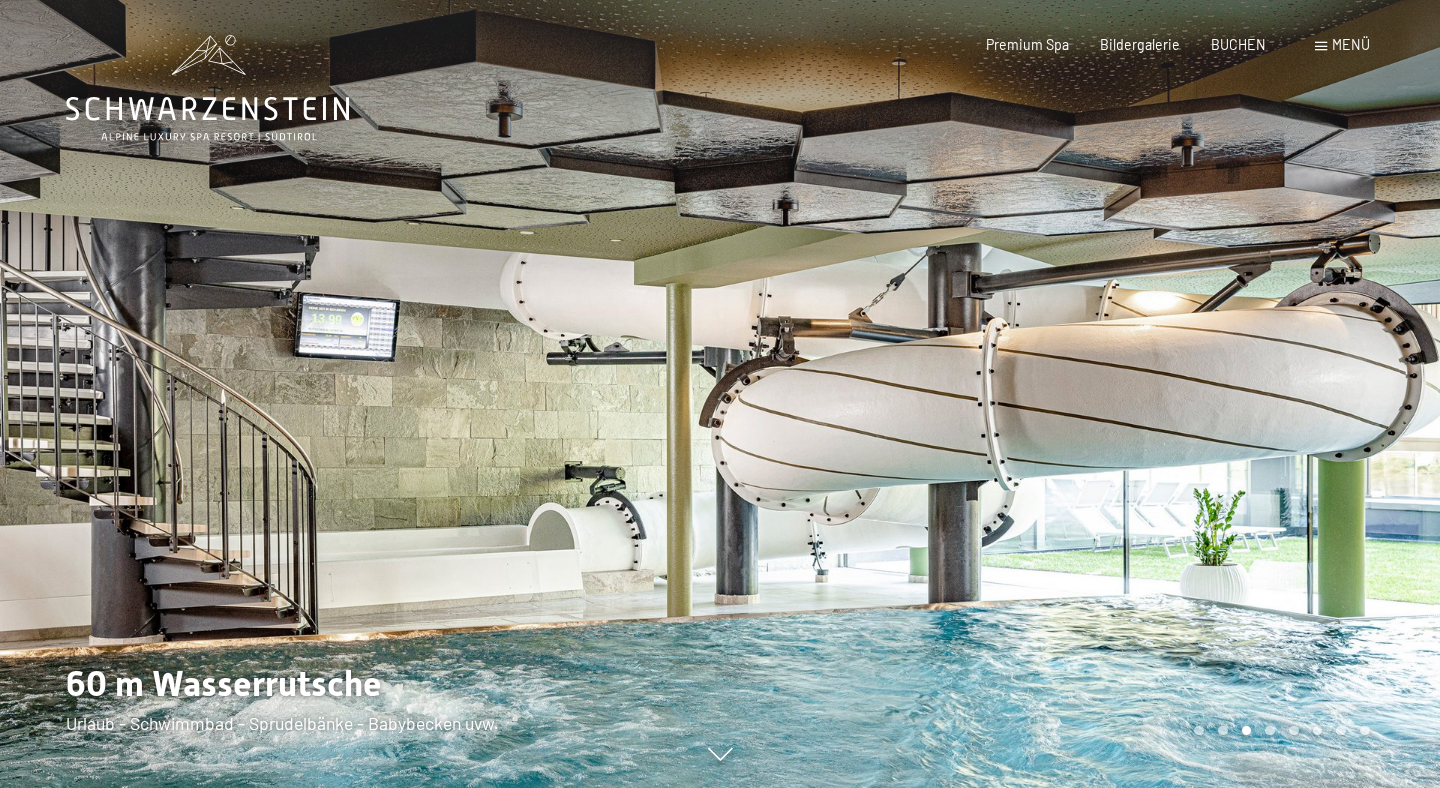 click at bounding box center [1080, 394] 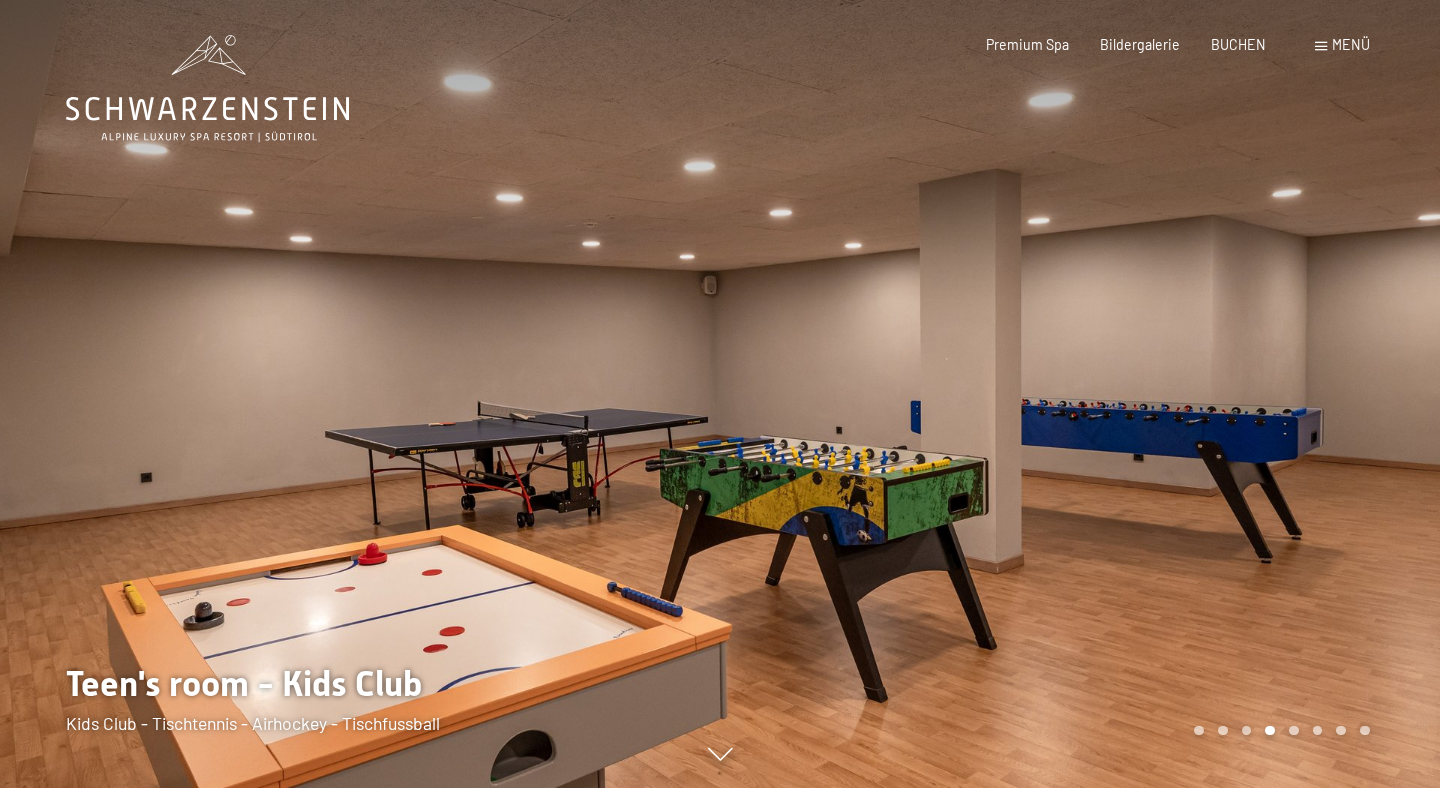 click at bounding box center (1080, 394) 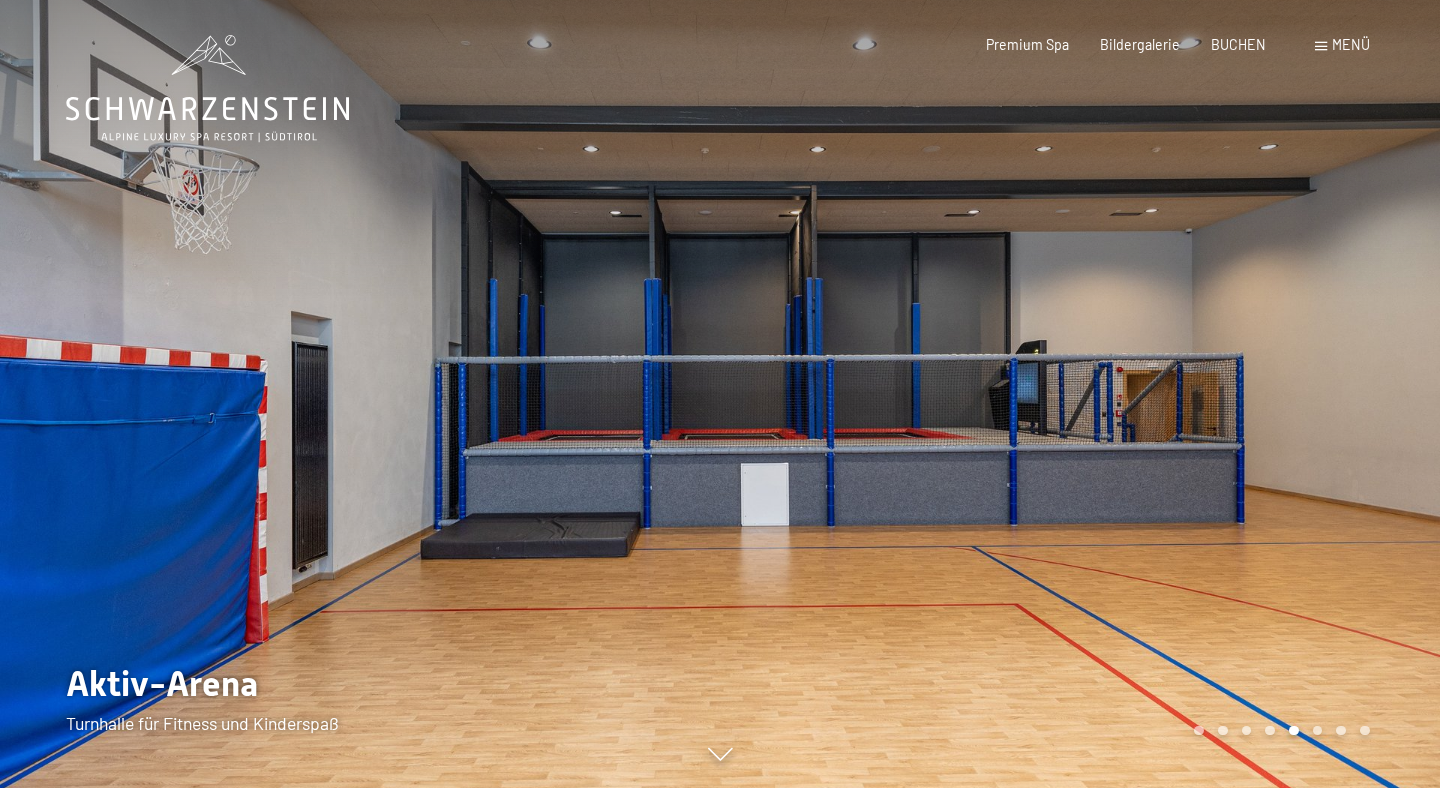 click at bounding box center (1080, 394) 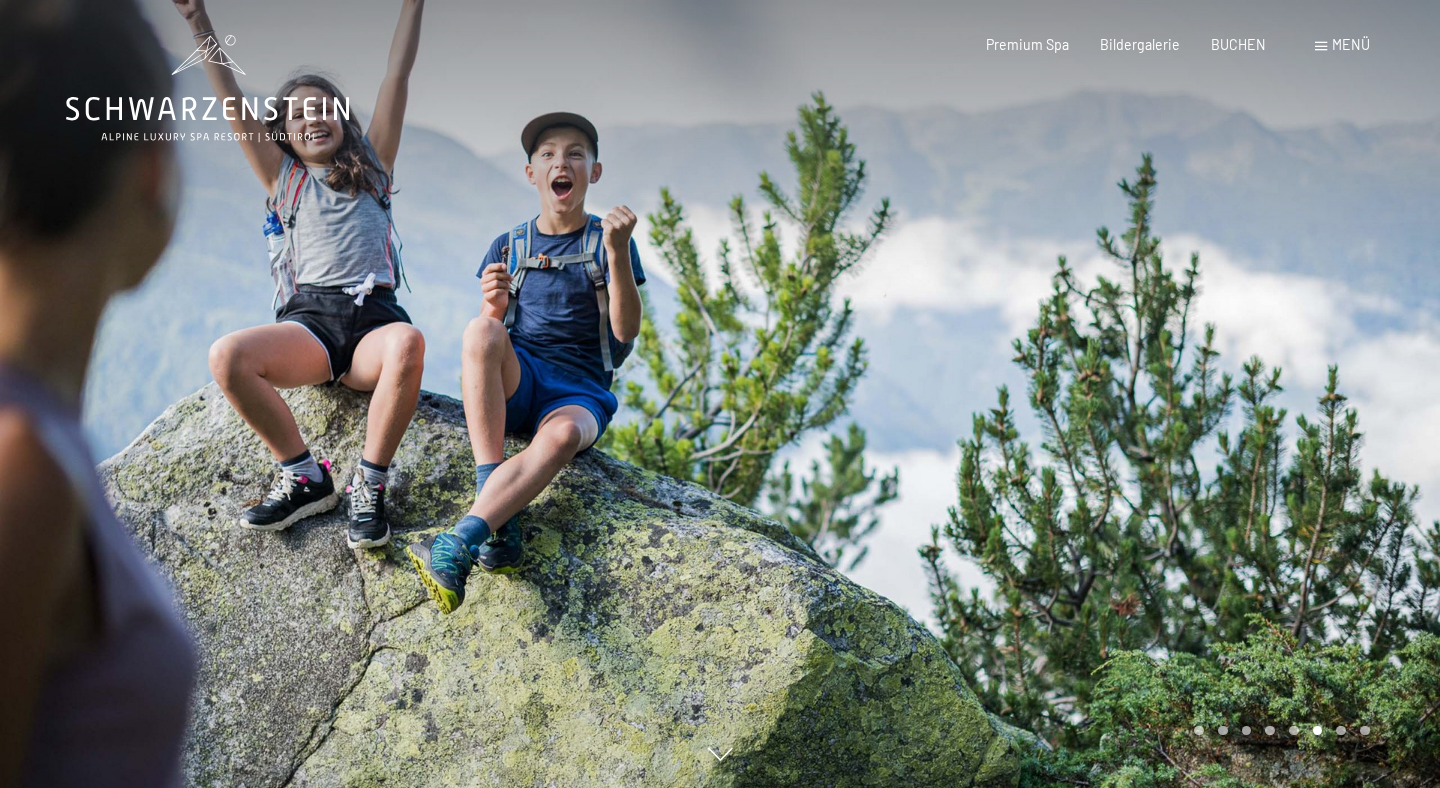 click at bounding box center (1080, 394) 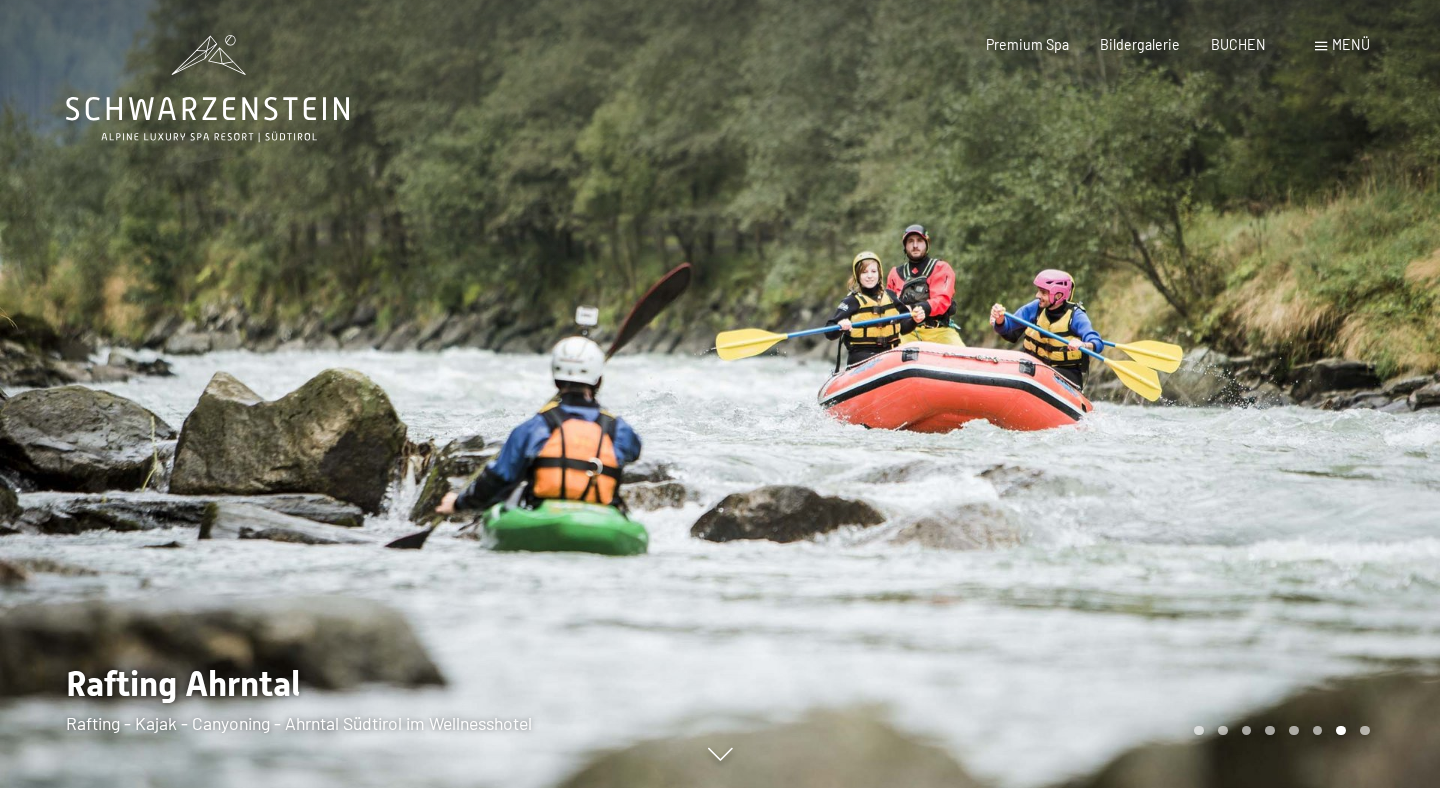click at bounding box center (1080, 394) 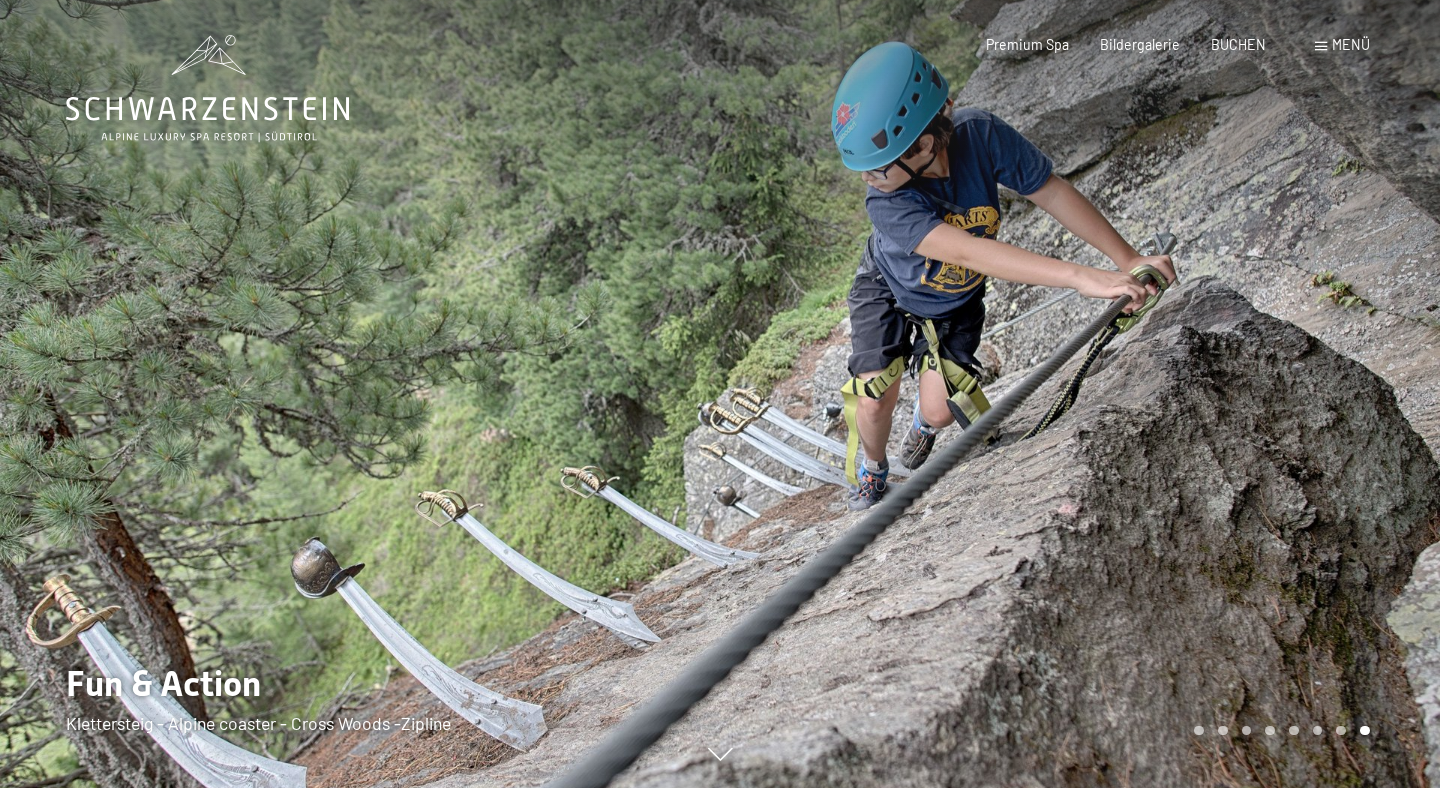 click at bounding box center [1080, 394] 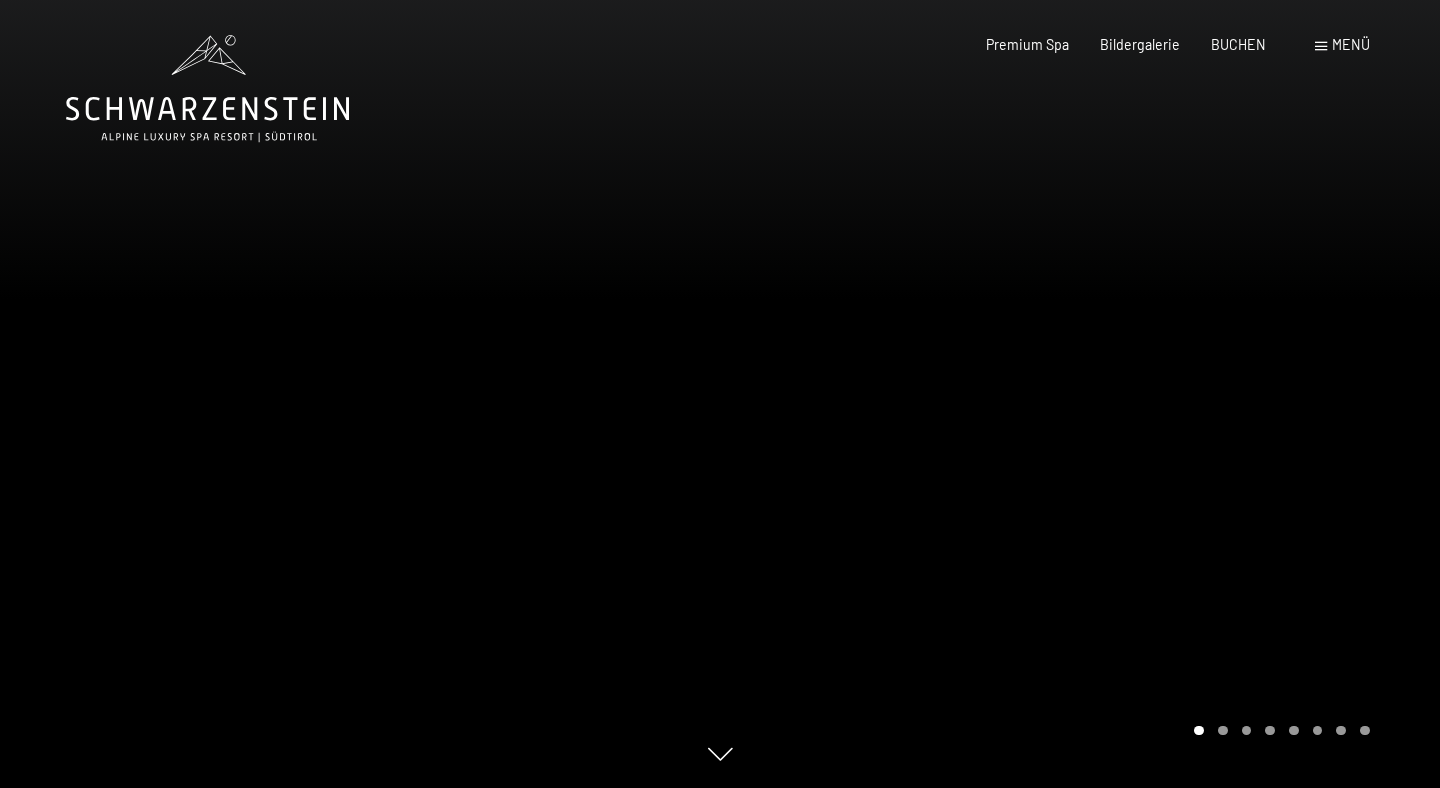 click on "Buchen           Anfragen                                     Premium Spa           Bildergalerie           BUCHEN           Menü                                                                    DE         IT         EN                Gutschein             Bildergalerie               Anfragen           Buchen                    DE         IT         EN                       Das Schwarzenstein           Neuheiten im Schwarzenstein         Ihre Gastgeber         Premium Spa         Gourmet         Aktiv         Wochenprogramm         Bilder             Family         GoGreen         Belvita         Bildergalerie                     Wohnen & Preise           Inklusivleistungen         Zimmer & Preise         Liste             Angebote         Liste             Familienpreise         Spa Anwendungen         Treuebonus         Anfrage         Buchung         AGBs - Info         Gutschein         Geschenksidee         App. Luxegg                     Umgebung" at bounding box center (1146, 45) 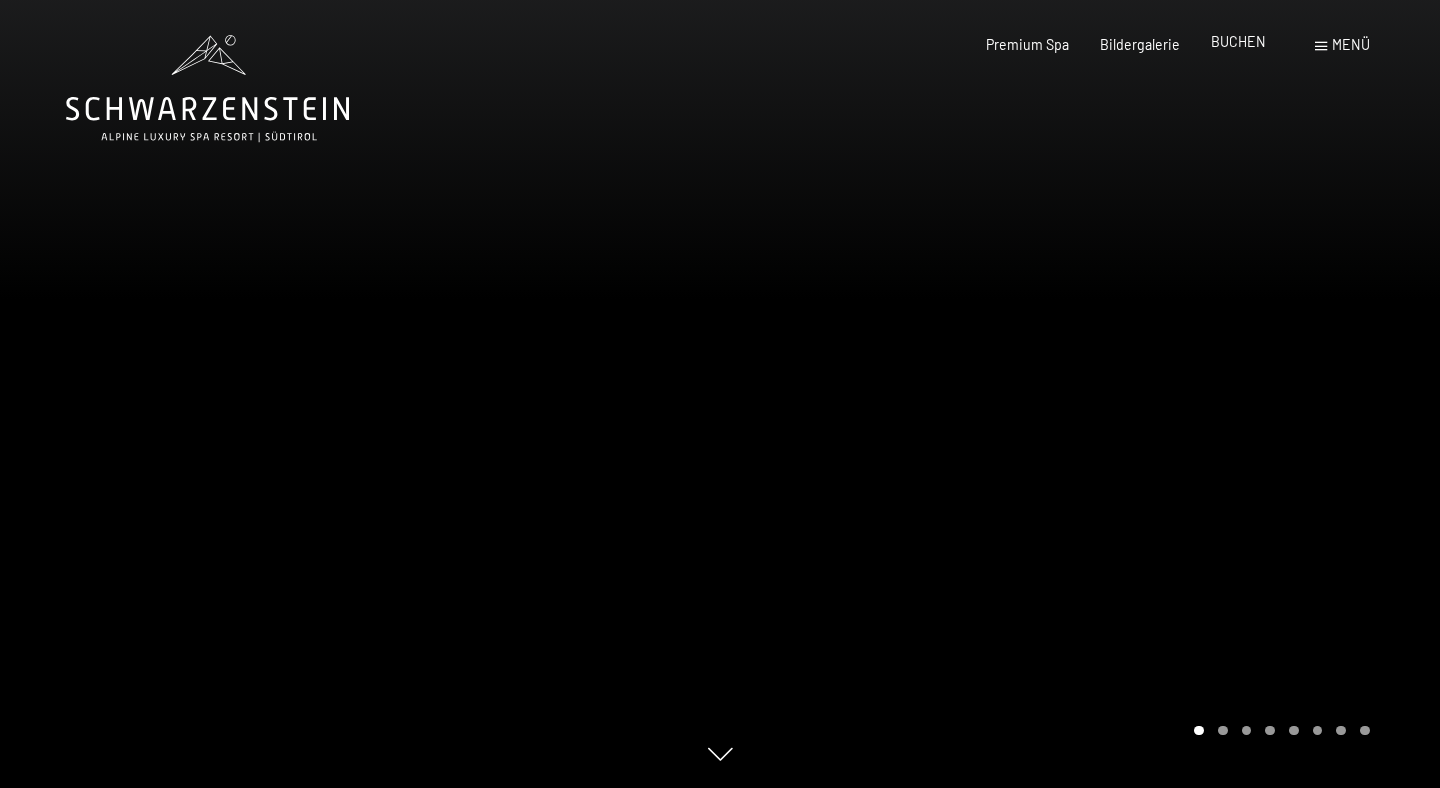 click on "BUCHEN" at bounding box center (1238, 41) 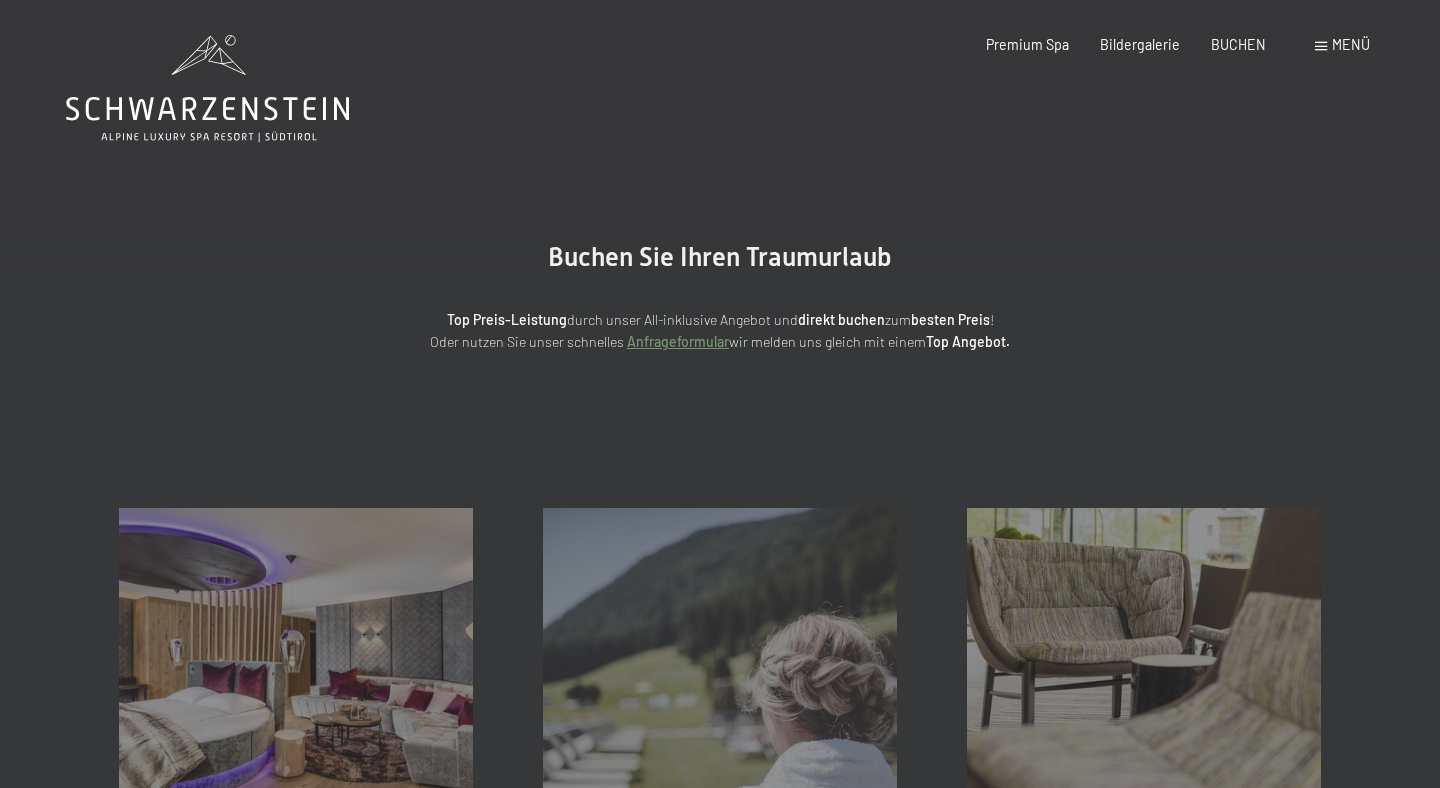 scroll, scrollTop: 0, scrollLeft: 0, axis: both 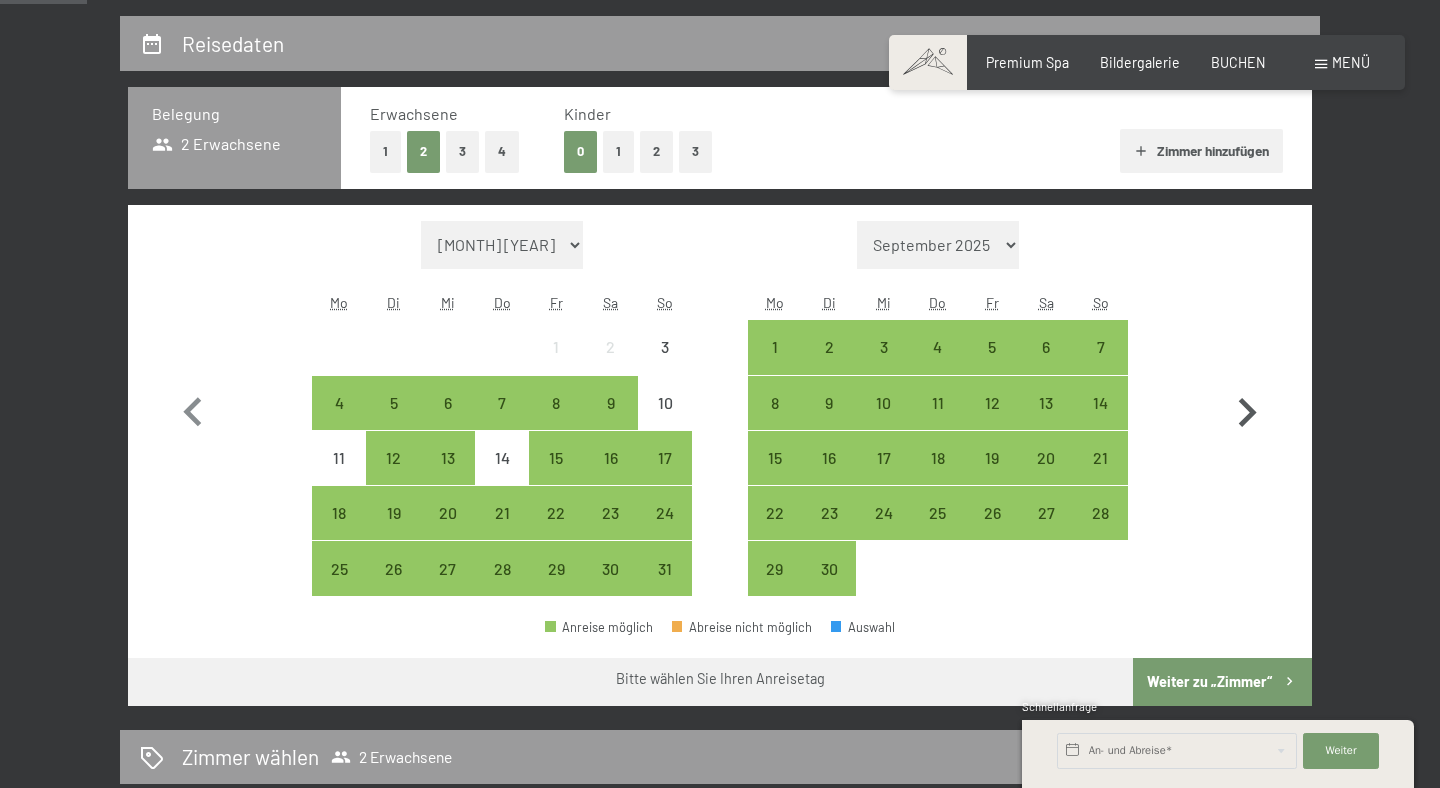 click 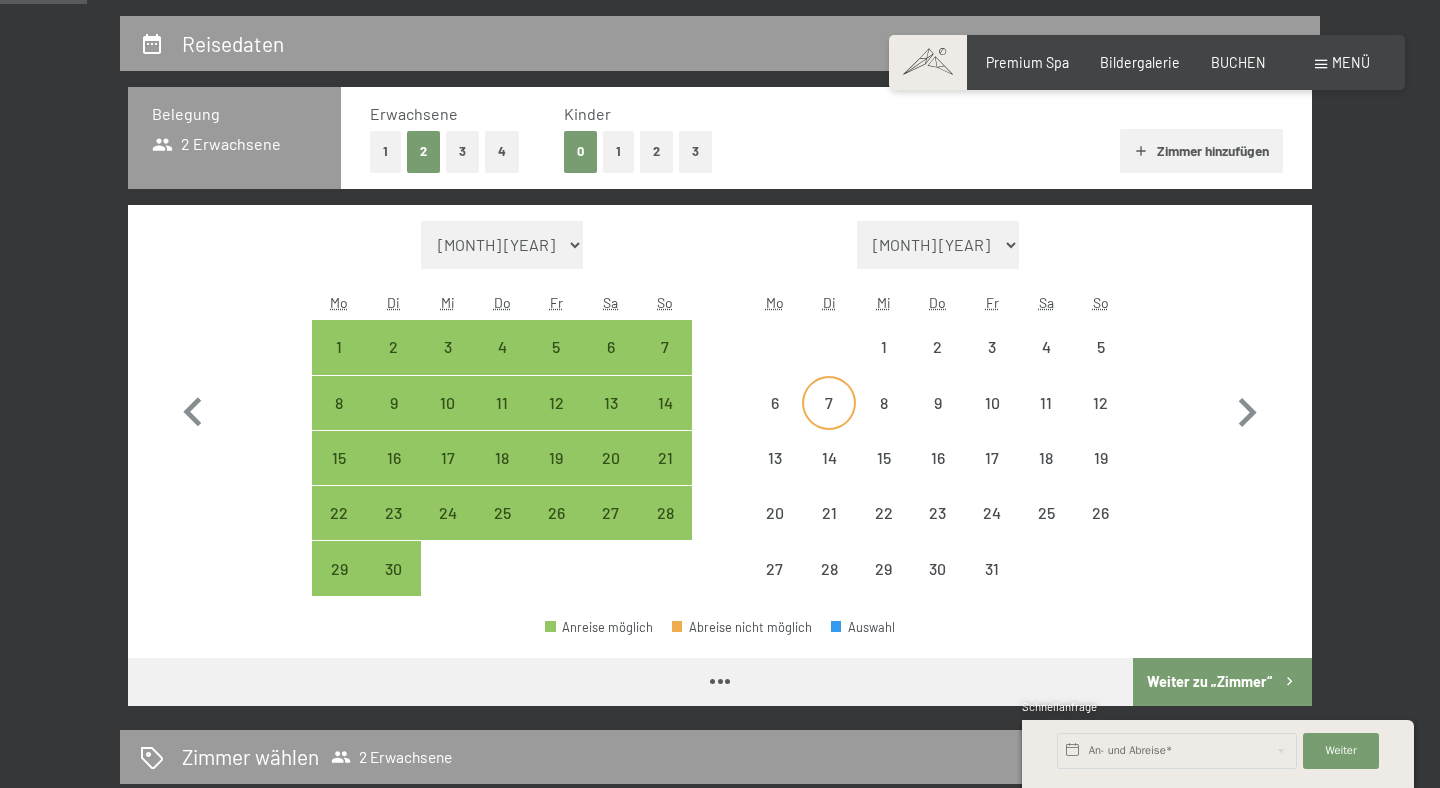 select on "[YEAR]-[MONTH]-[DATE]" 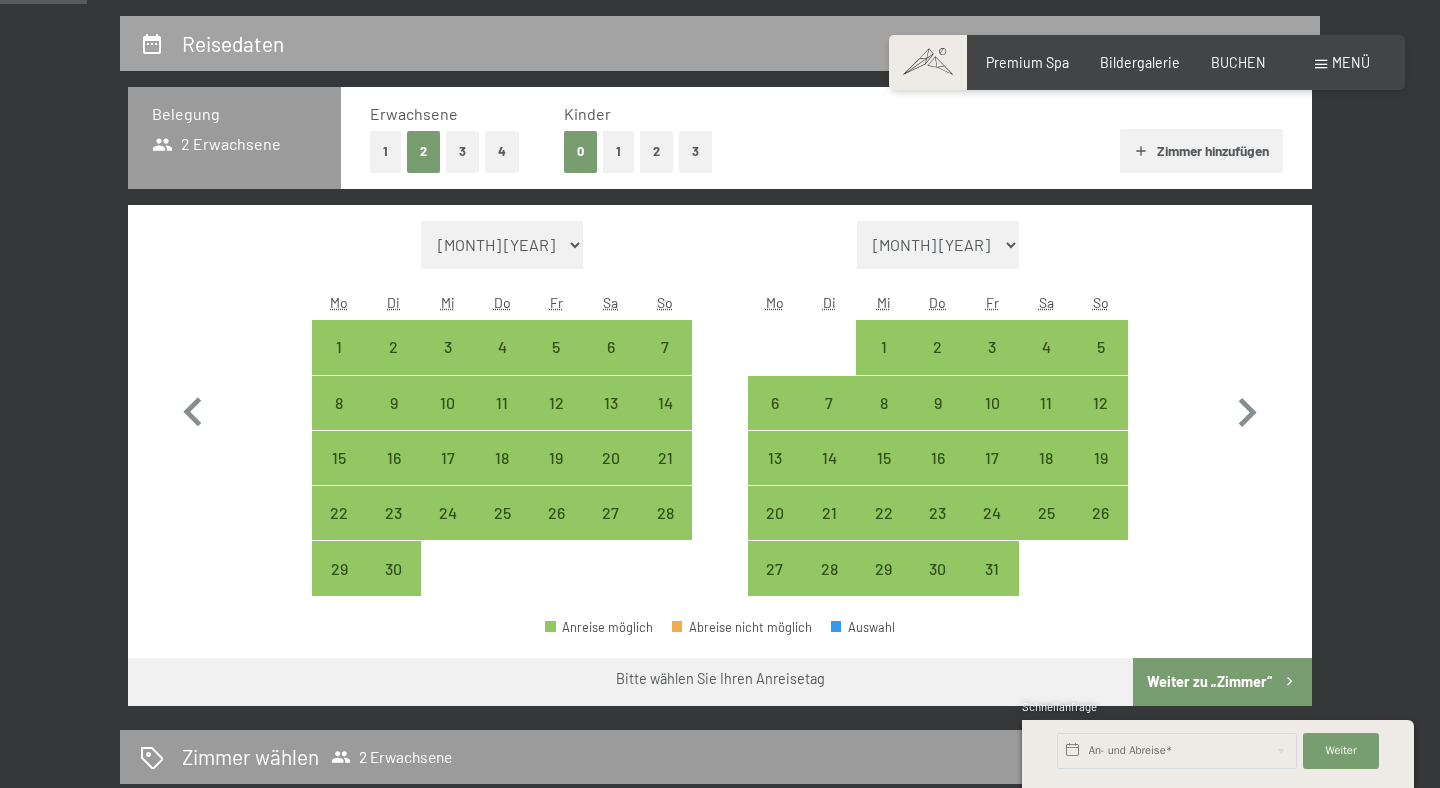 type 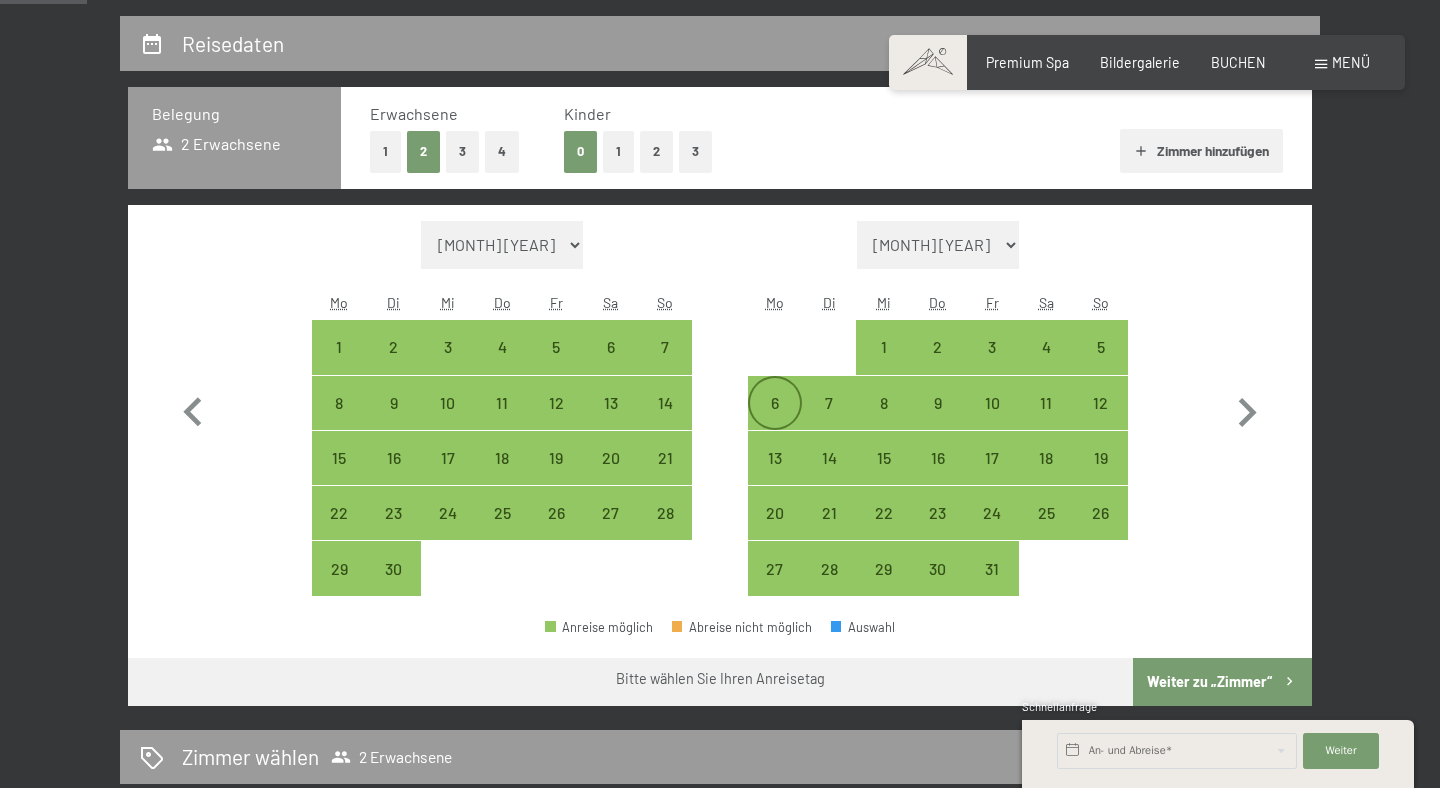 click on "6" at bounding box center (775, 403) 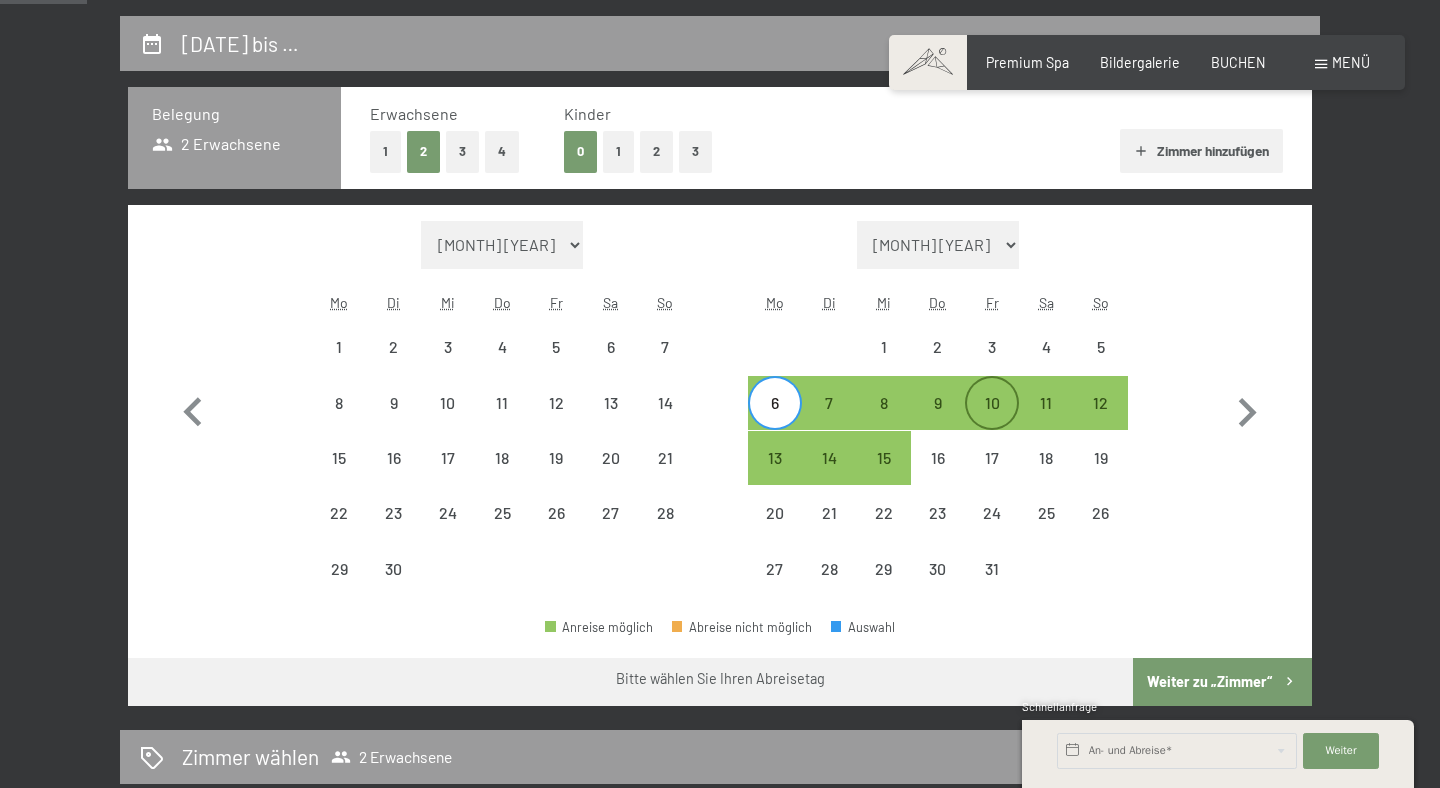 click on "10" at bounding box center (992, 420) 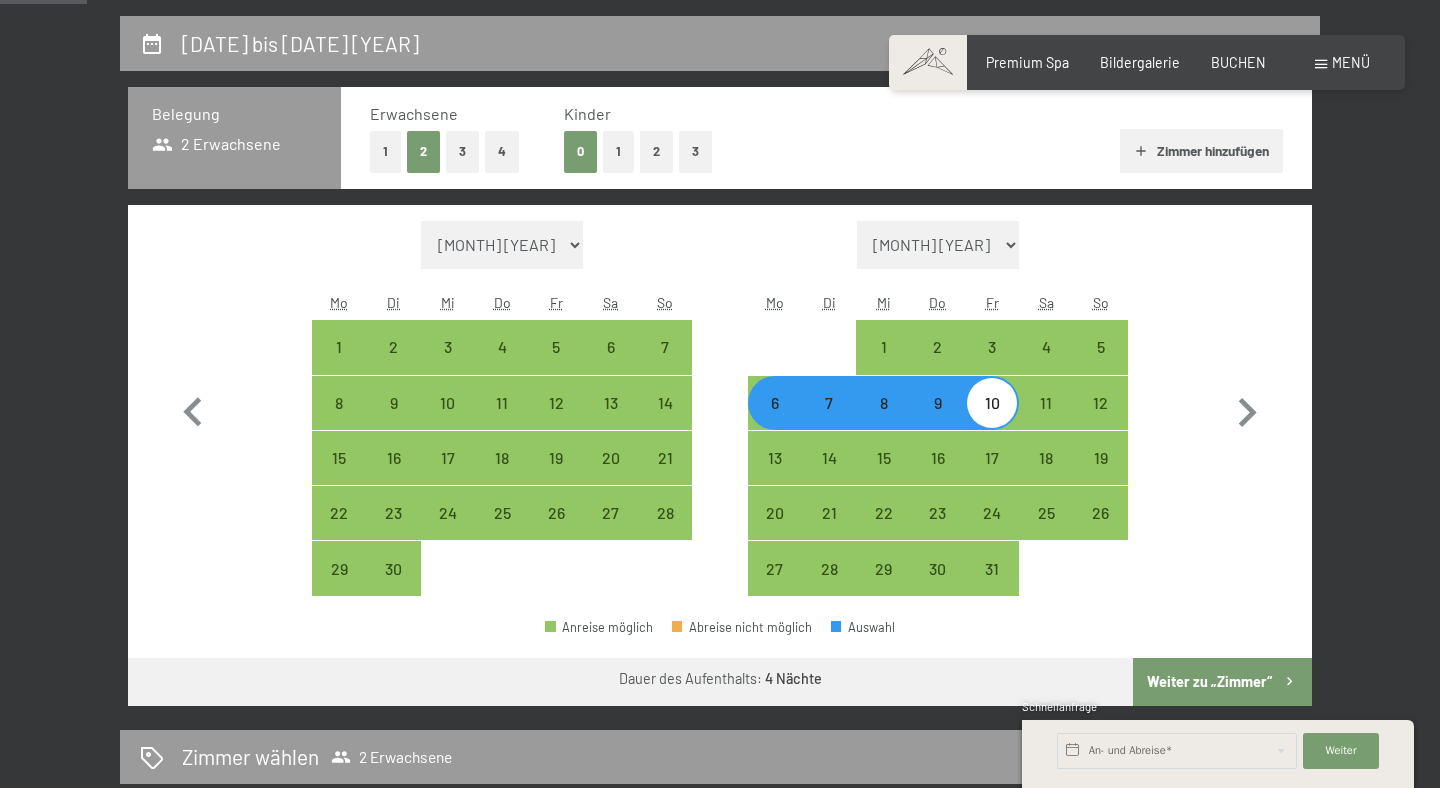 click on "Weiter zu „Zimmer“" at bounding box center (1222, 682) 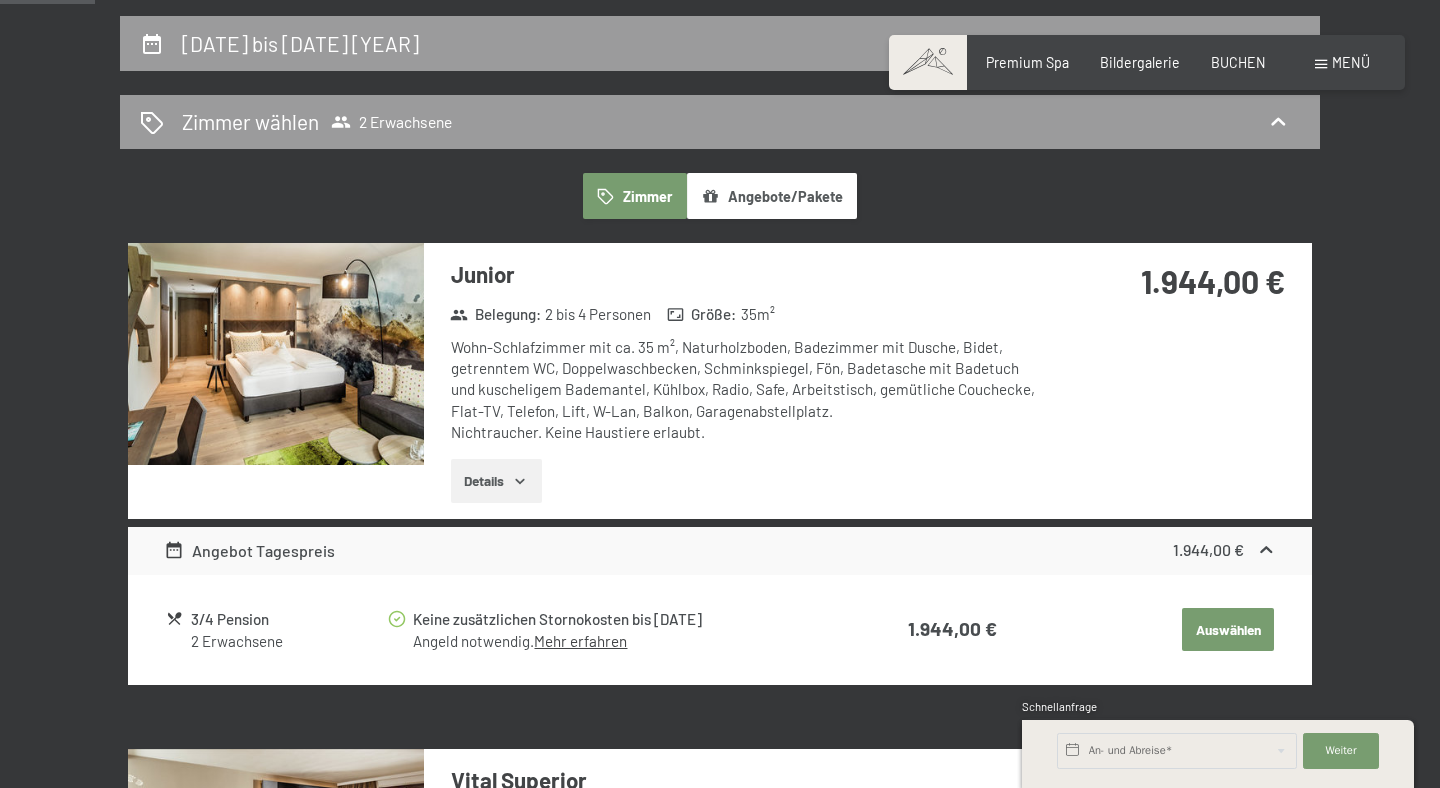 scroll, scrollTop: 420, scrollLeft: 0, axis: vertical 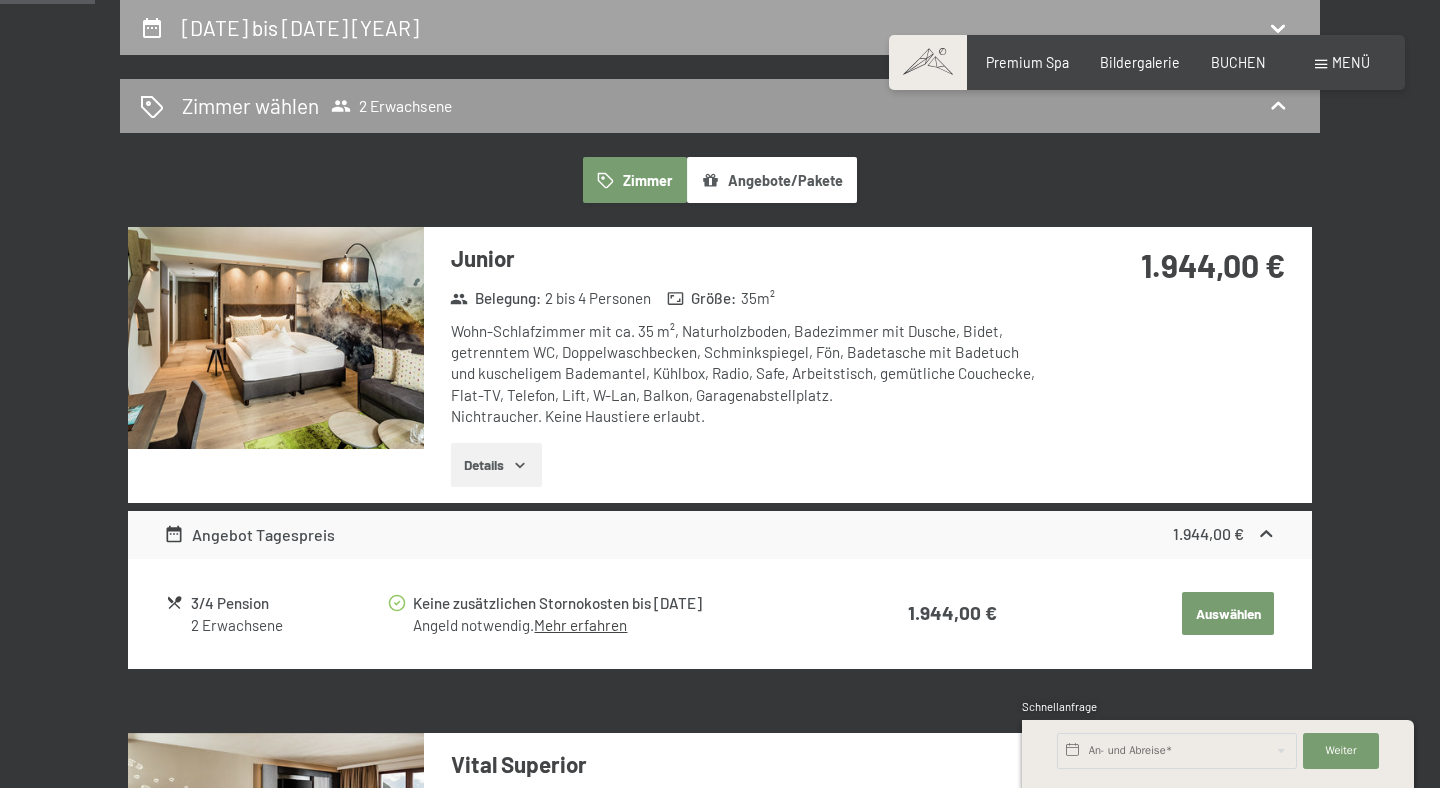 click on "[DATE] bis [DATE] [YEAR]" at bounding box center [720, 27] 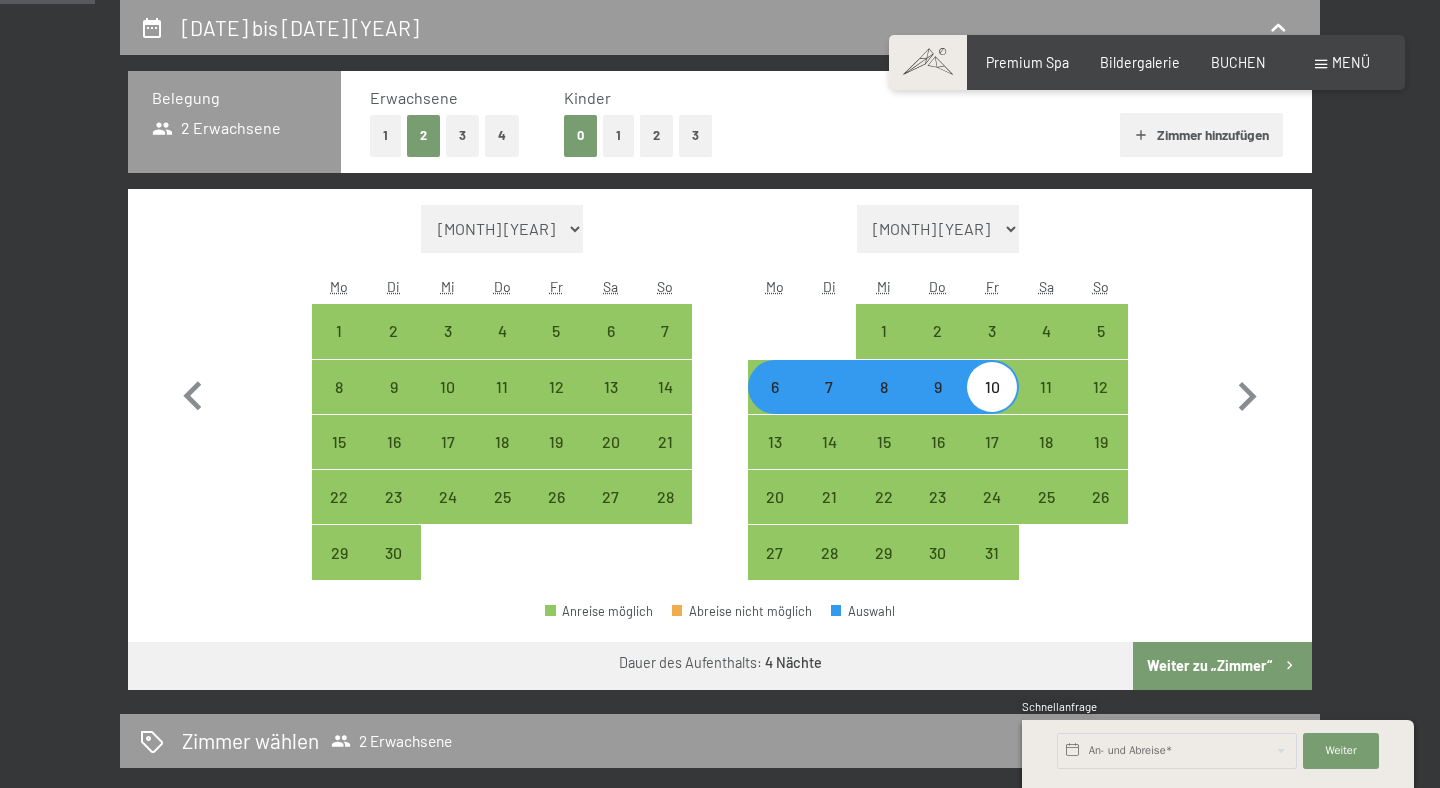 click on "6" at bounding box center (775, 404) 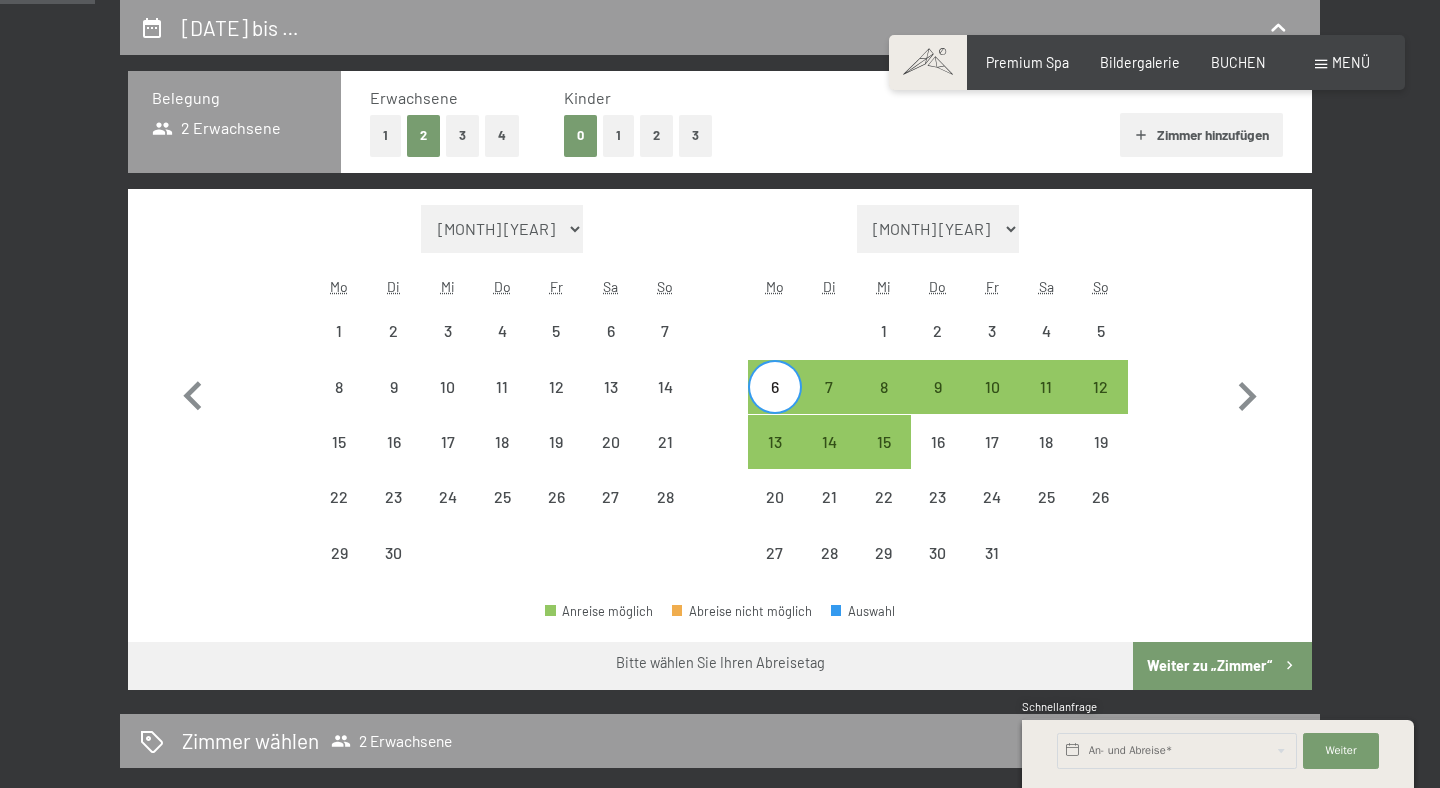 click on "6" at bounding box center (775, 404) 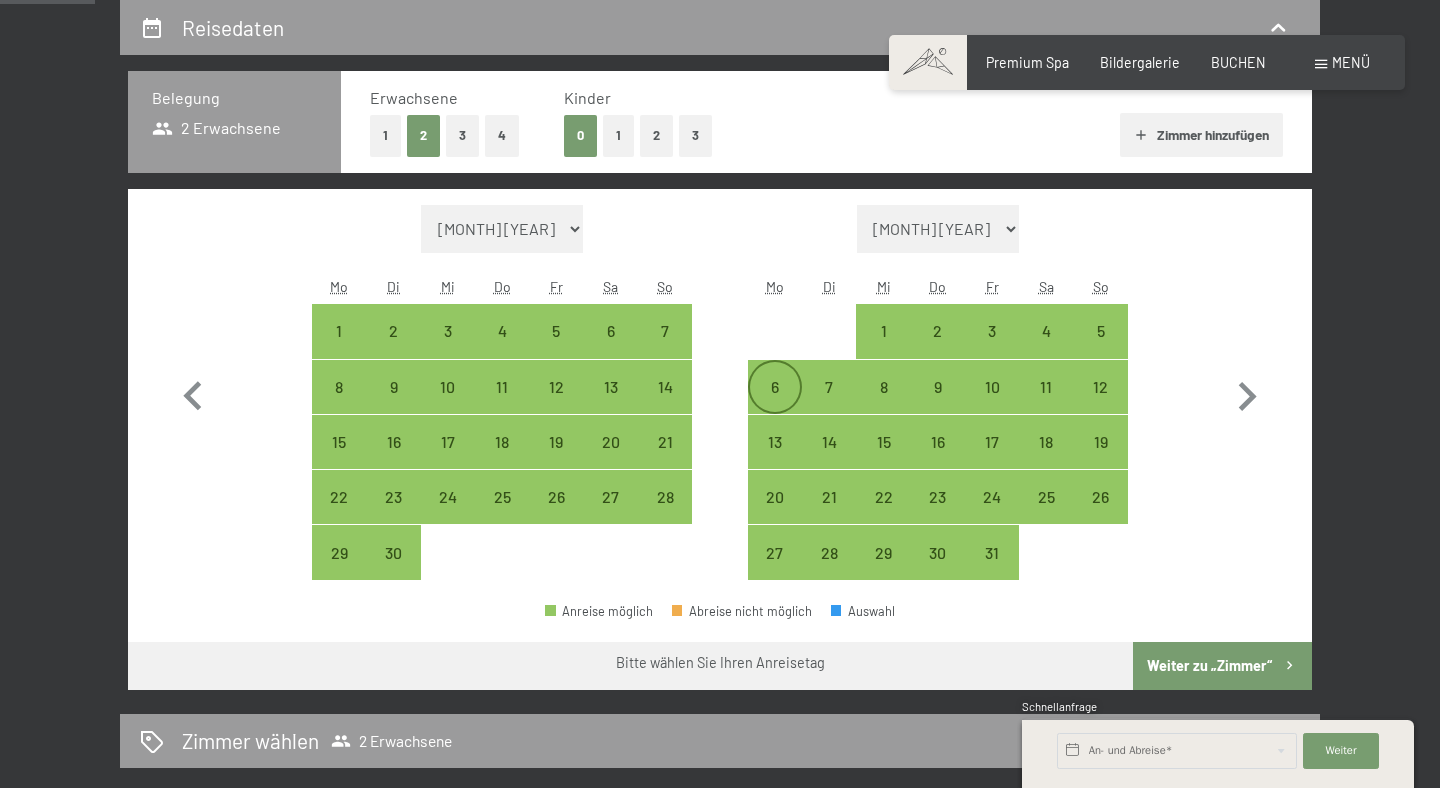 click on "6" at bounding box center (775, 404) 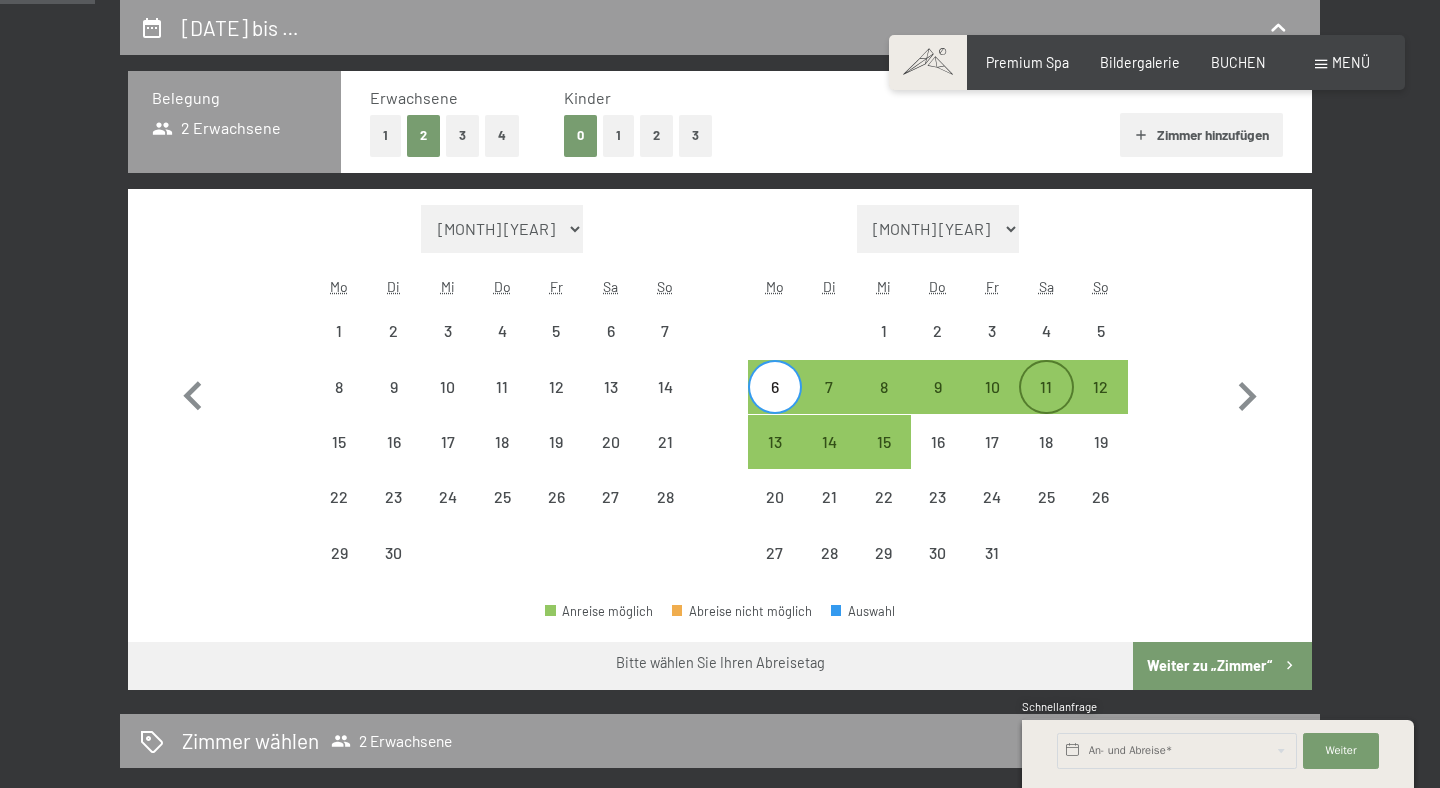 click on "11" at bounding box center (1046, 404) 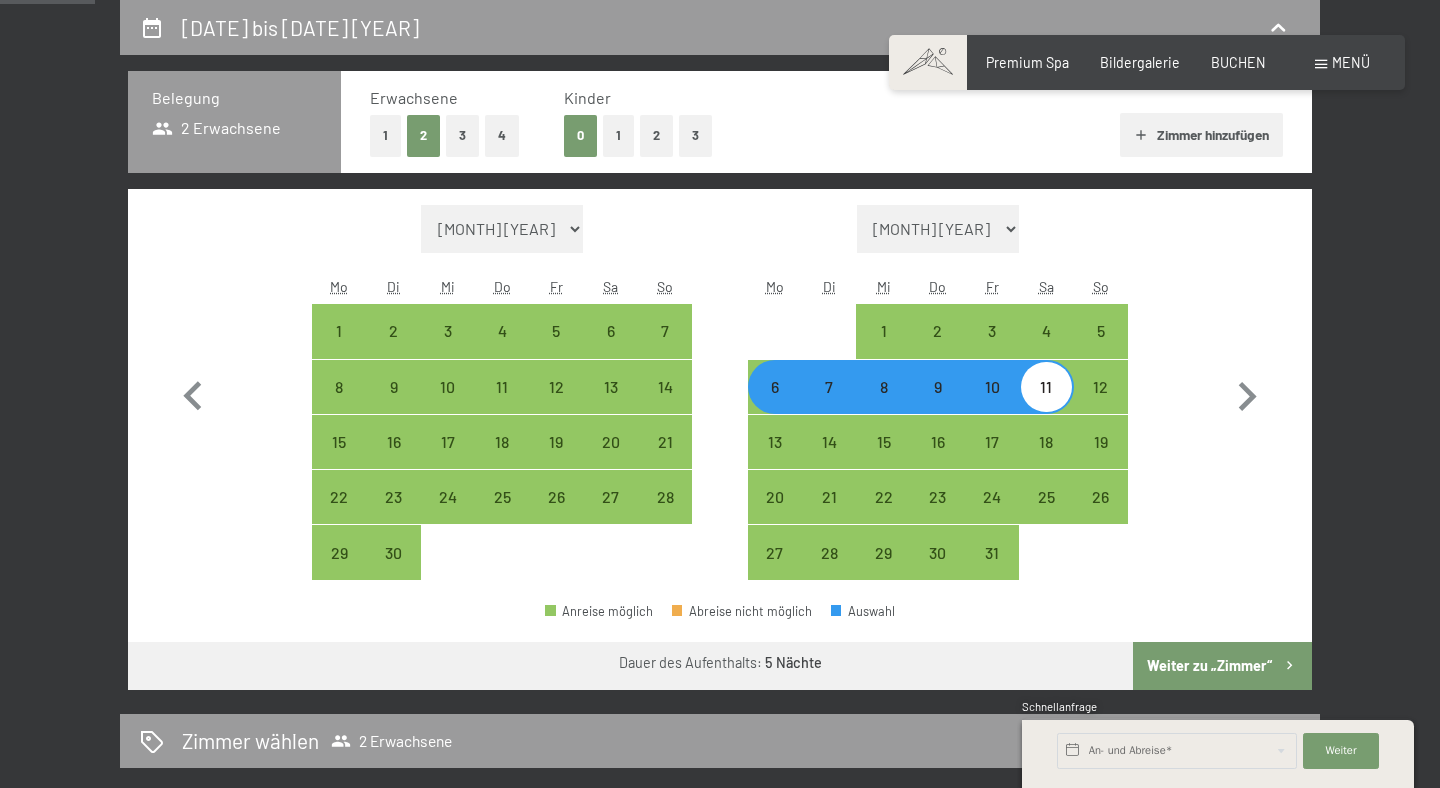 click on "Weiter zu „Zimmer“" at bounding box center (1222, 666) 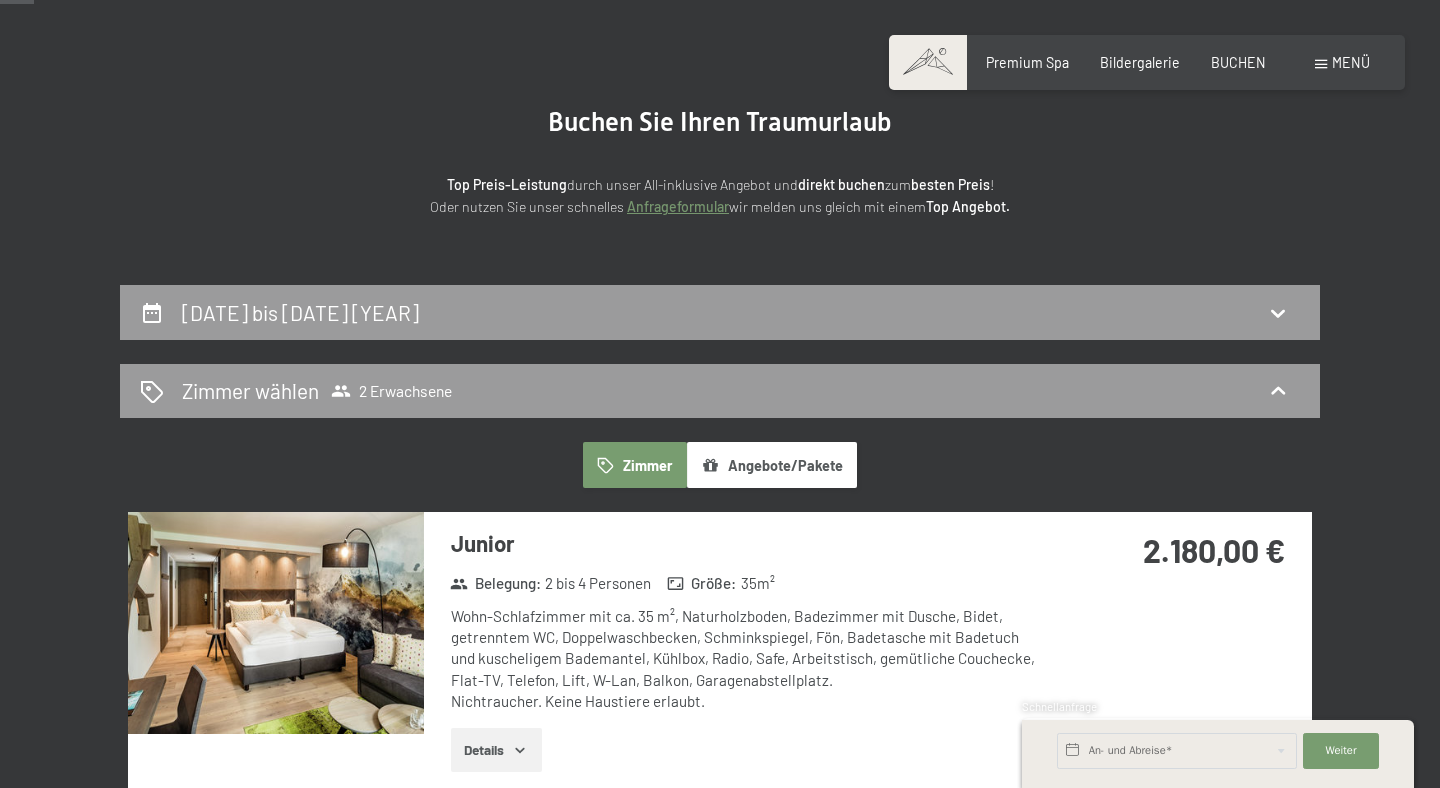 scroll, scrollTop: 125, scrollLeft: 0, axis: vertical 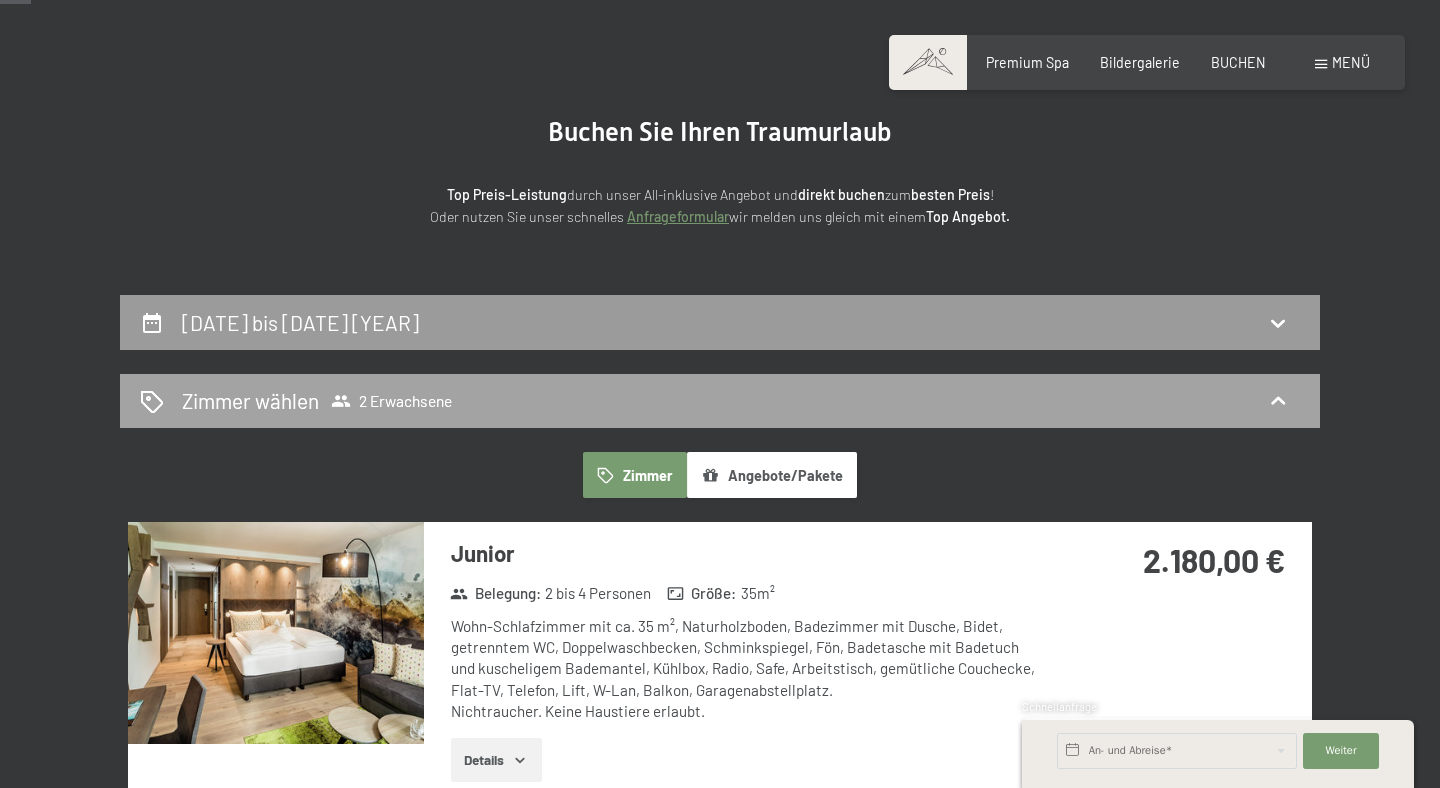 click on "Zimmer wählen 2 Erwachsene" at bounding box center (720, 400) 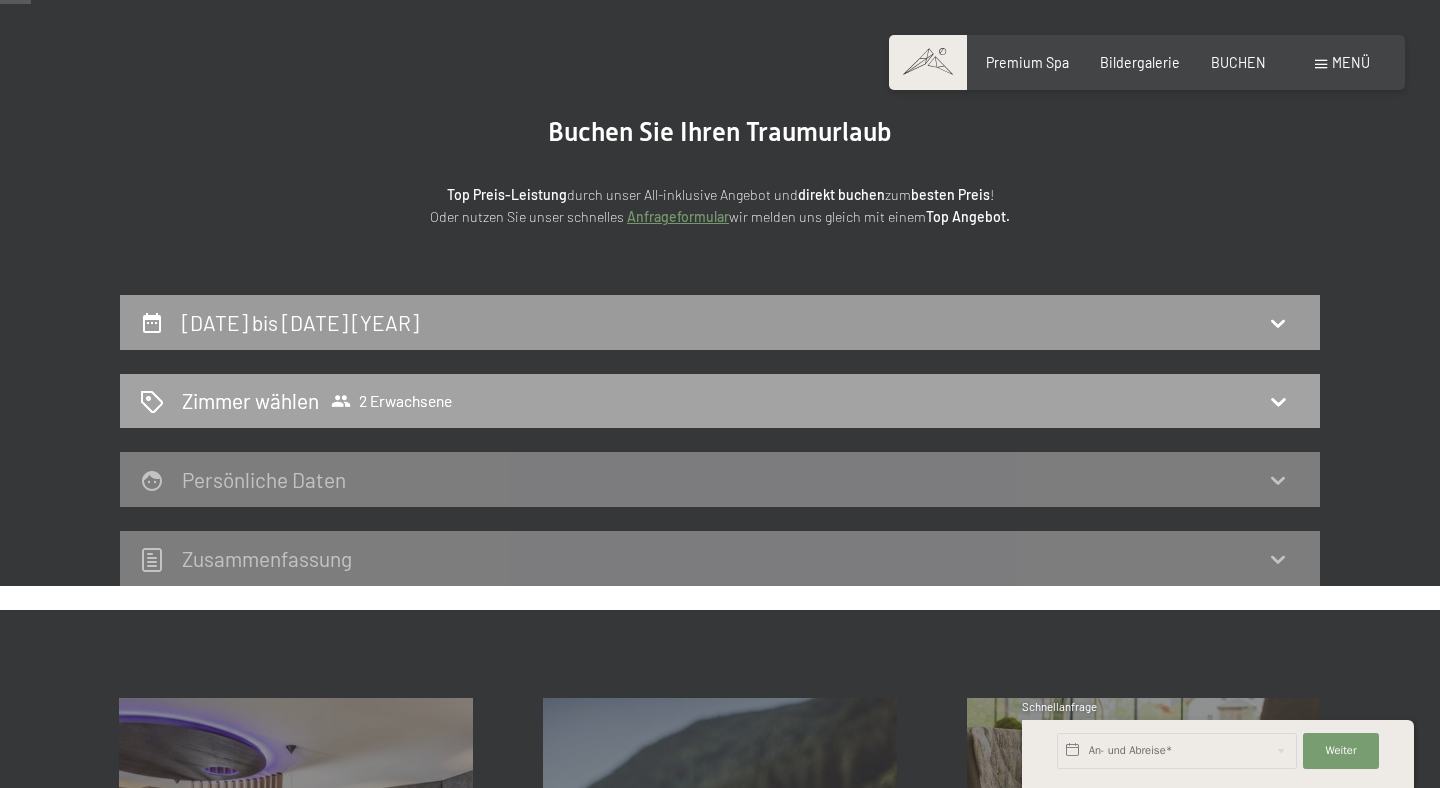 click on "Zimmer wählen 2 Erwachsene" at bounding box center [720, 400] 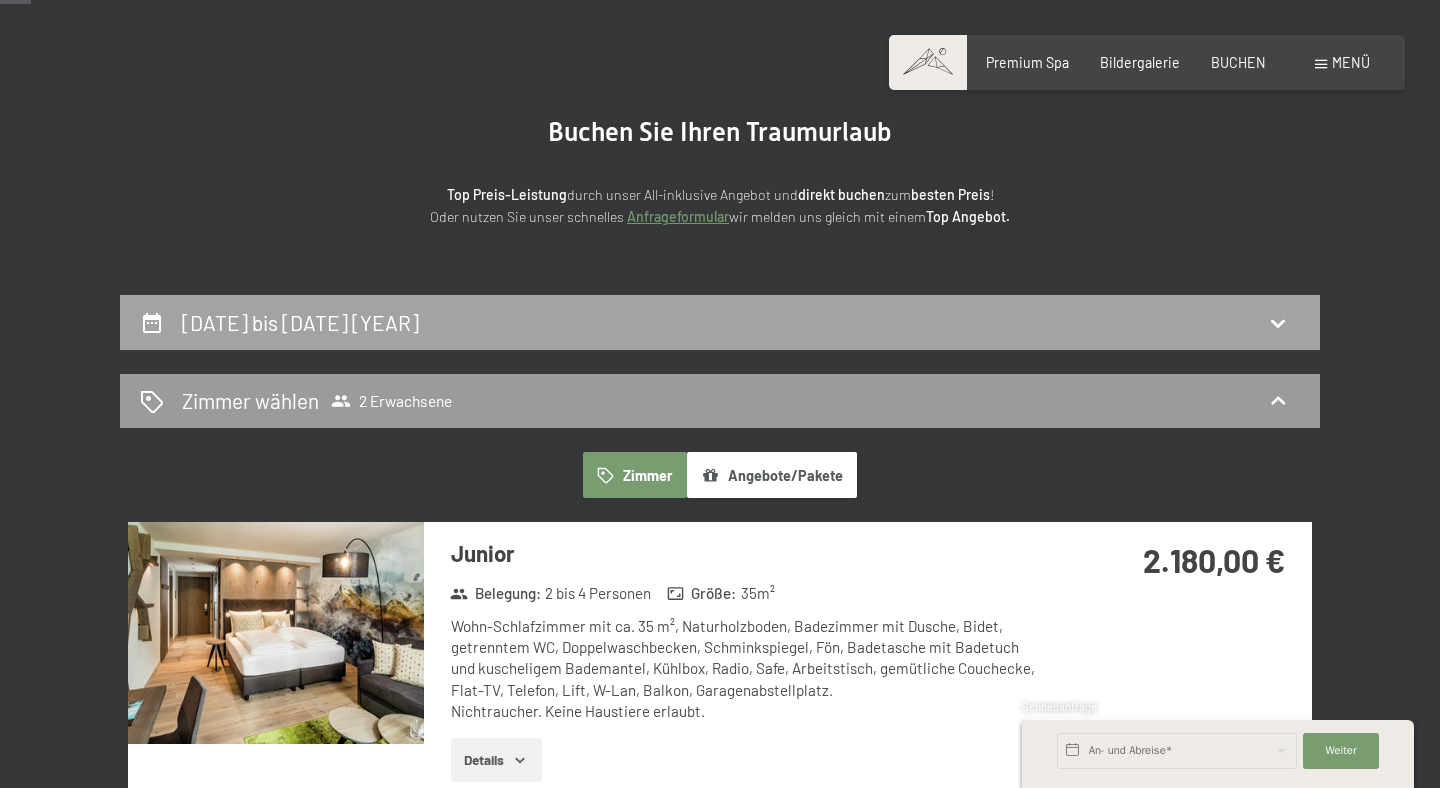 click on "[DATE] bis [DATE] [YEAR]" at bounding box center [720, 322] 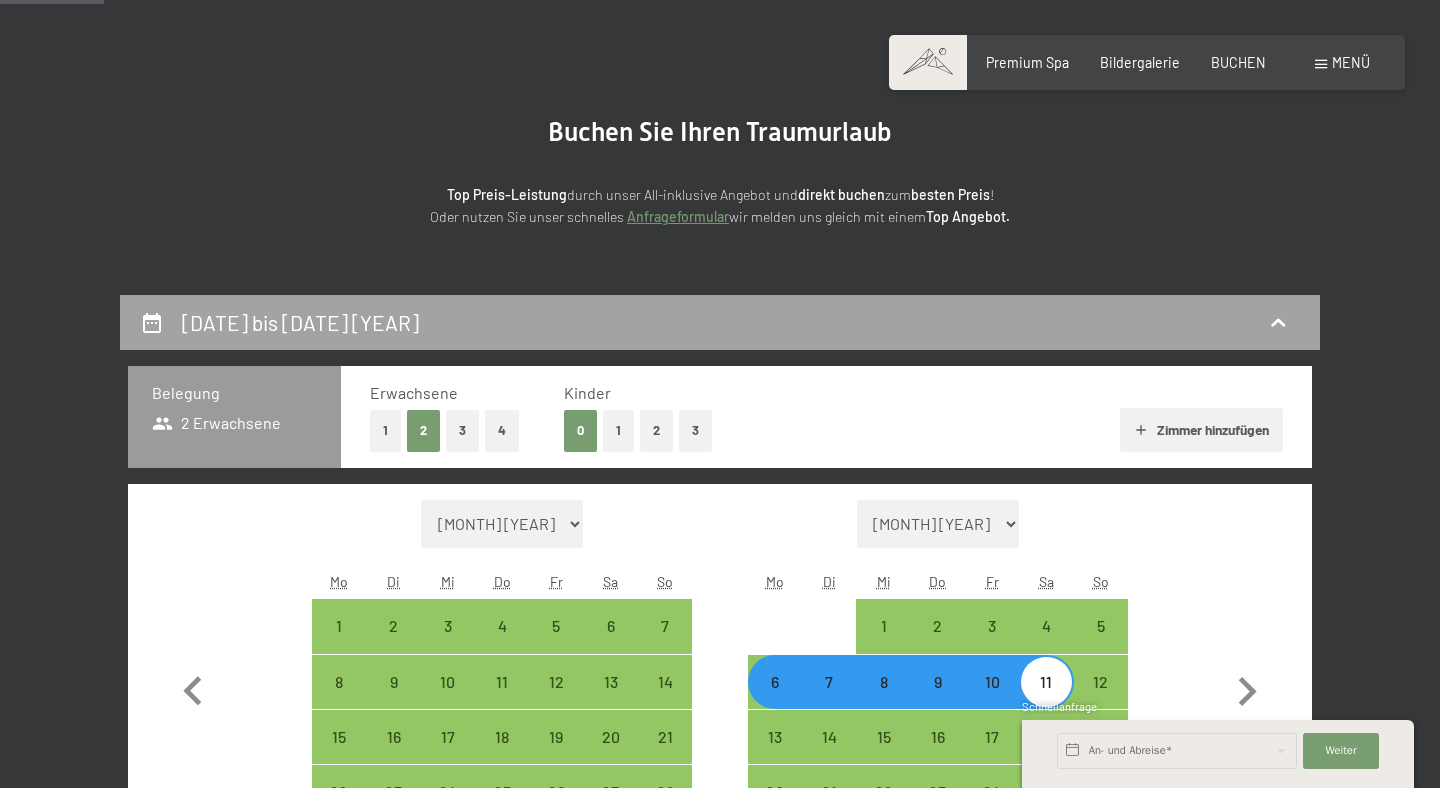 scroll, scrollTop: 420, scrollLeft: 0, axis: vertical 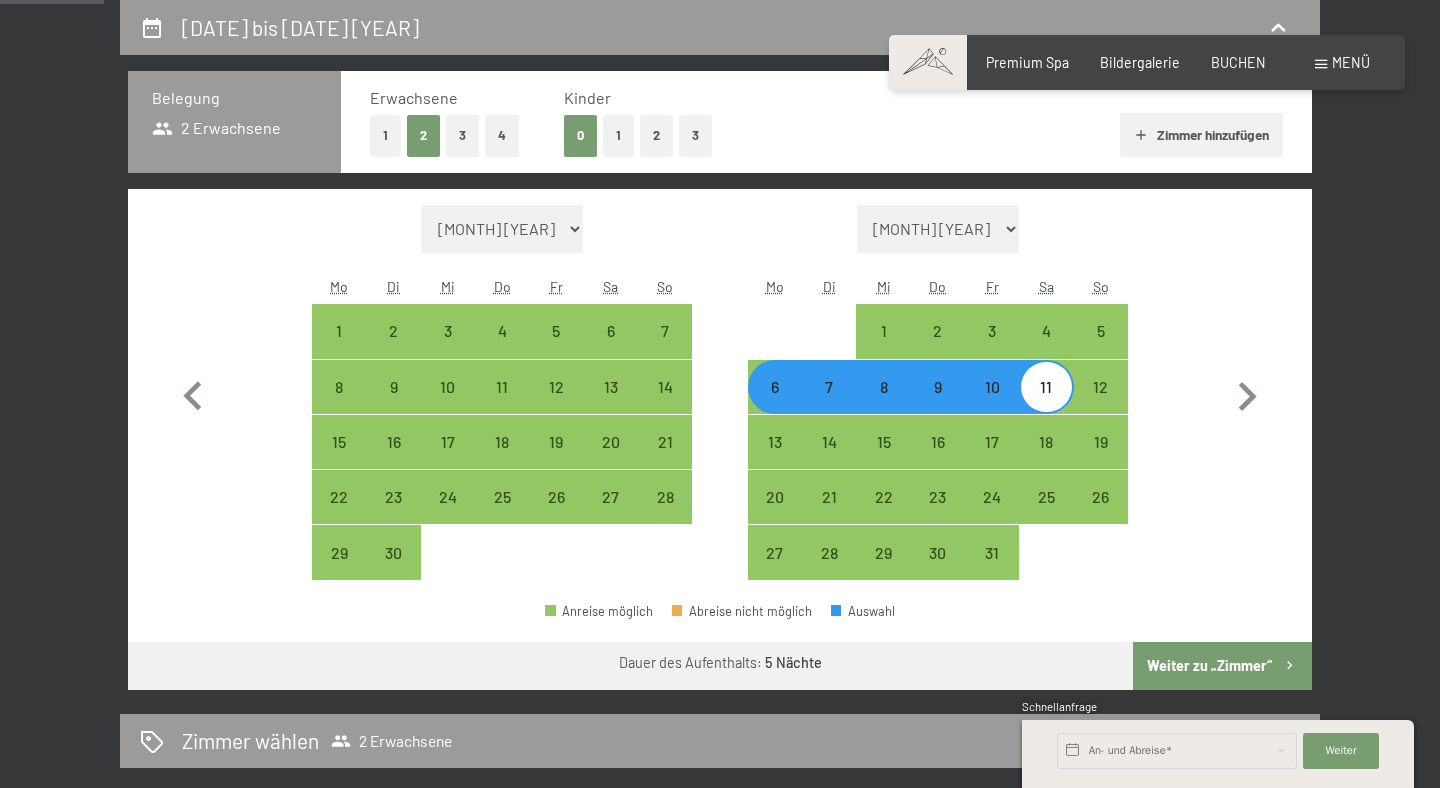 click on "1" at bounding box center [618, 135] 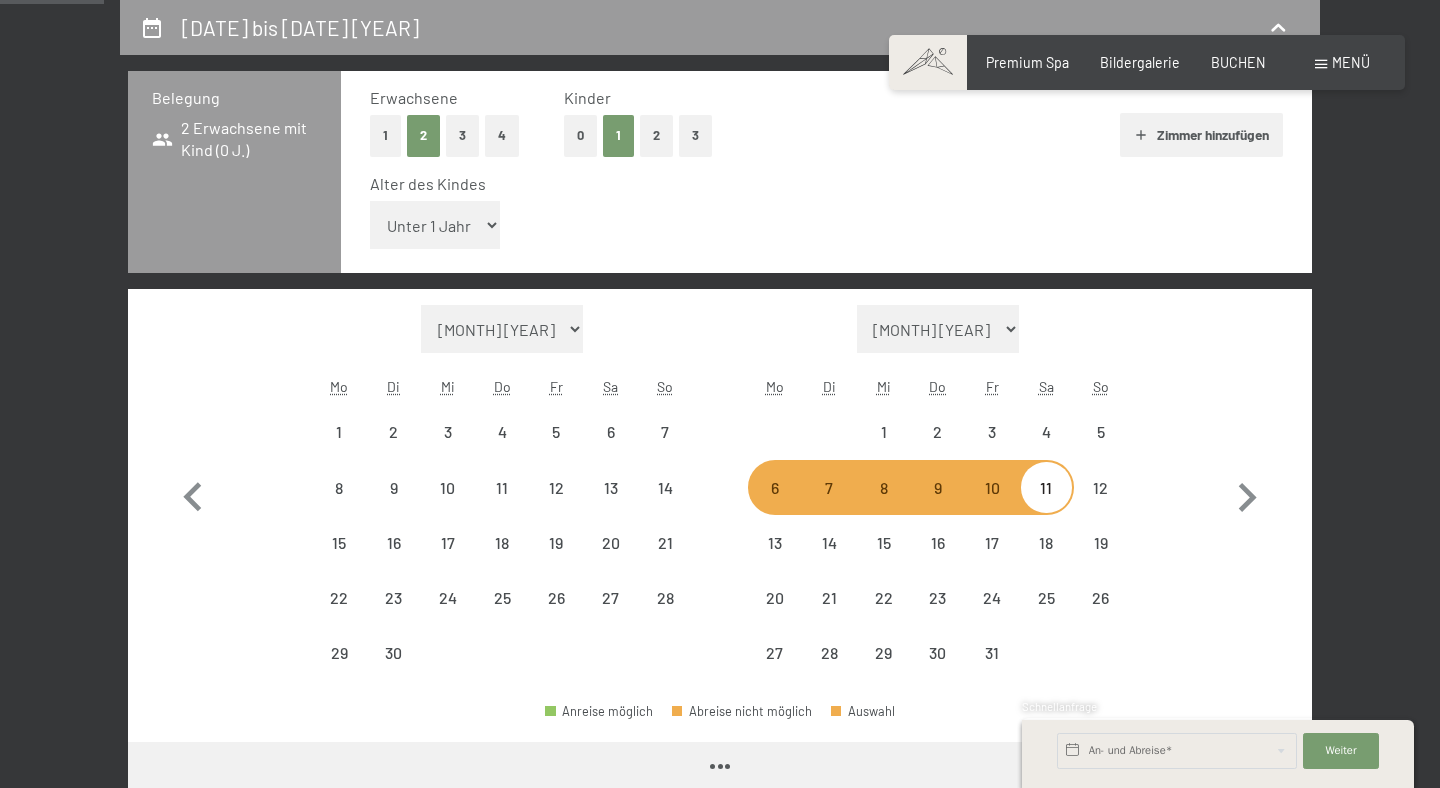 click on "Unter 1 Jahr 1 Jahr 2 Jahre 3 Jahre 4 Jahre 5 Jahre 6 Jahre 7 Jahre 8 Jahre 9 Jahre 10 Jahre 11 Jahre 12 Jahre 13 Jahre 14 Jahre 15 Jahre 16 Jahre 17 Jahre" at bounding box center [435, 225] 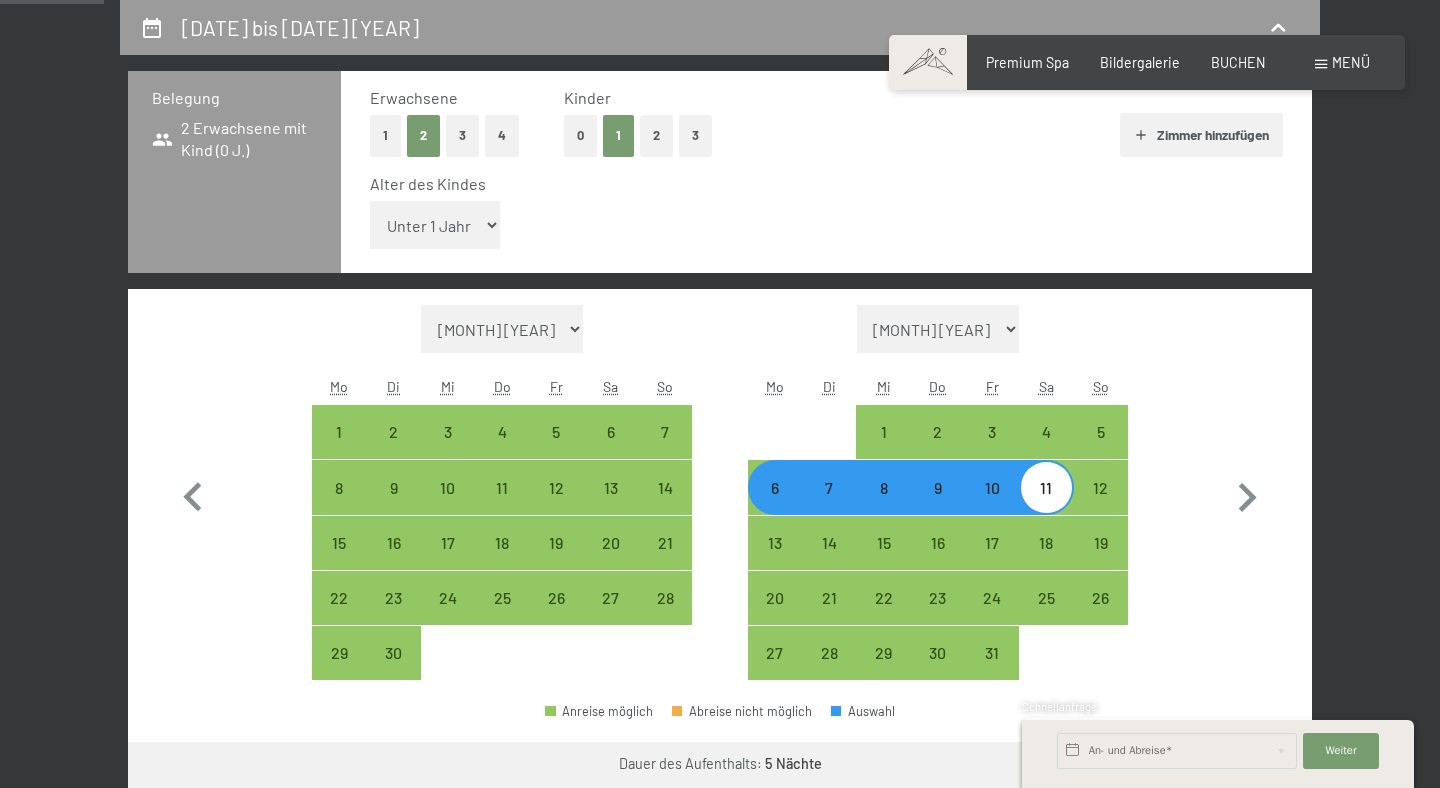 select on "8" 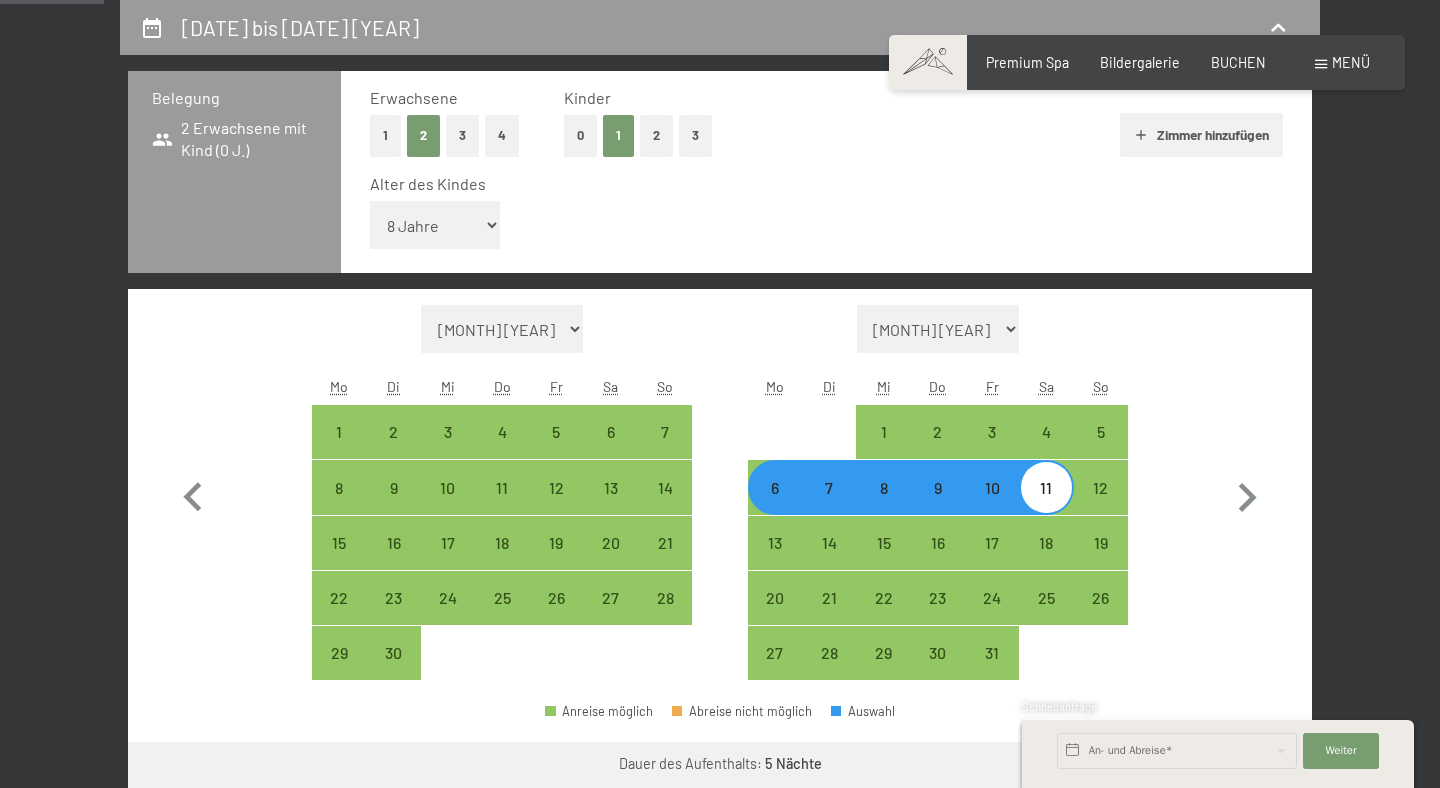 select on "2025-09-01" 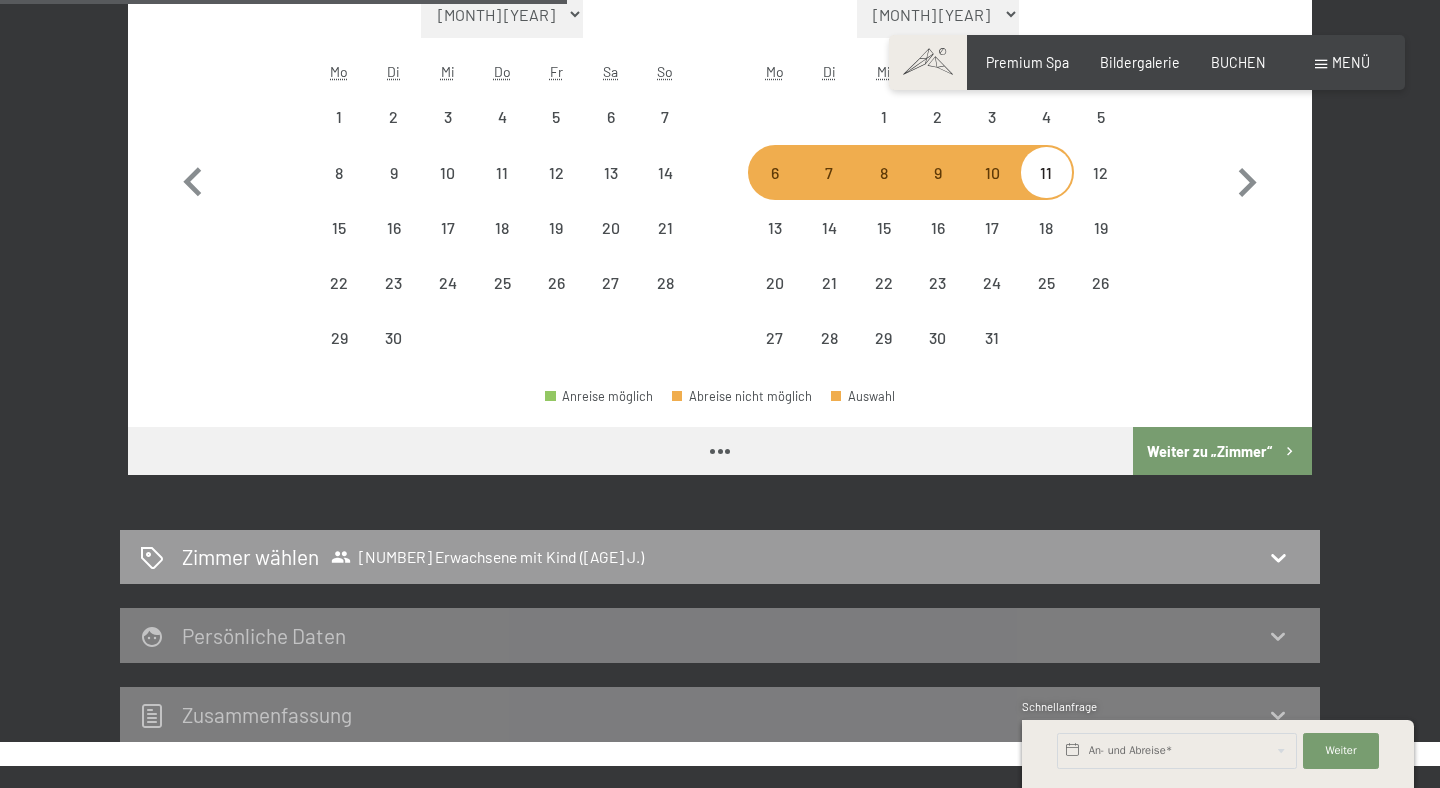 scroll, scrollTop: 786, scrollLeft: 0, axis: vertical 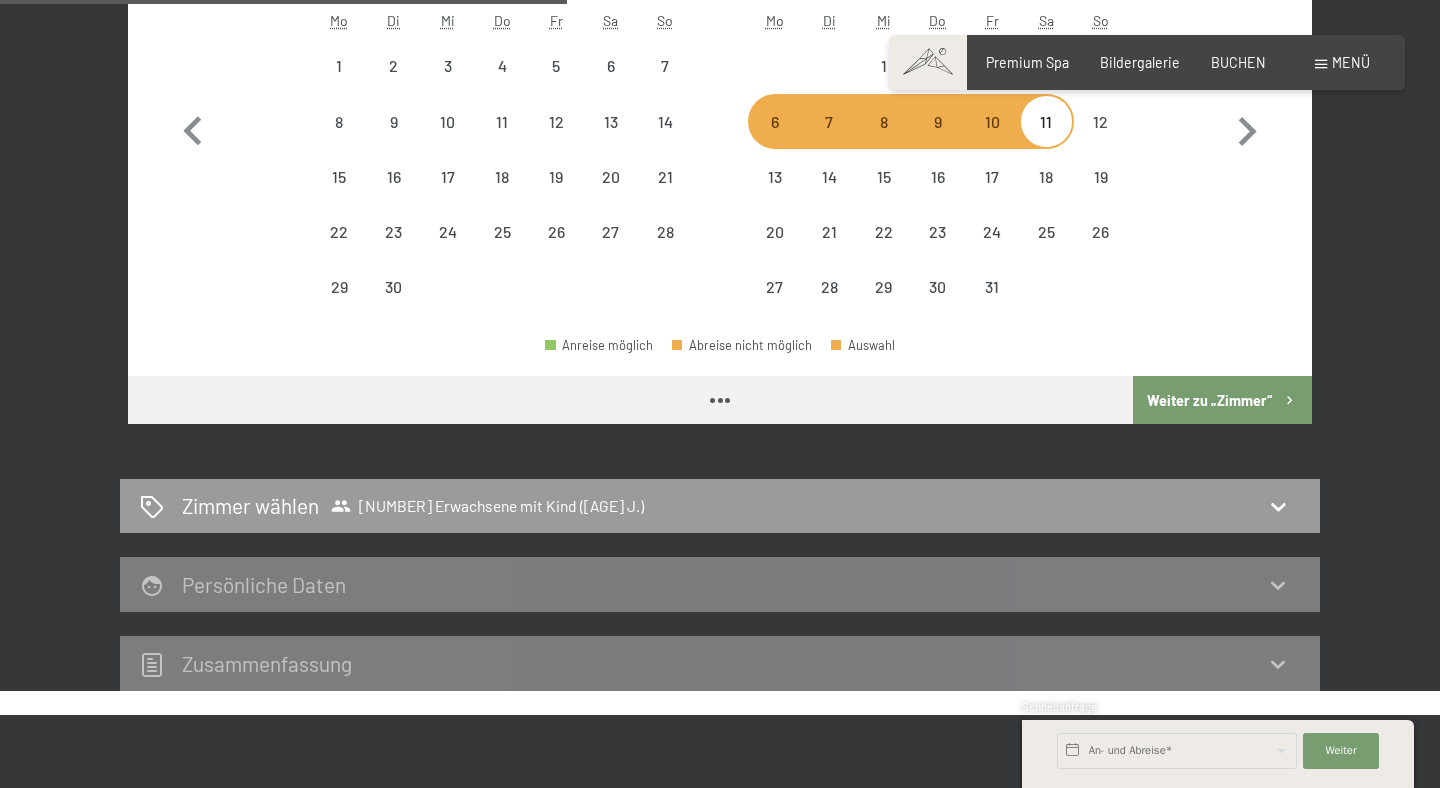 select on "2025-09-01" 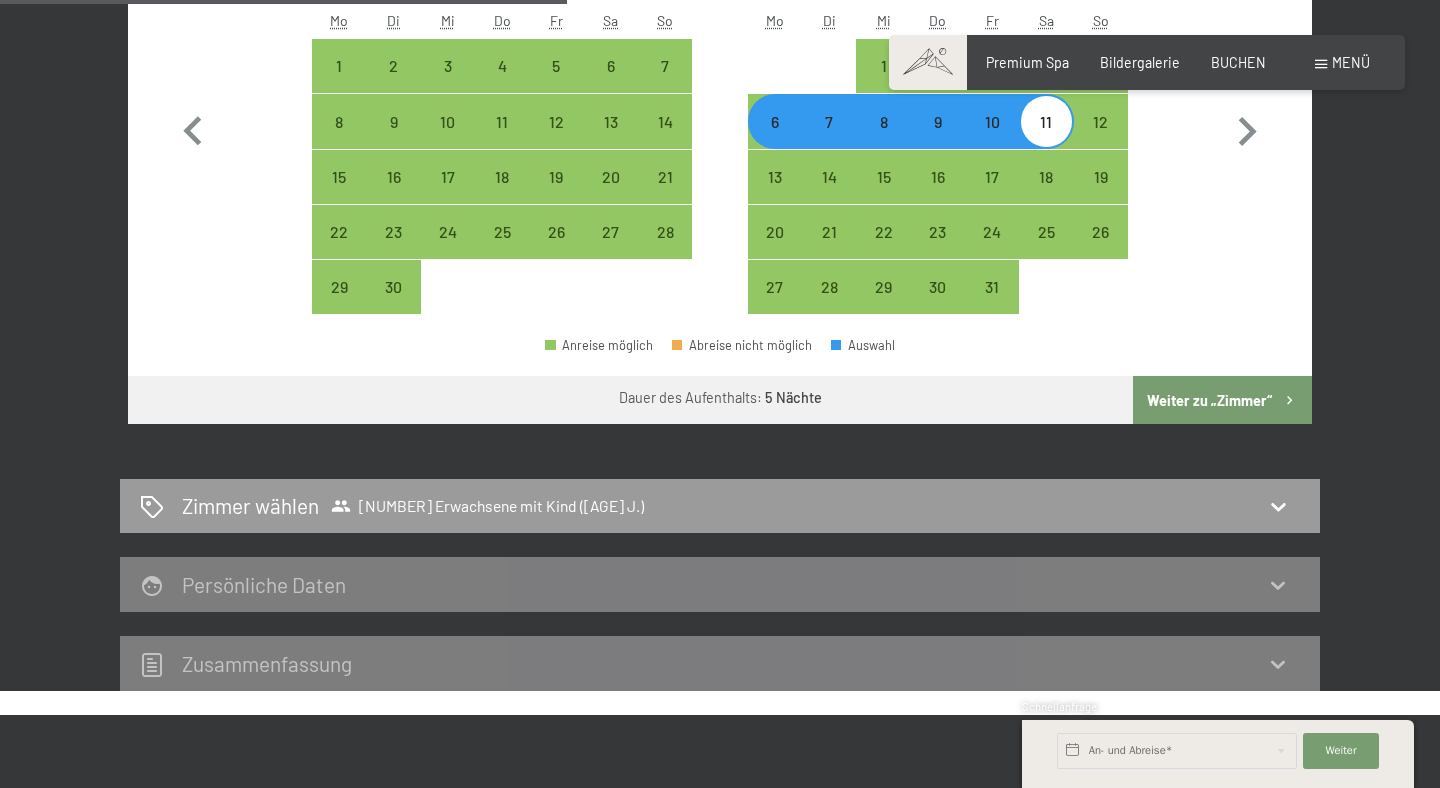 click on "Weiter zu „Zimmer“" at bounding box center [1222, 400] 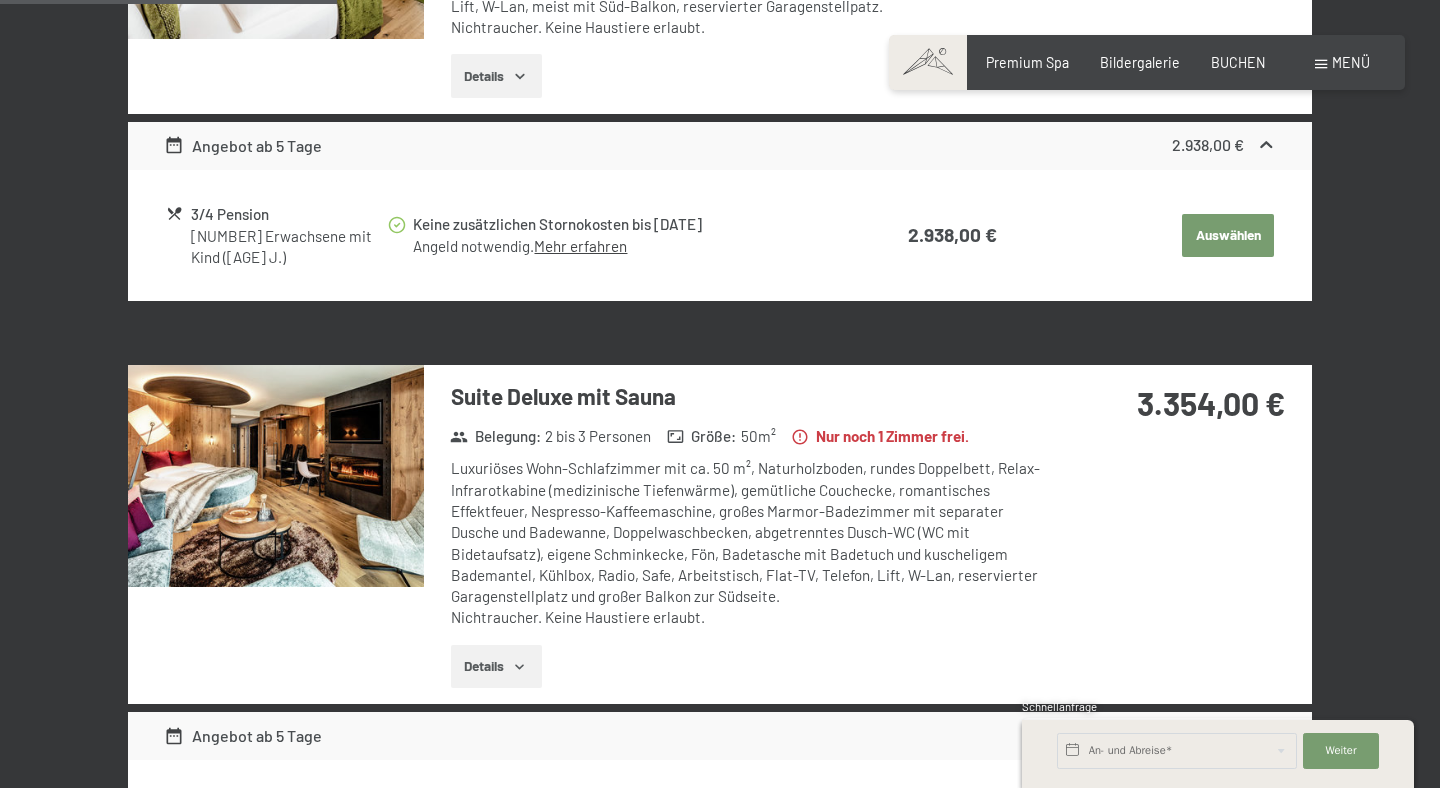 scroll, scrollTop: 1368, scrollLeft: 0, axis: vertical 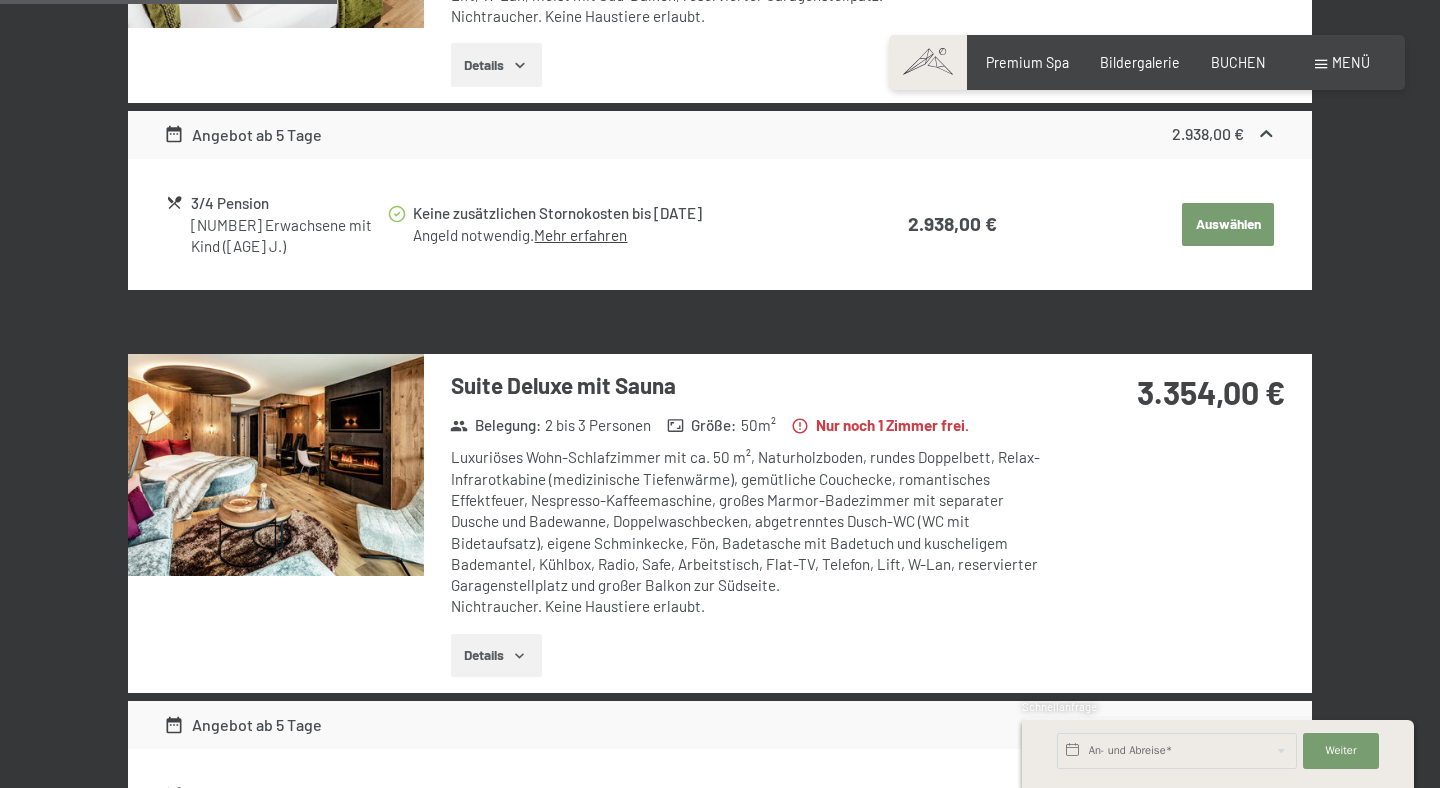 click at bounding box center [276, 465] 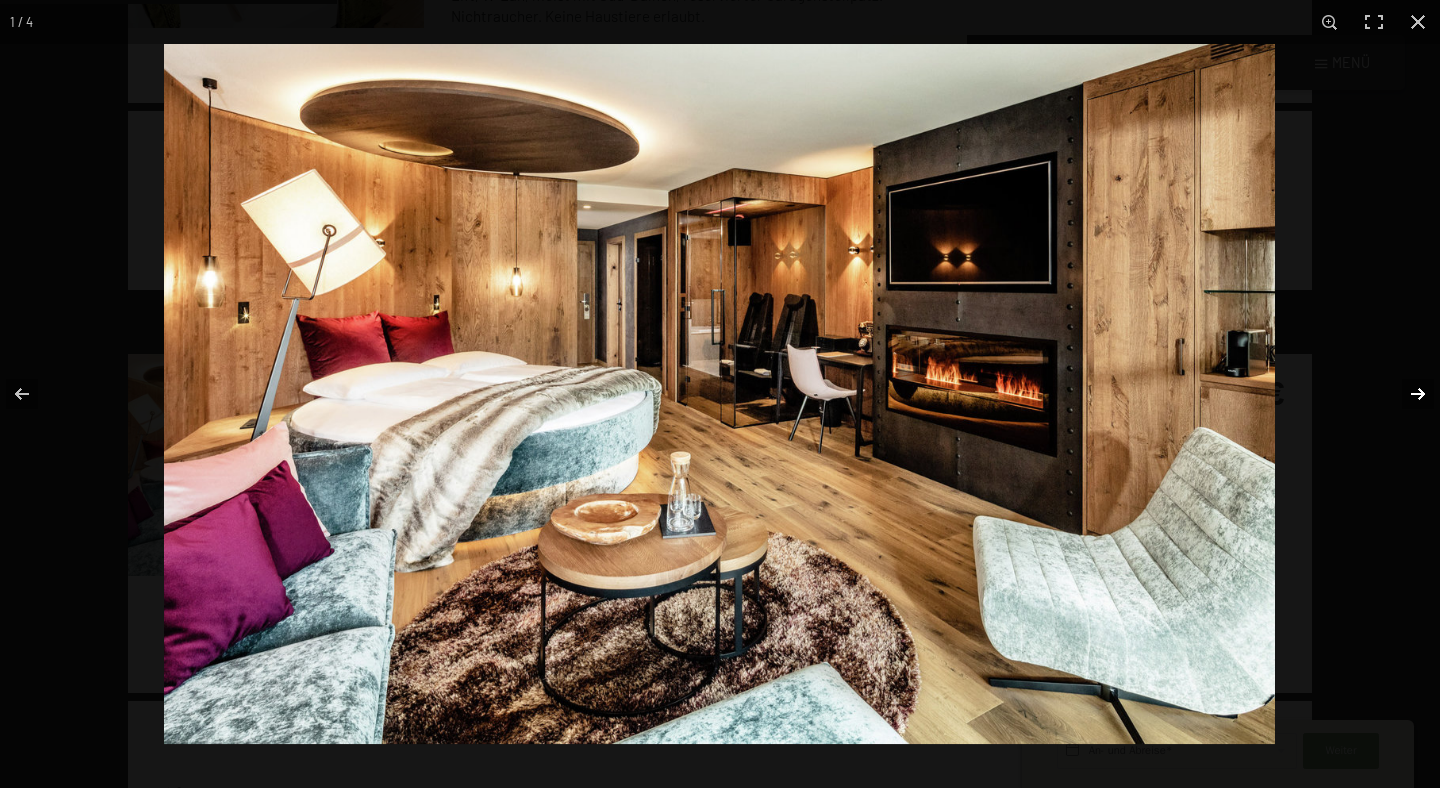 click at bounding box center [1405, 394] 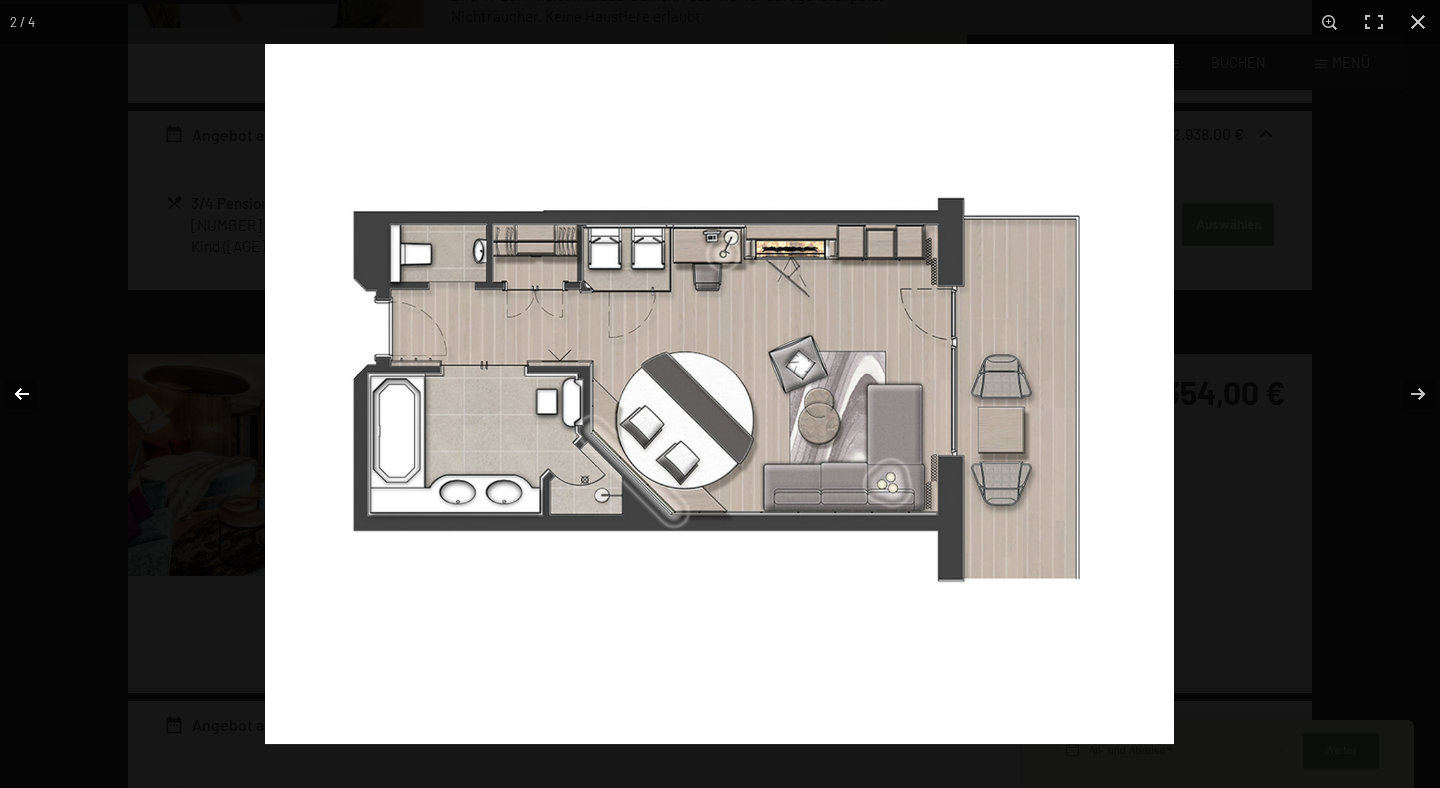 click at bounding box center (35, 394) 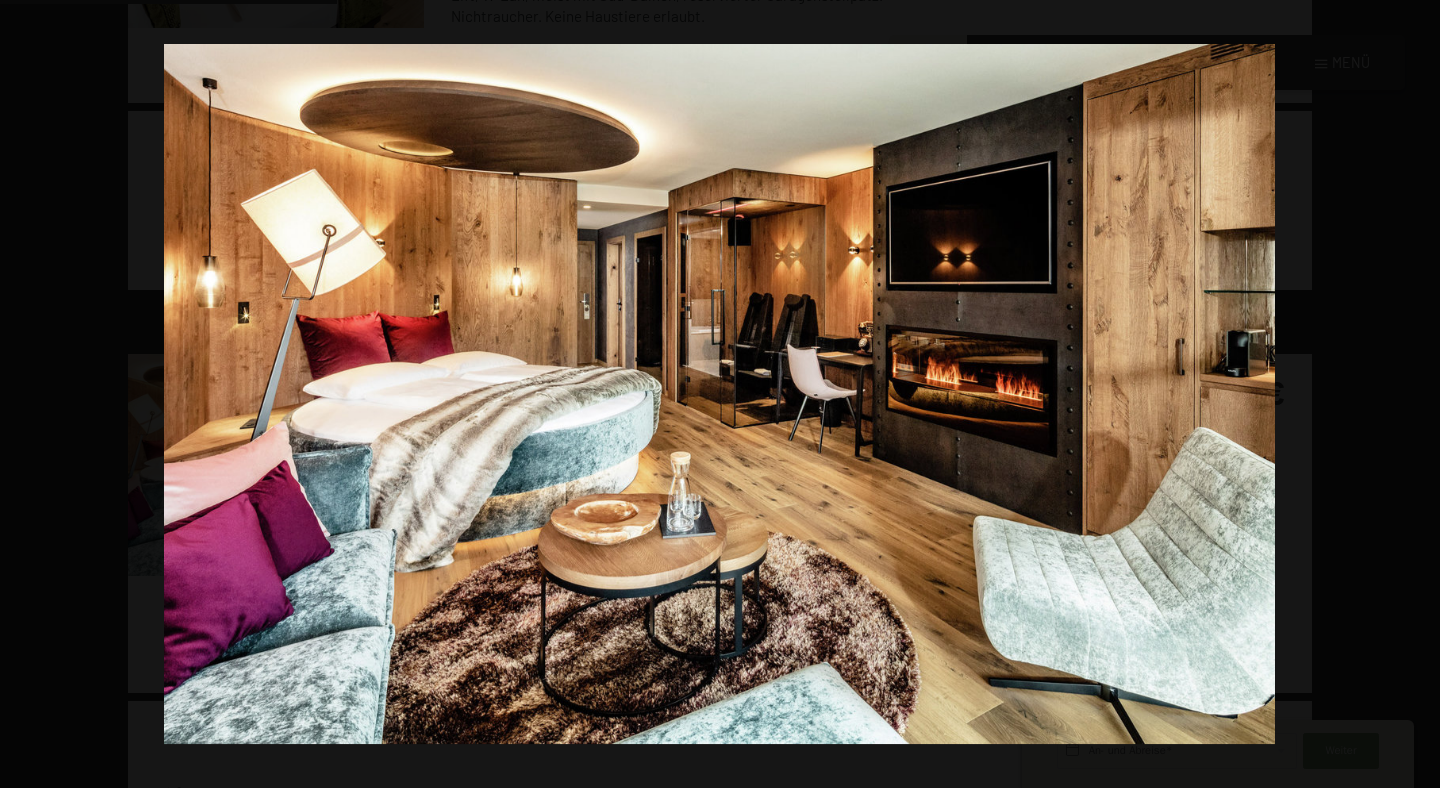 click at bounding box center [1405, 394] 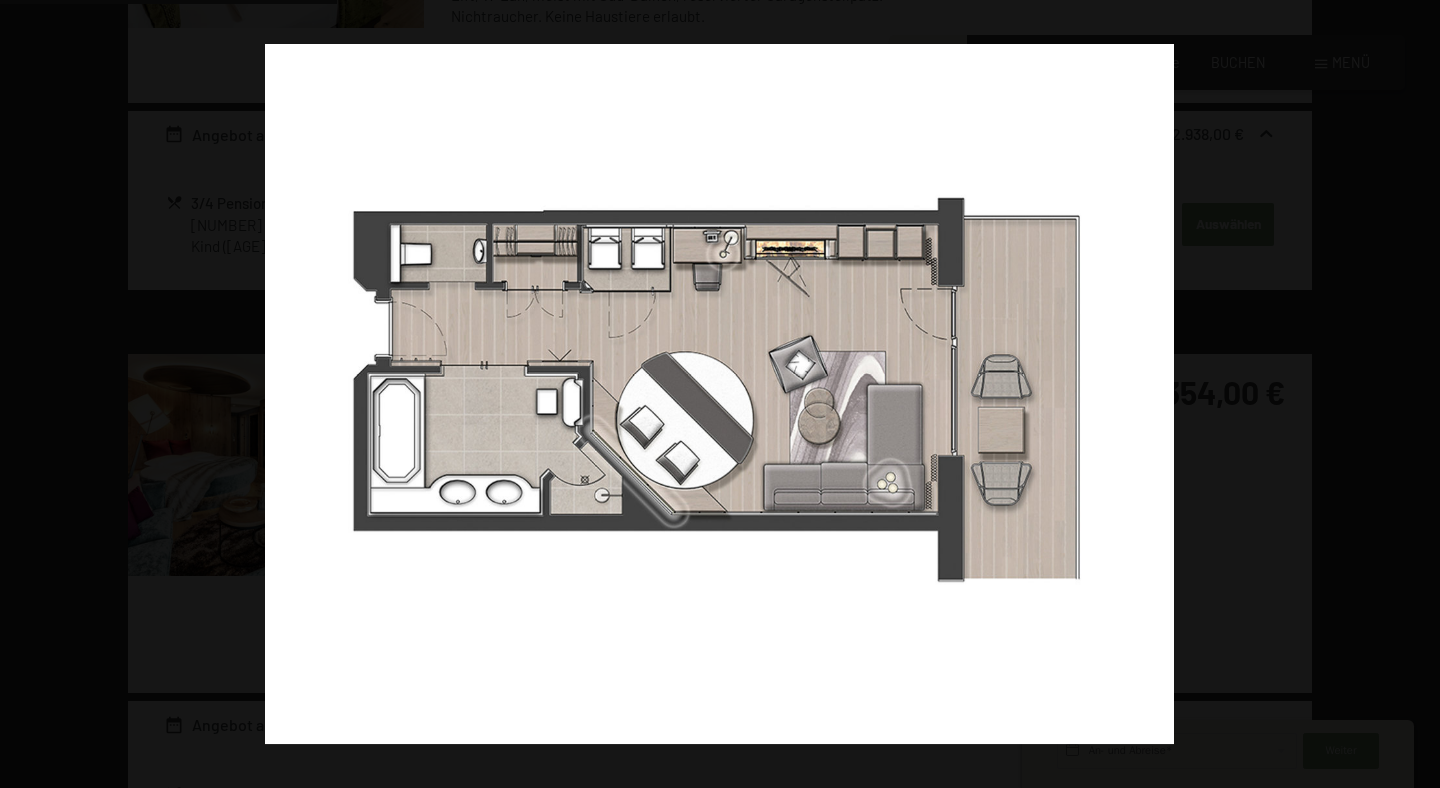 click at bounding box center [1405, 394] 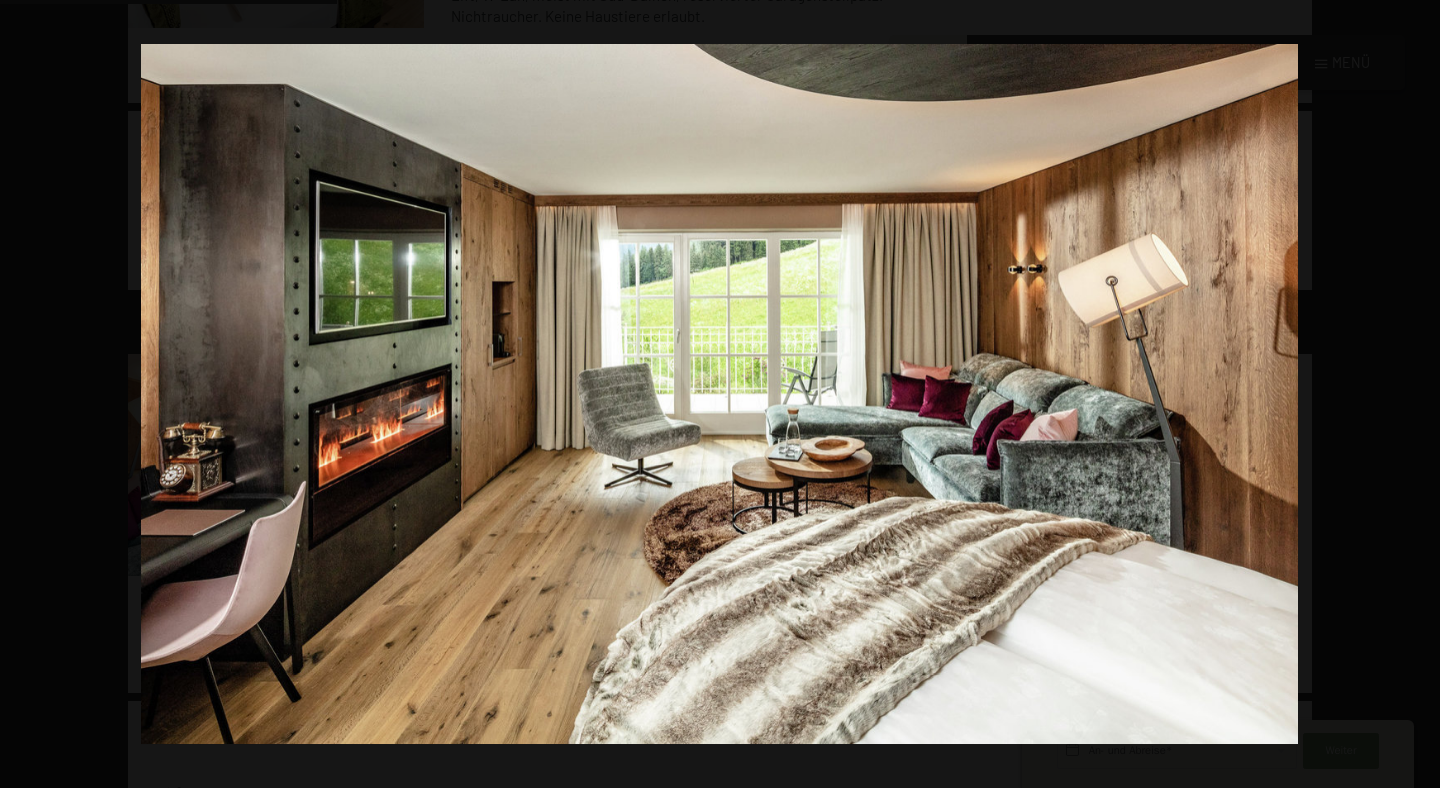click at bounding box center [1405, 394] 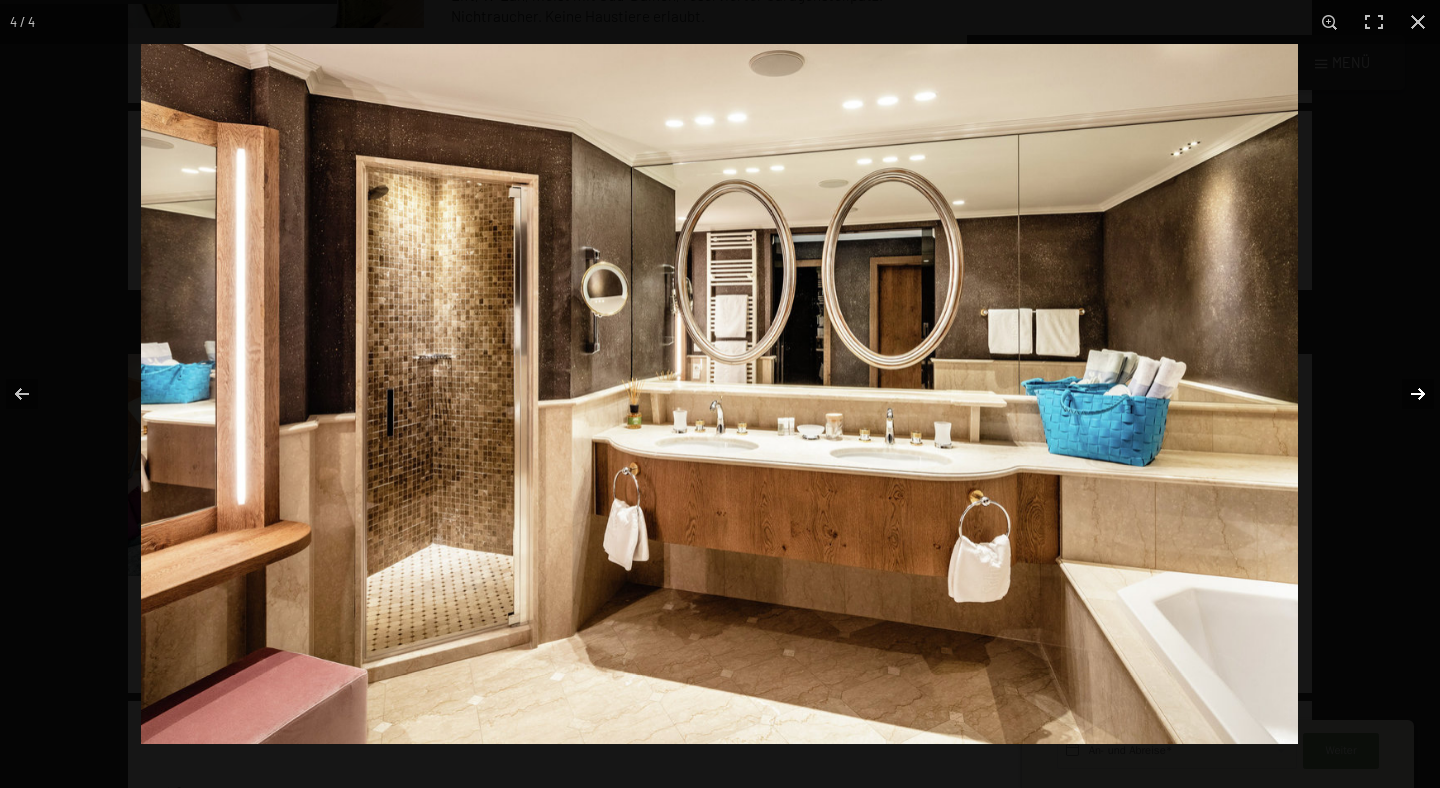 click at bounding box center (1405, 394) 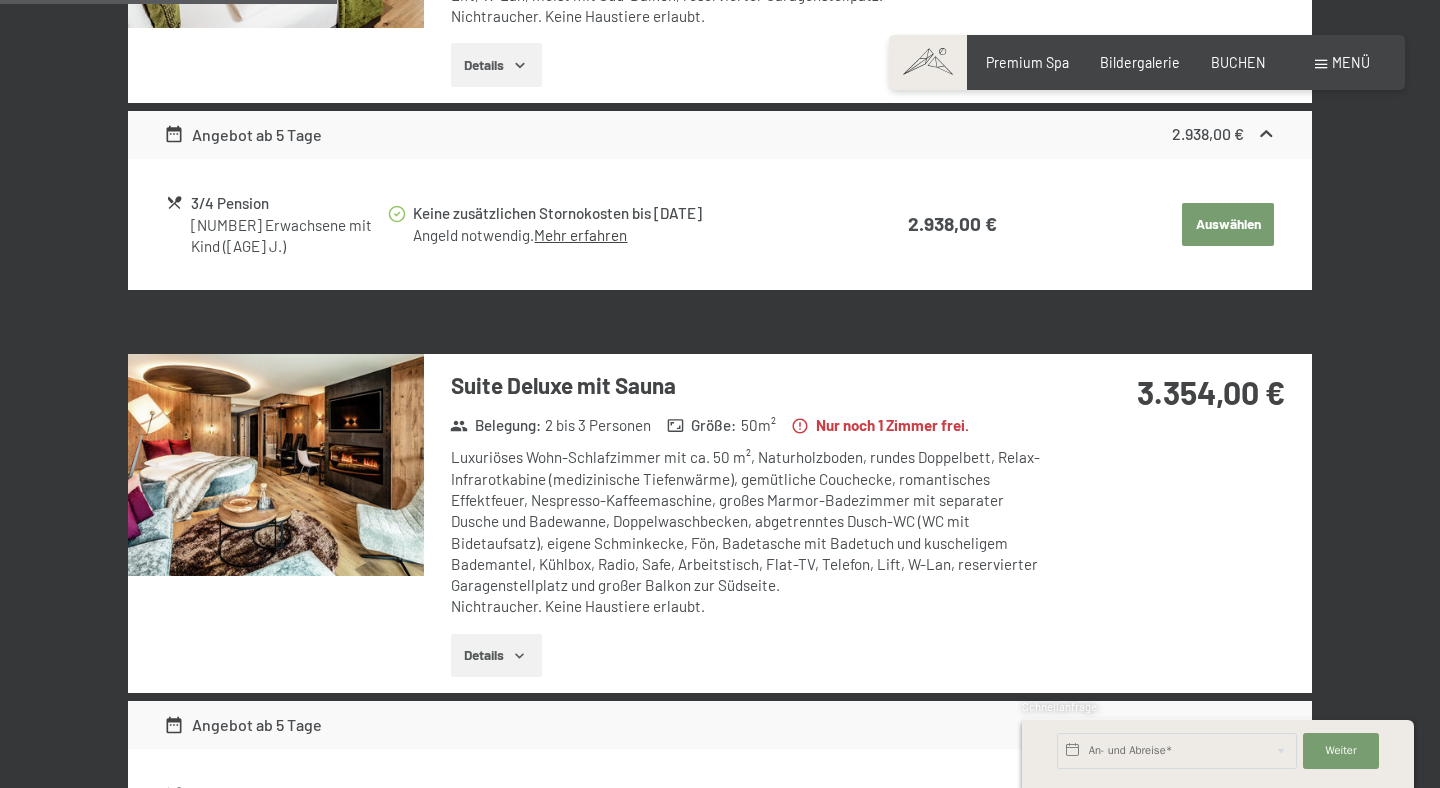 click at bounding box center [0, 0] 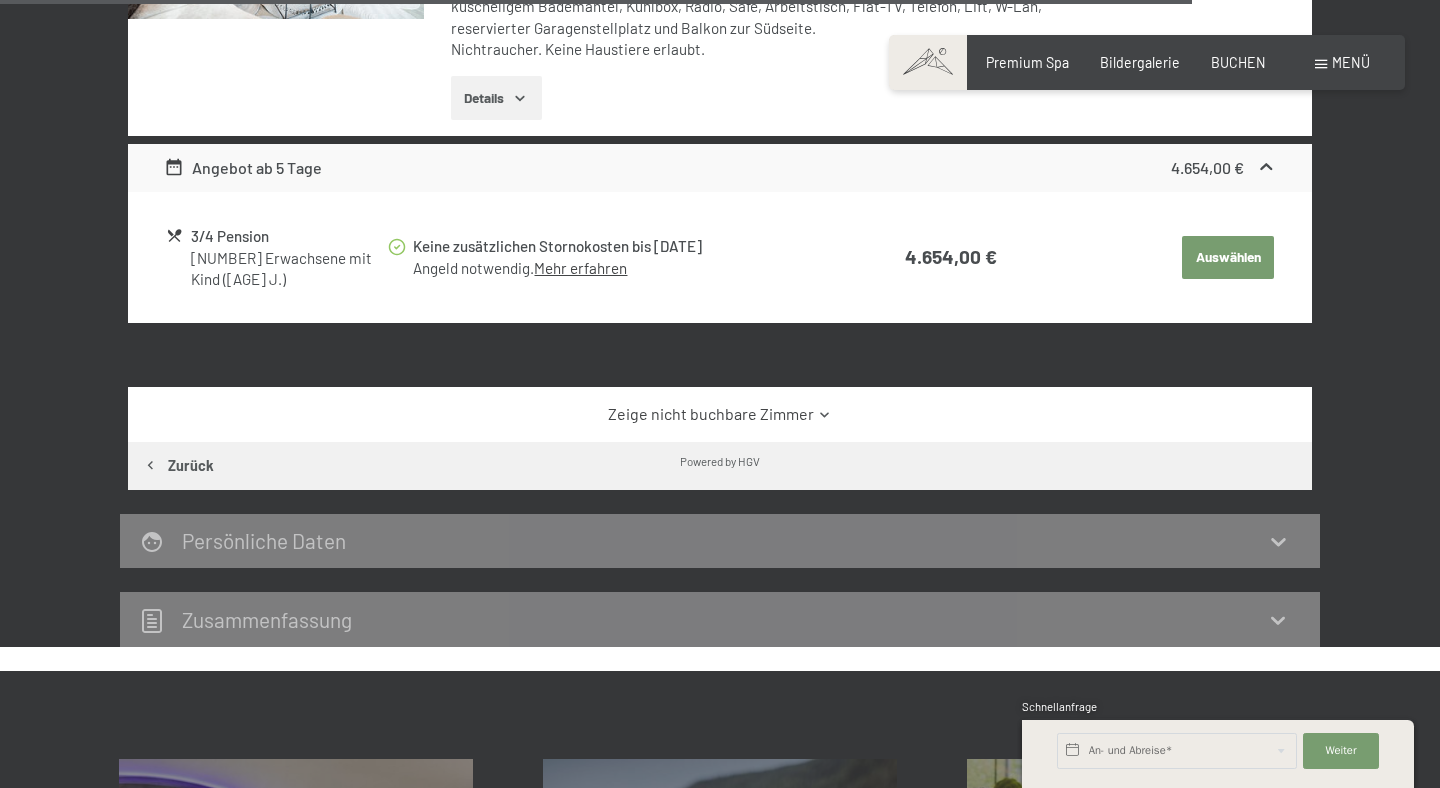 scroll, scrollTop: 4866, scrollLeft: 0, axis: vertical 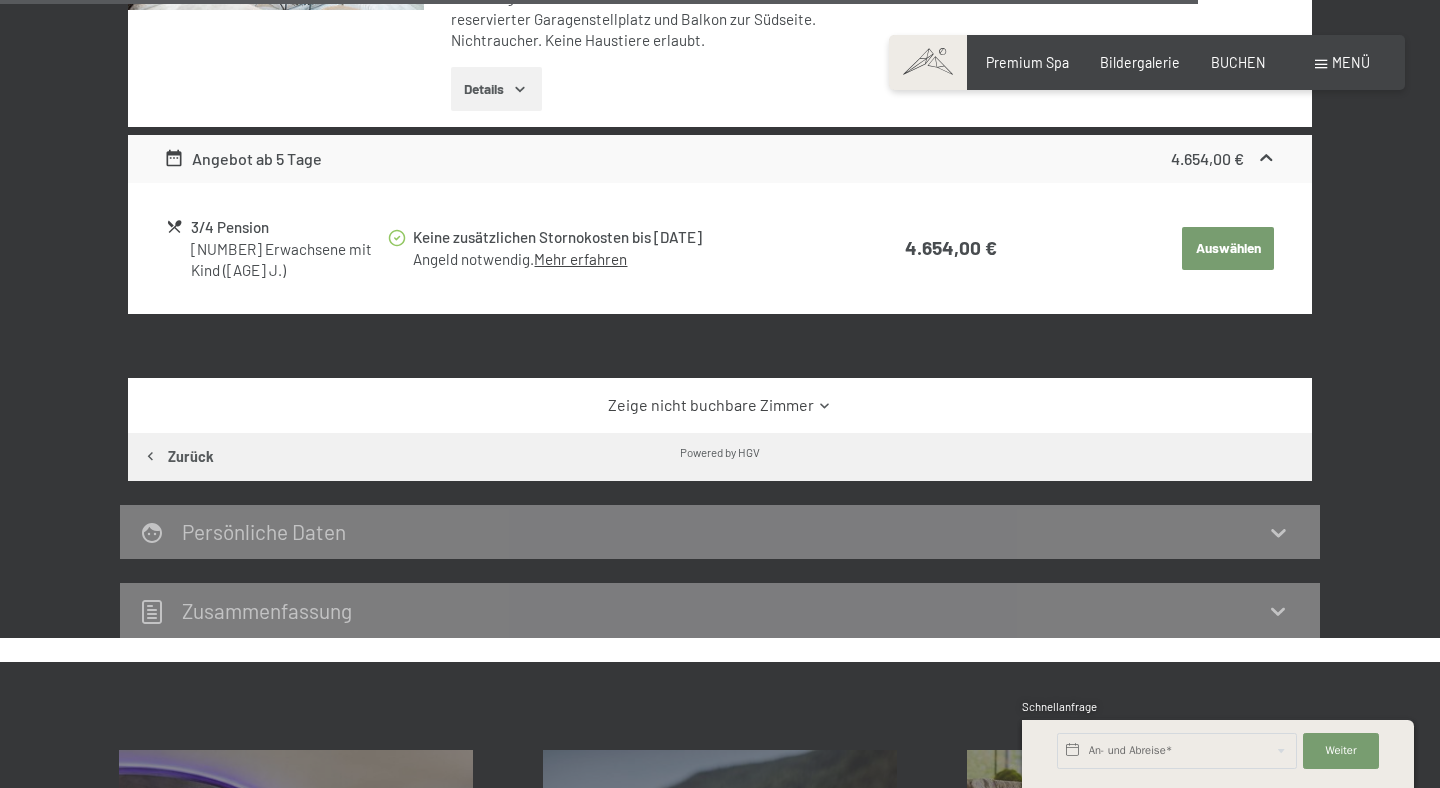 click on "Zeige nicht buchbare Zimmer" at bounding box center [720, 405] 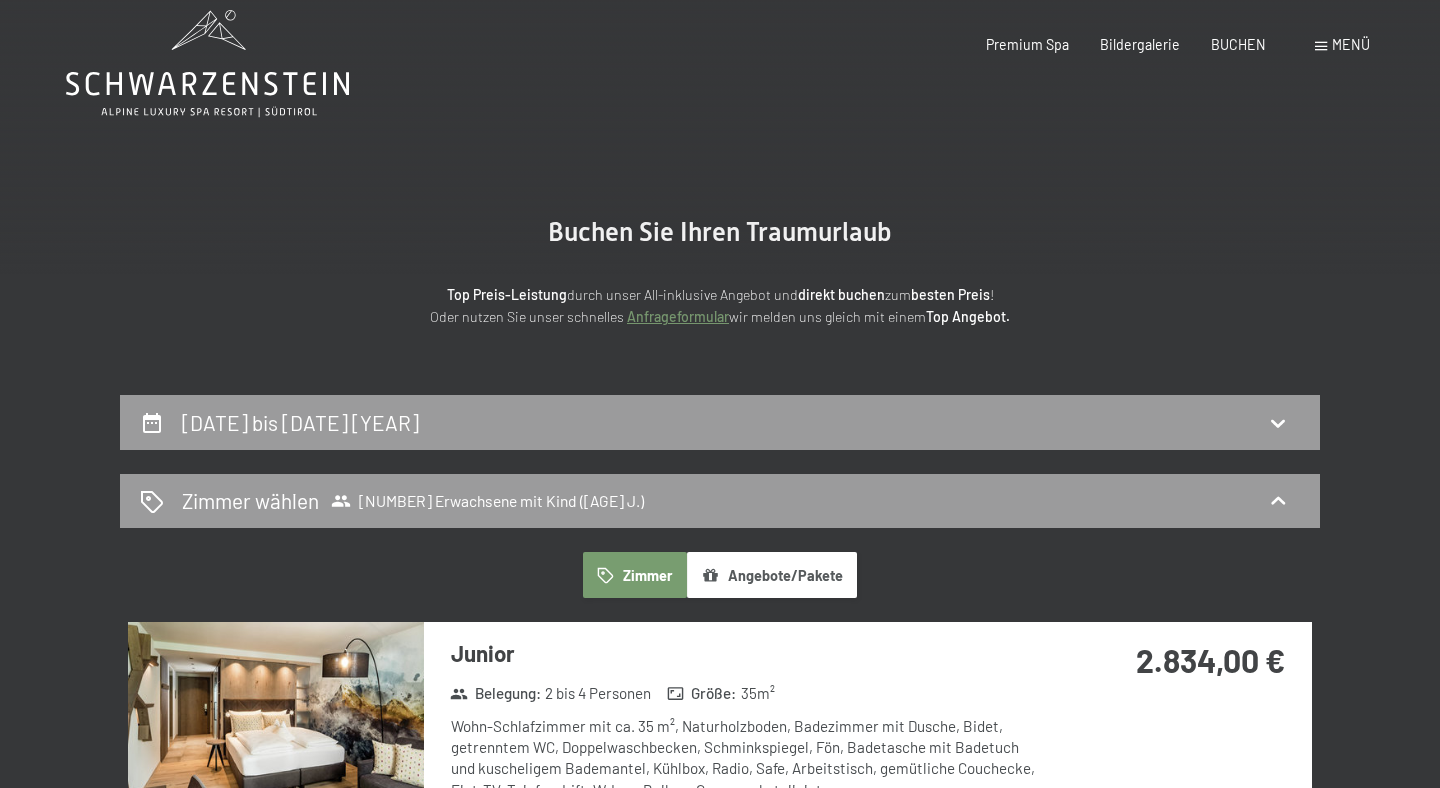 scroll, scrollTop: 0, scrollLeft: 0, axis: both 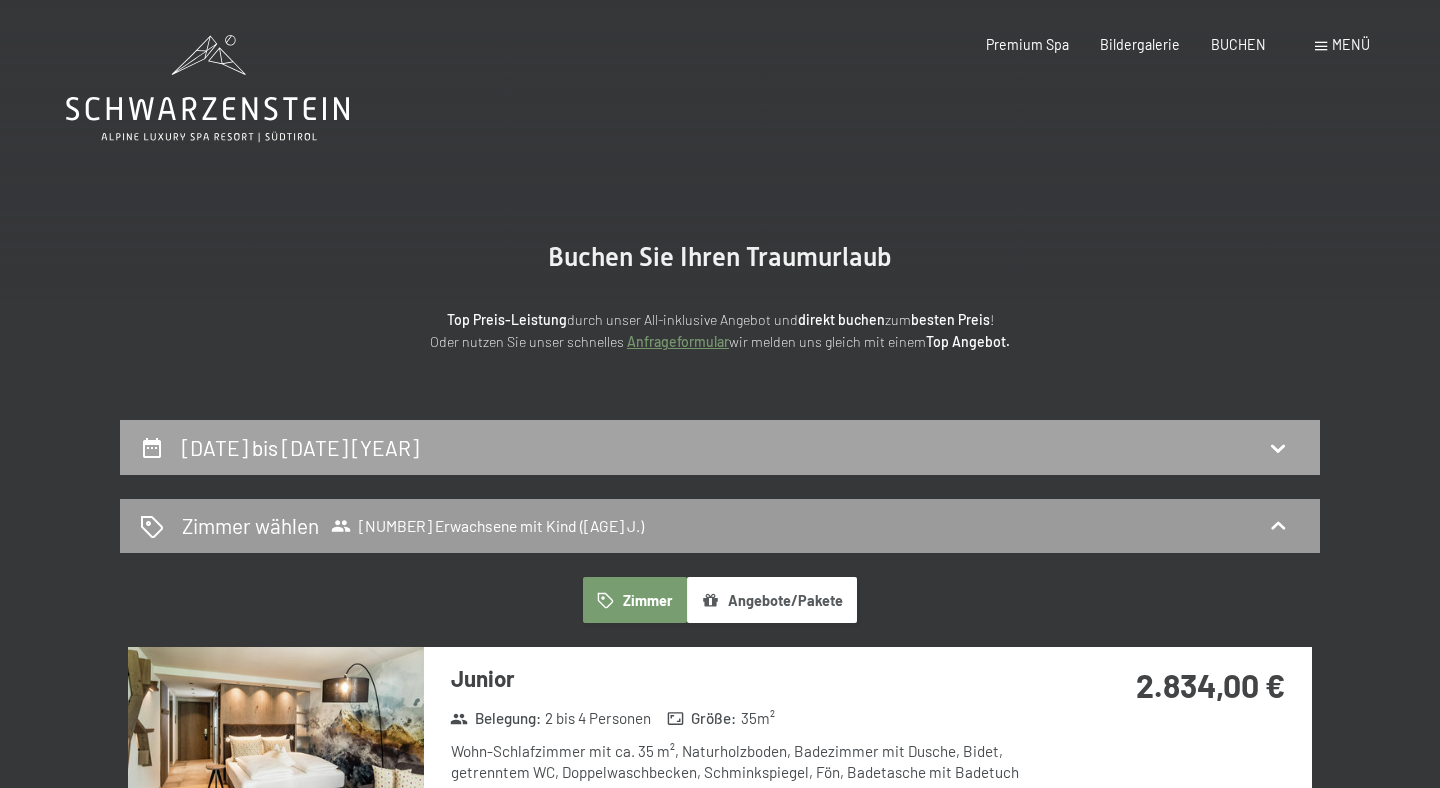 click on "6. Oktober bis 11. Oktober 2025" at bounding box center (720, 447) 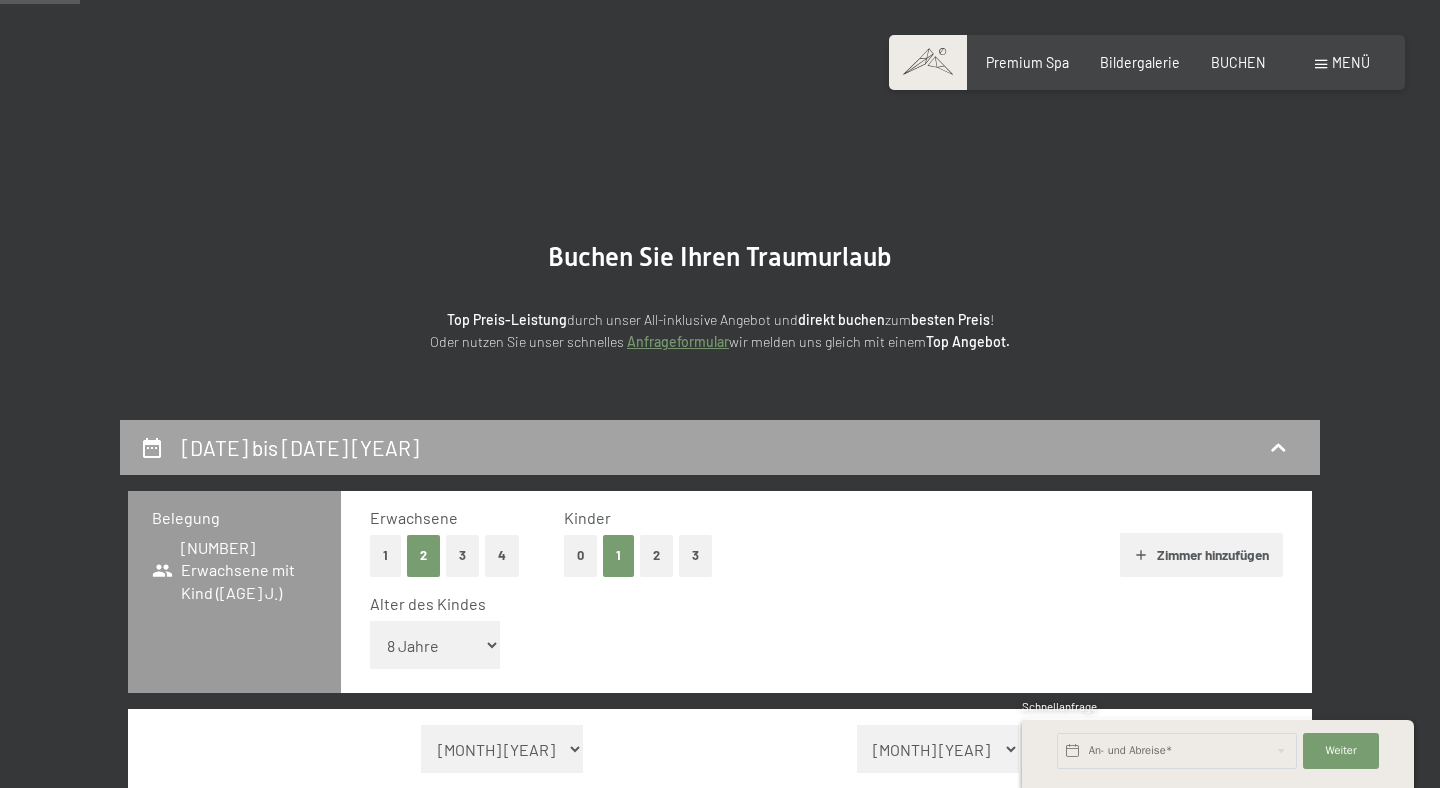 scroll, scrollTop: 420, scrollLeft: 0, axis: vertical 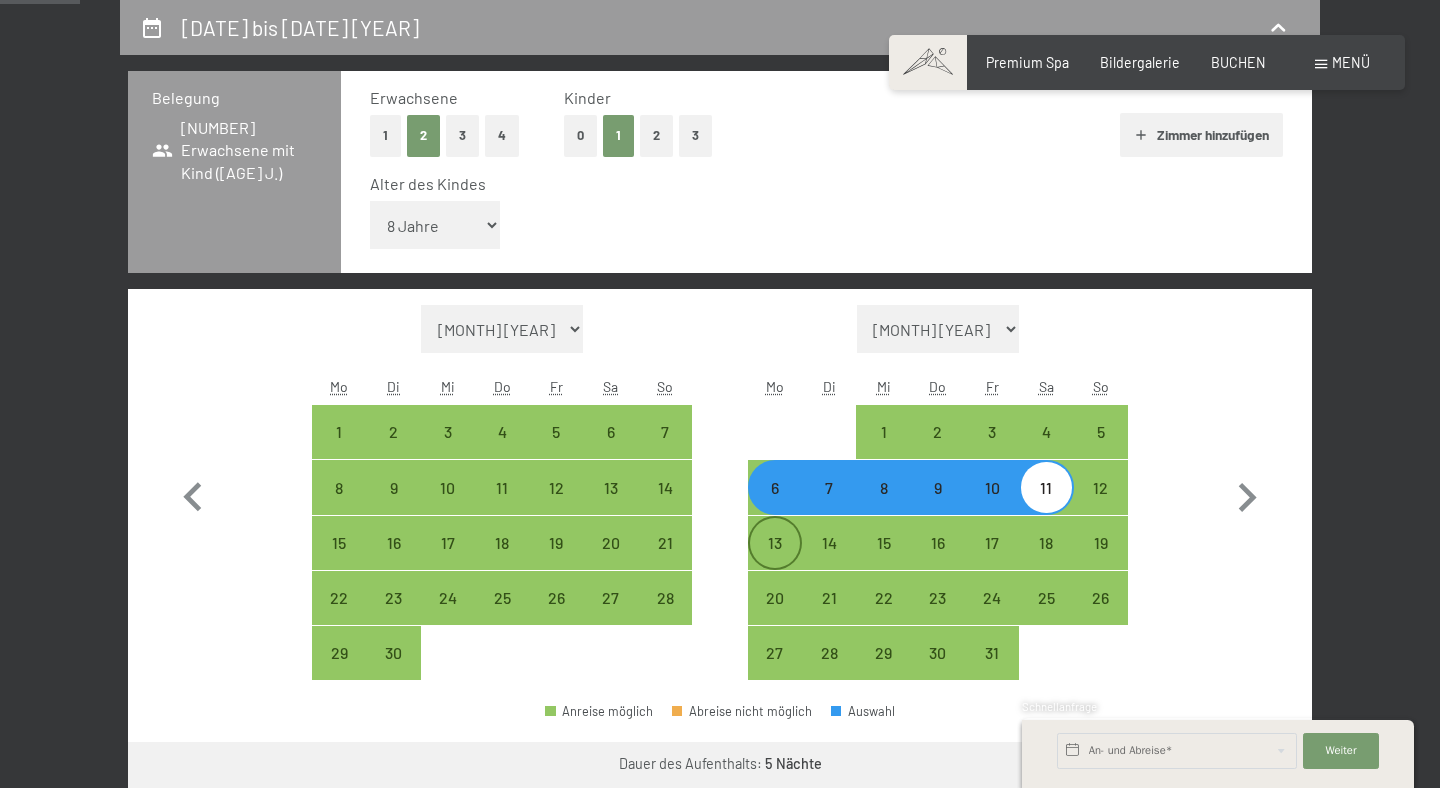 click on "13" at bounding box center [775, 560] 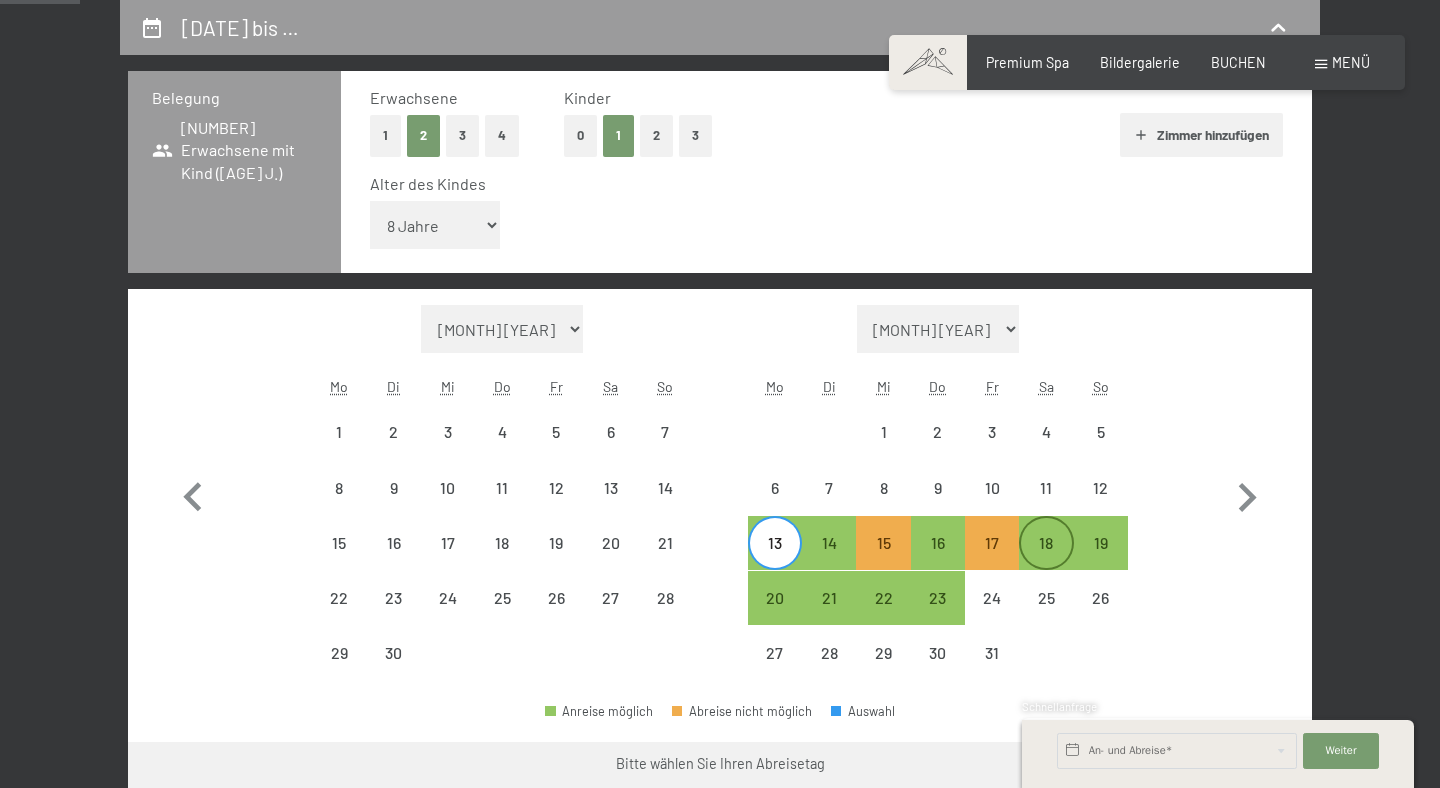 click on "18" at bounding box center [1046, 560] 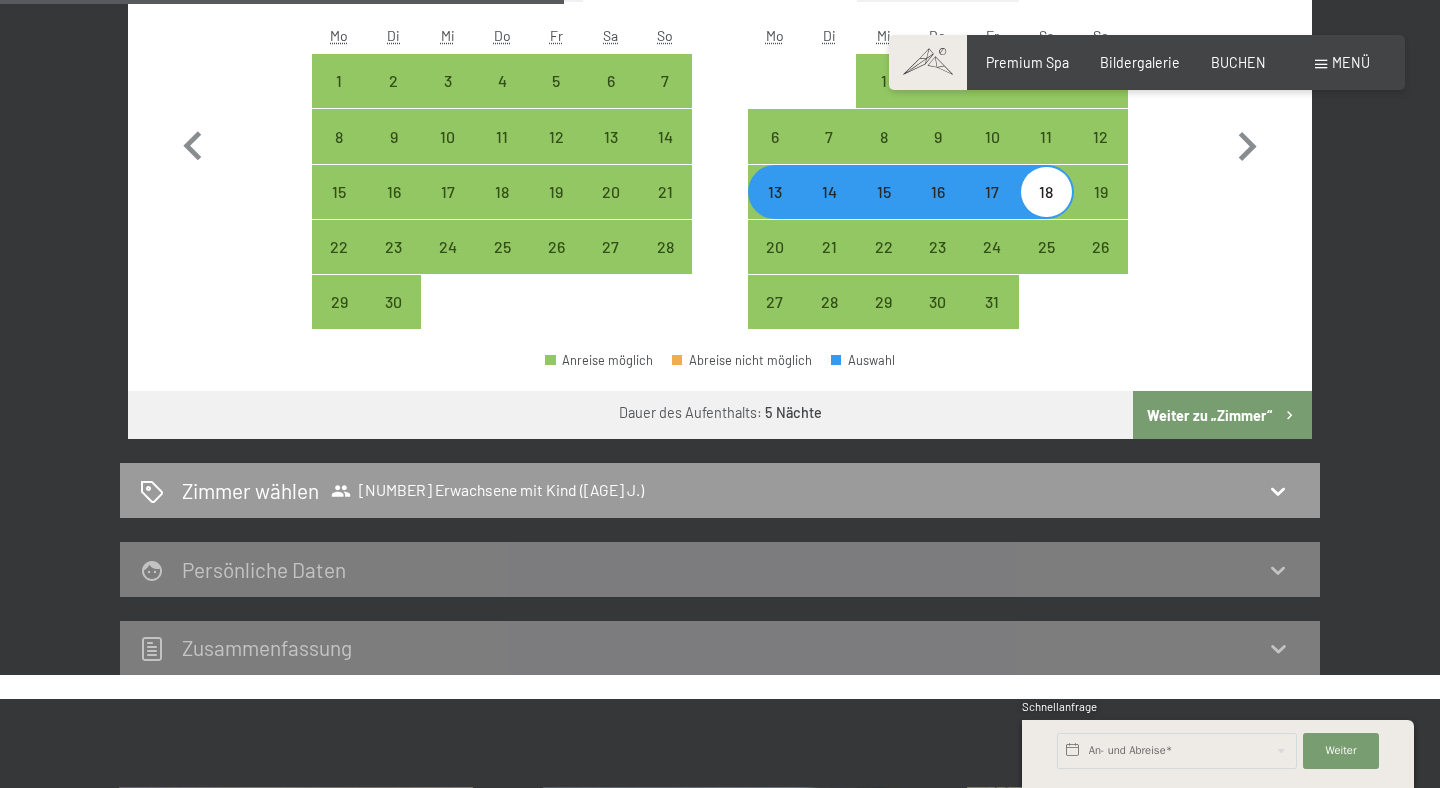 click on "Weiter zu „Zimmer“" at bounding box center (1222, 415) 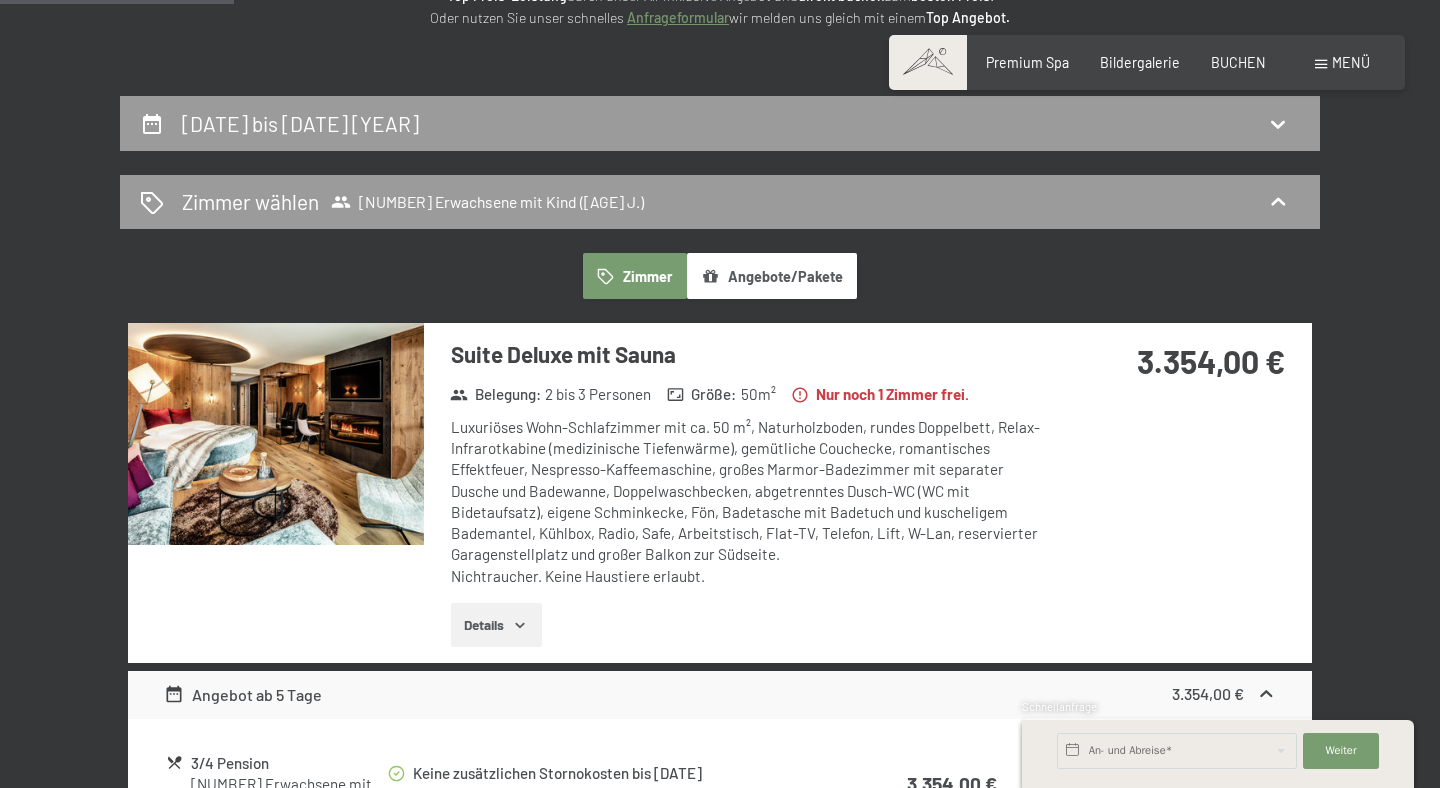 scroll, scrollTop: 0, scrollLeft: 0, axis: both 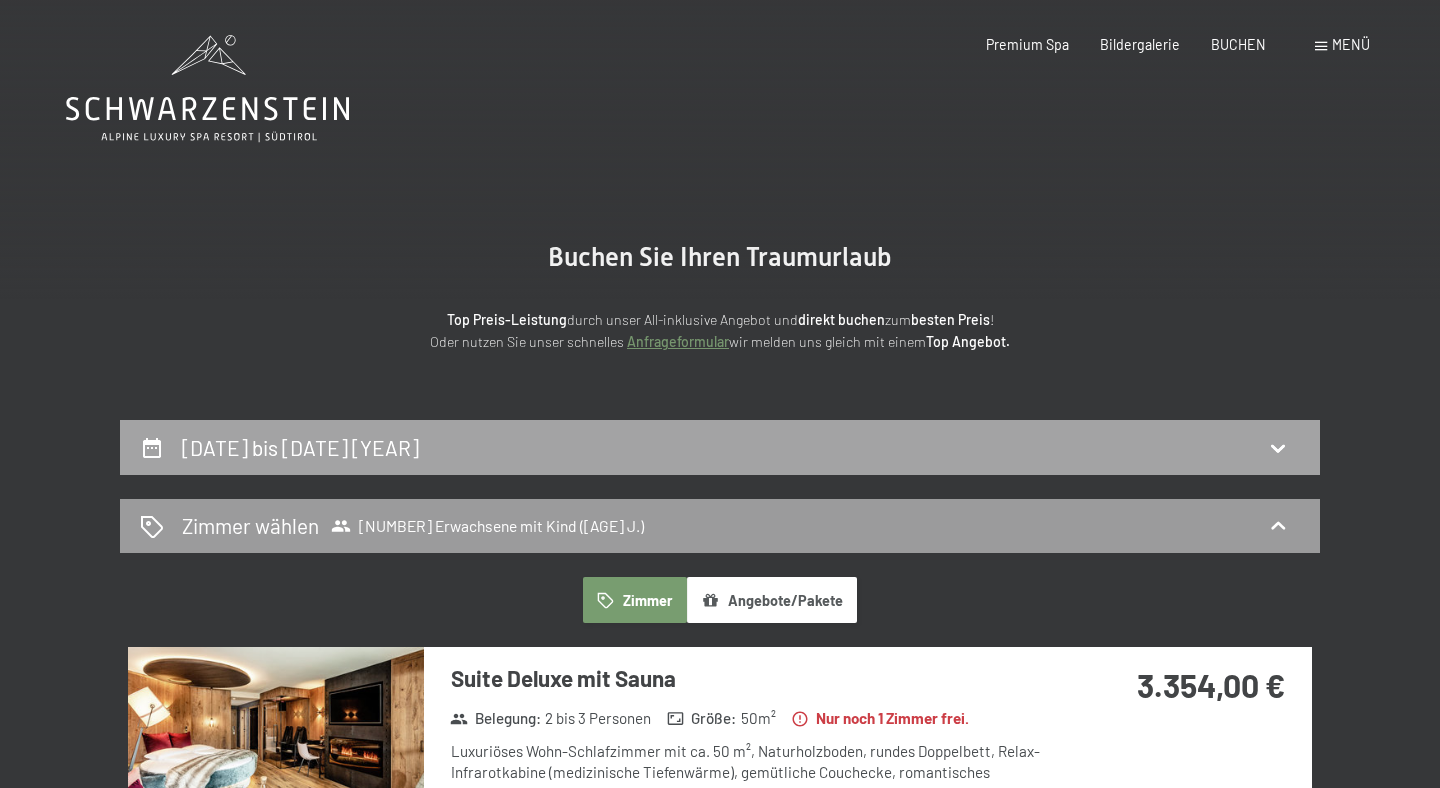 click on "13. Oktober bis 18. Oktober 2025" at bounding box center [720, 447] 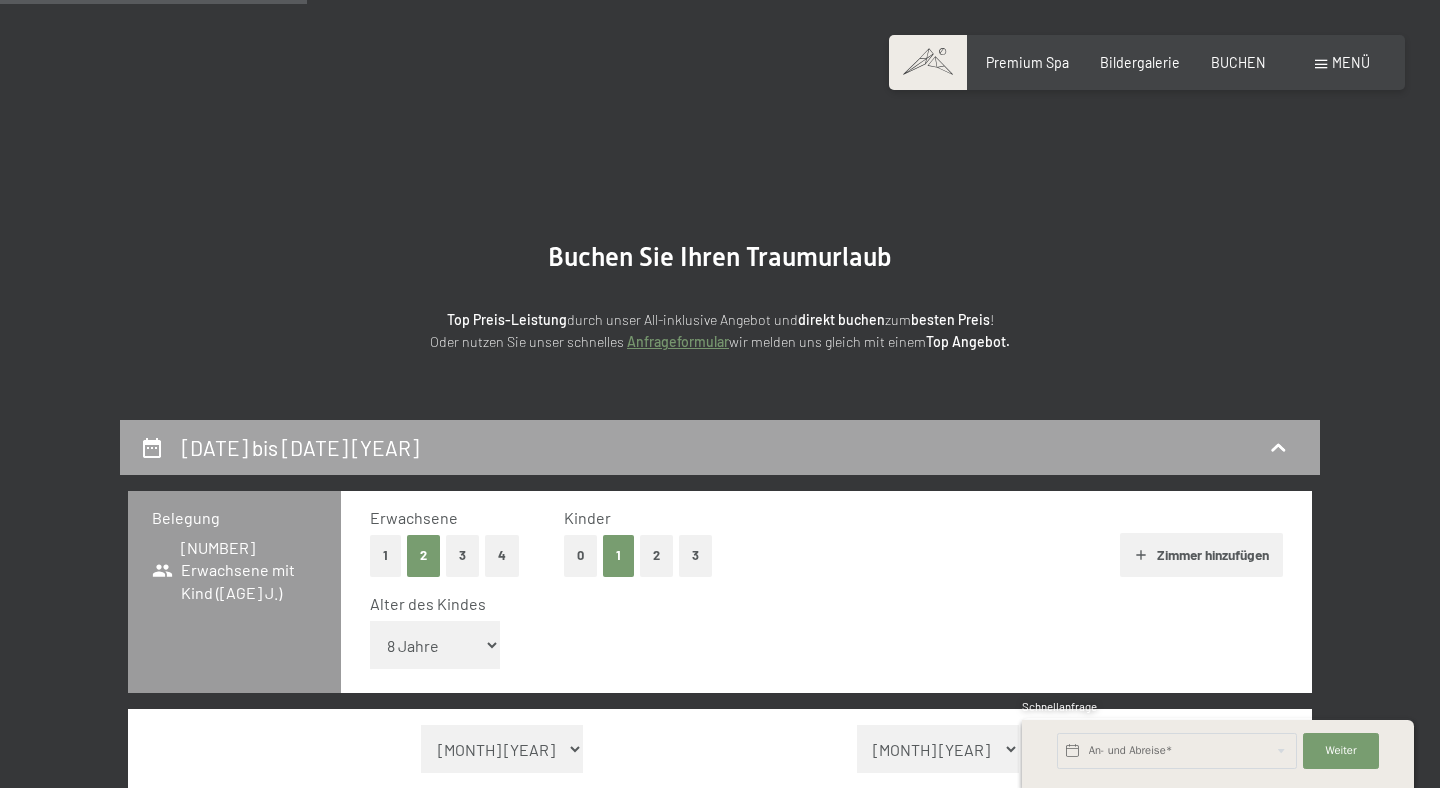scroll, scrollTop: 420, scrollLeft: 0, axis: vertical 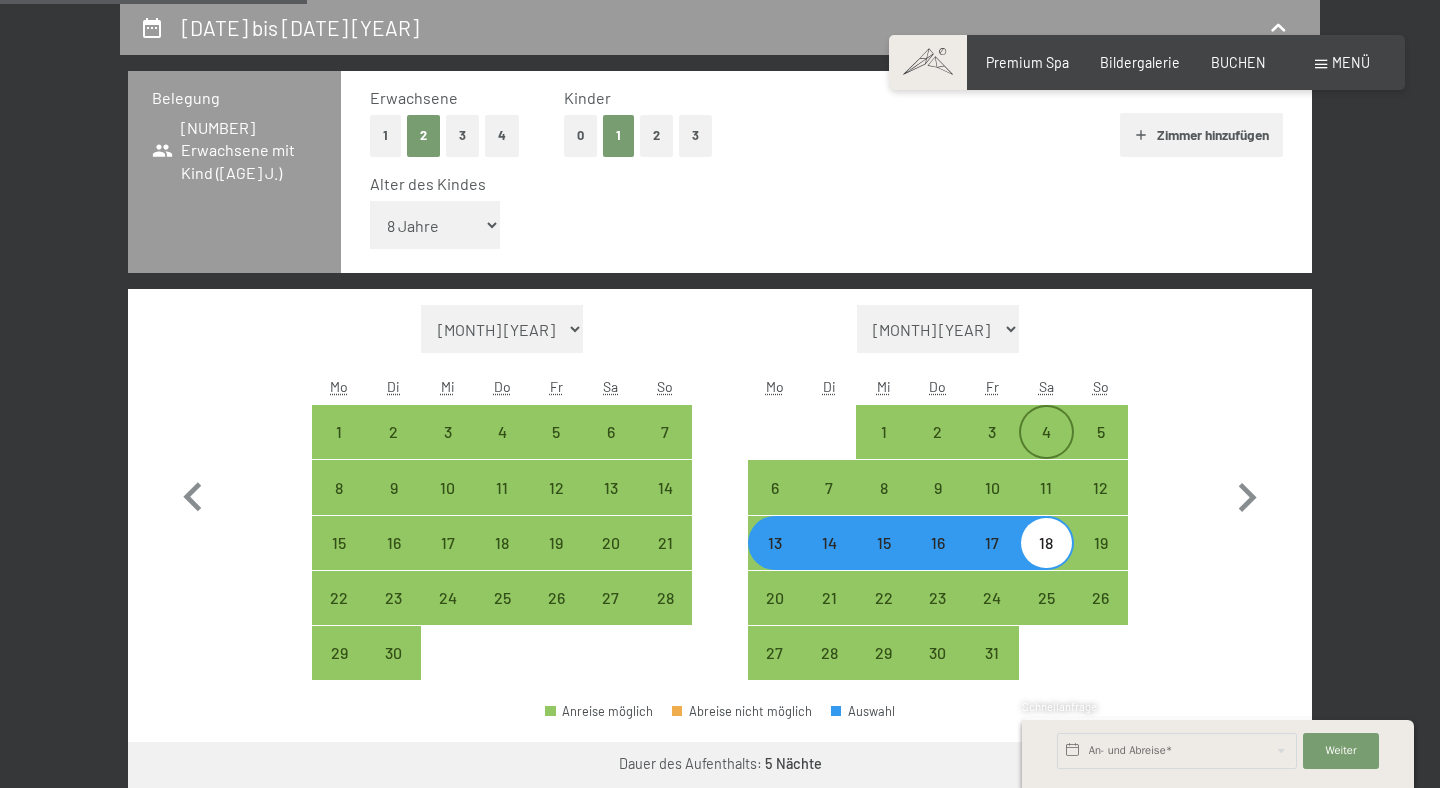 click on "4" at bounding box center (1046, 449) 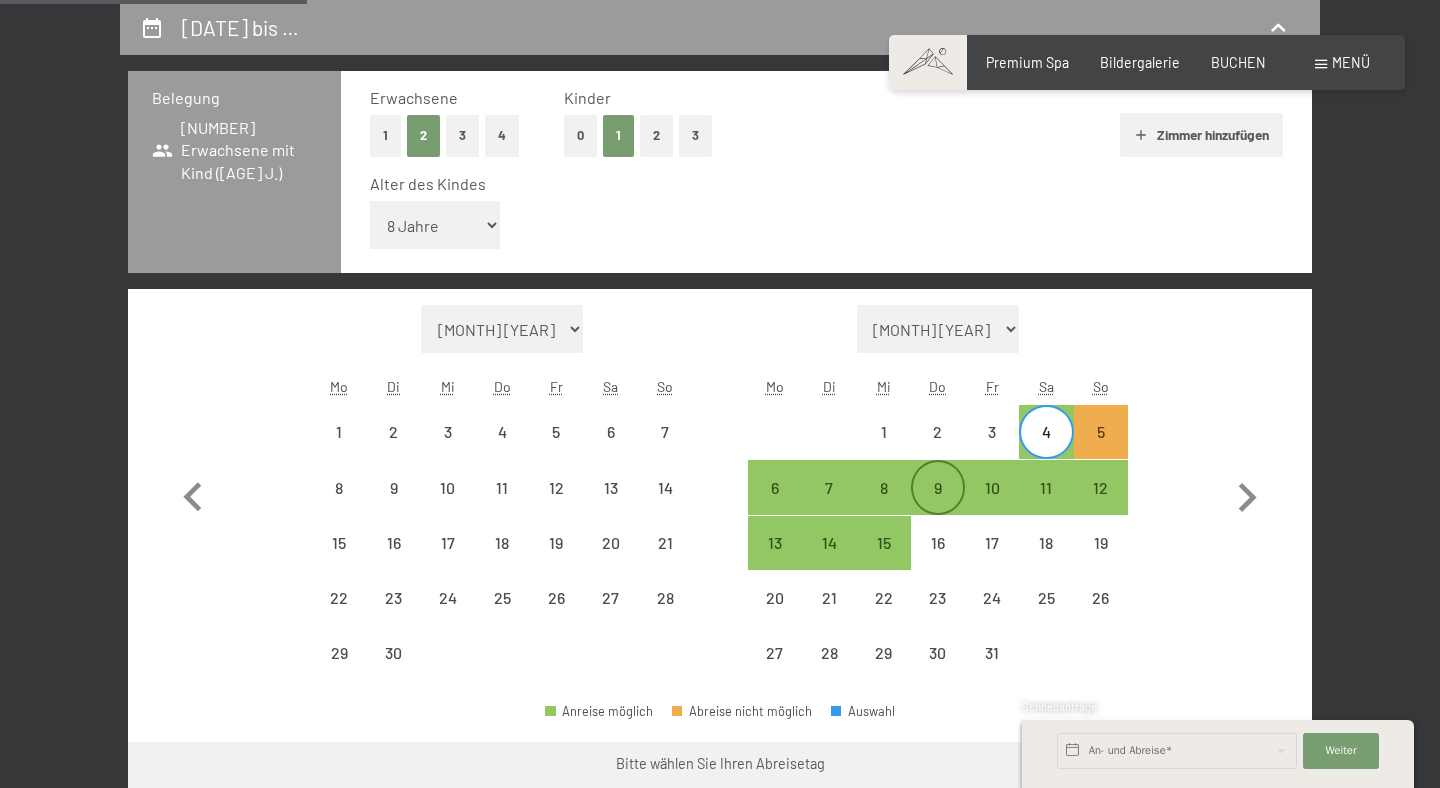 click on "9" at bounding box center [938, 505] 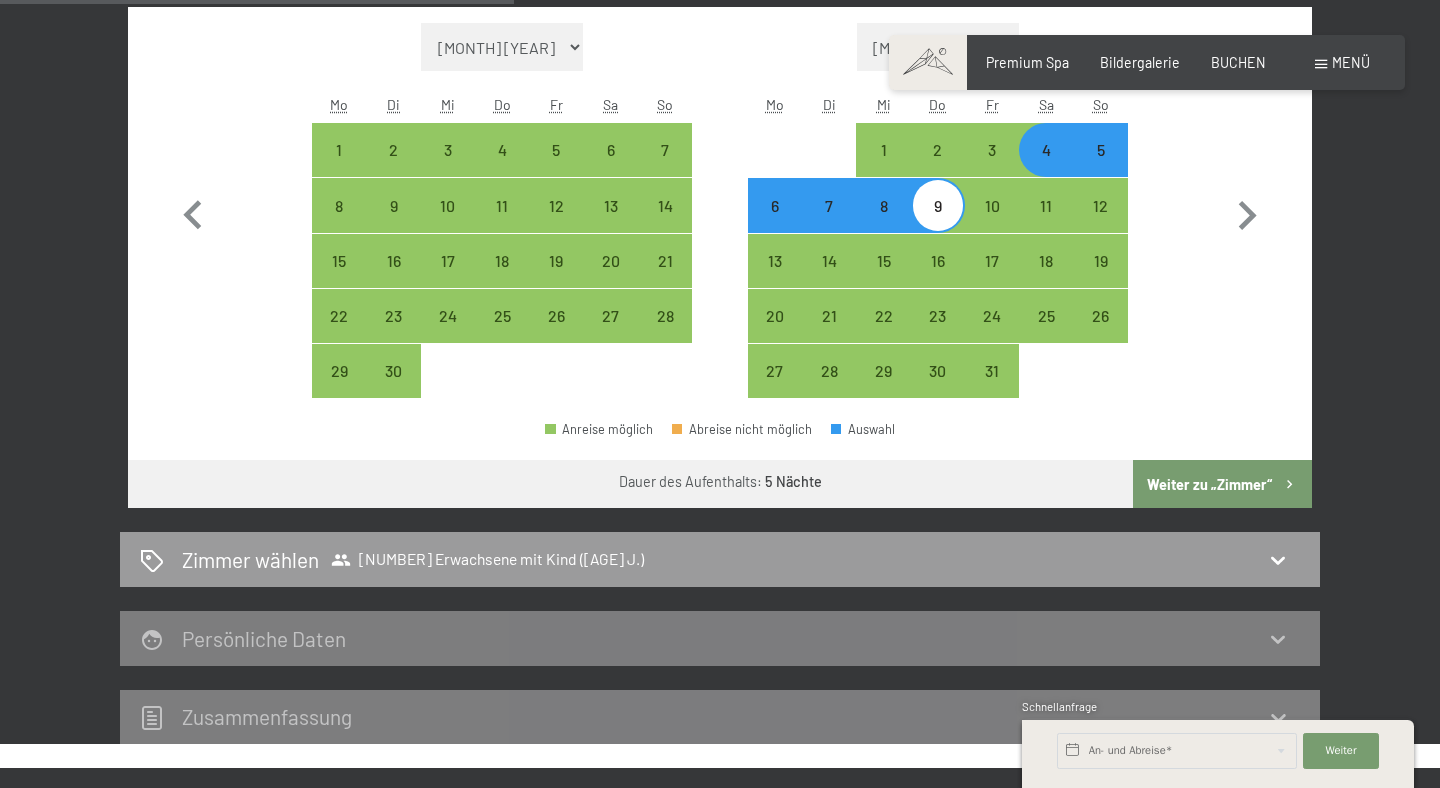 click on "Weiter zu „Zimmer“" at bounding box center (1222, 484) 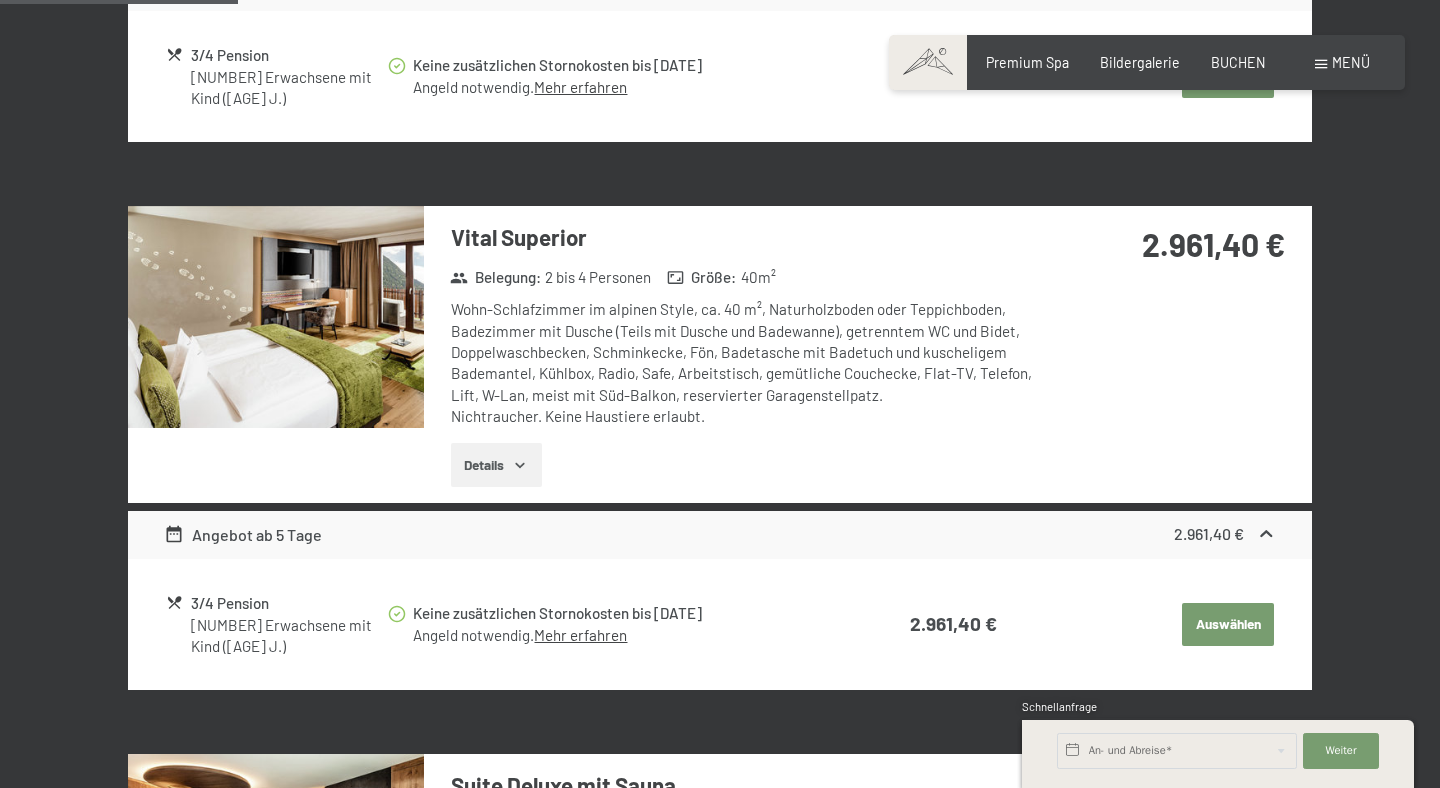 scroll, scrollTop: 2106, scrollLeft: 0, axis: vertical 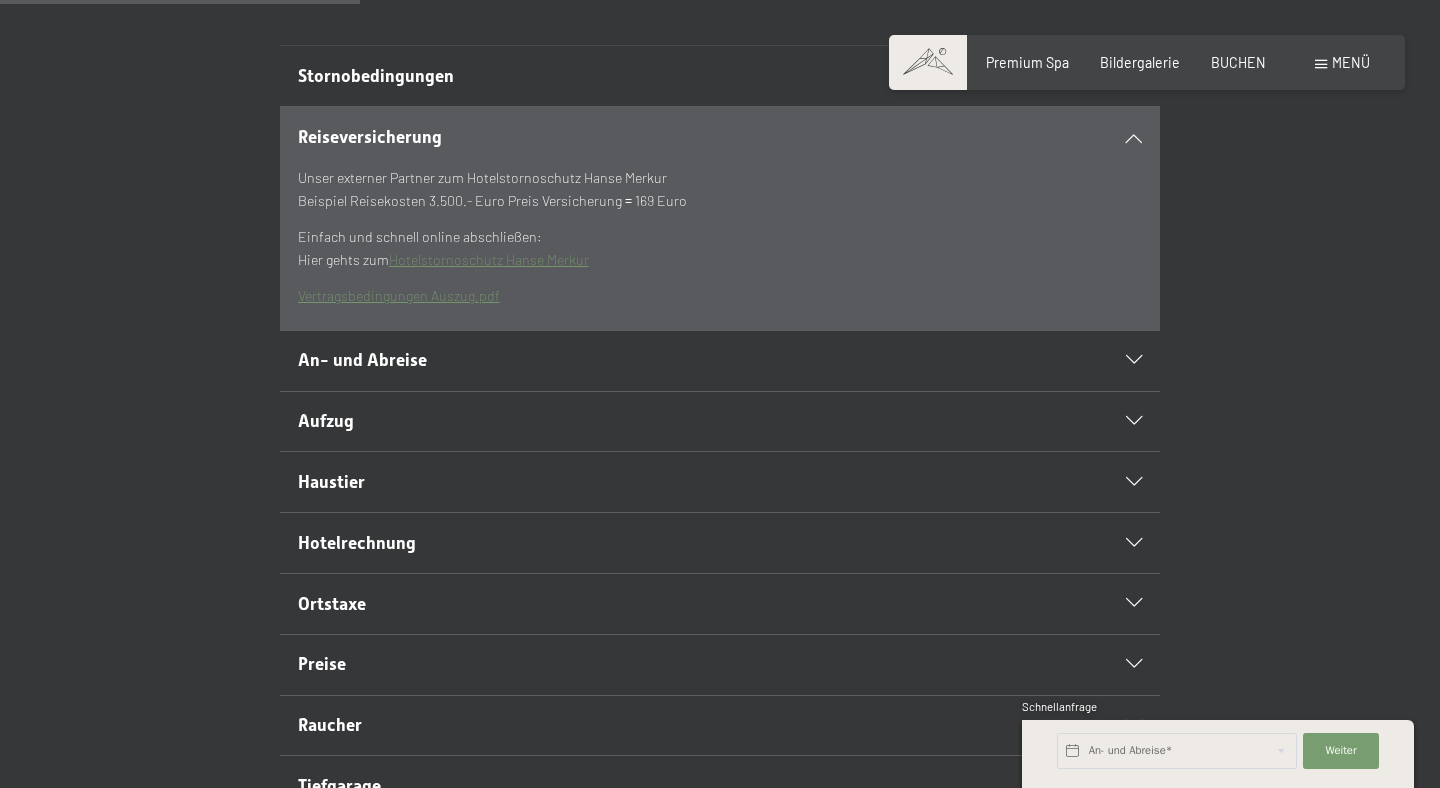 click on "Haustier" at bounding box center (720, 482) 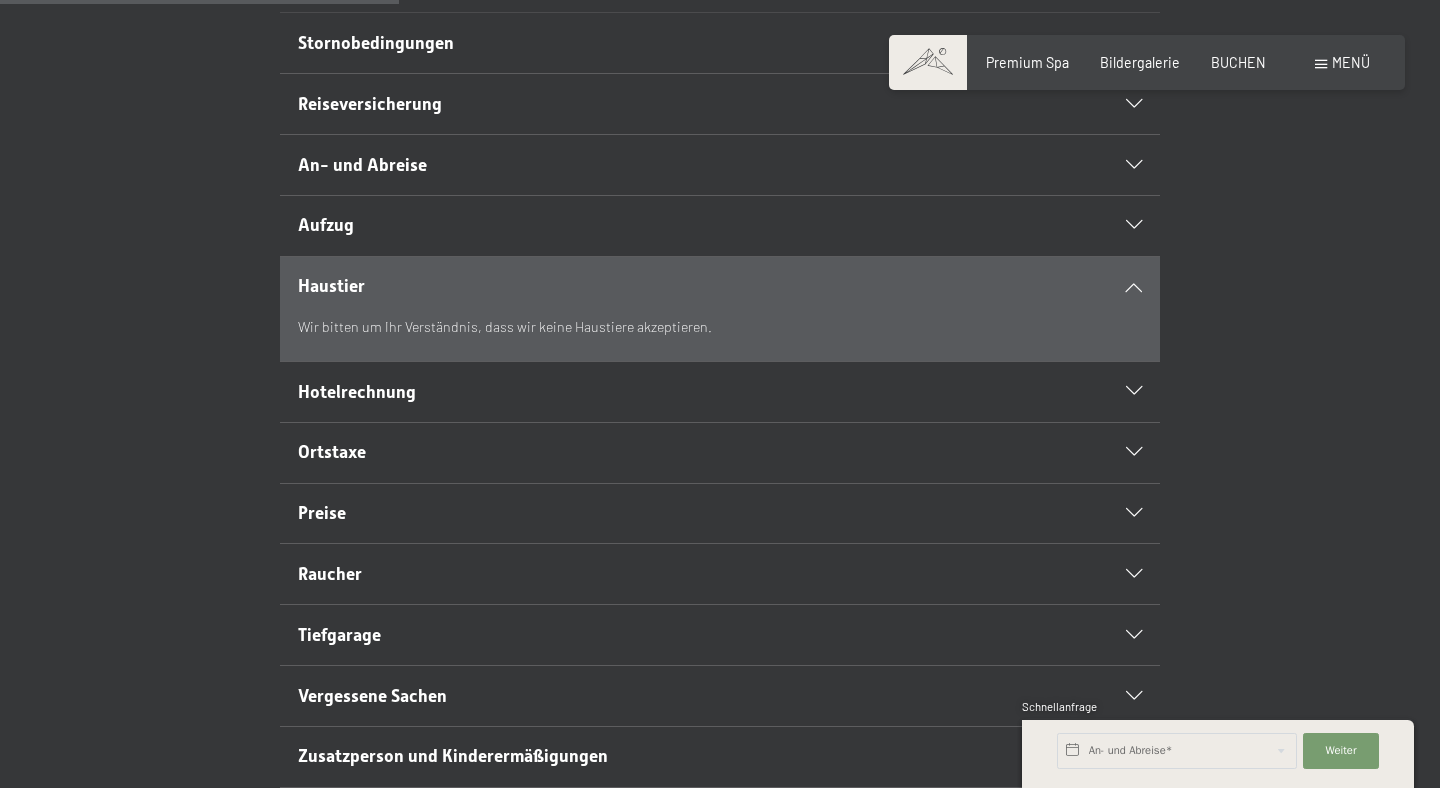 scroll, scrollTop: 582, scrollLeft: 0, axis: vertical 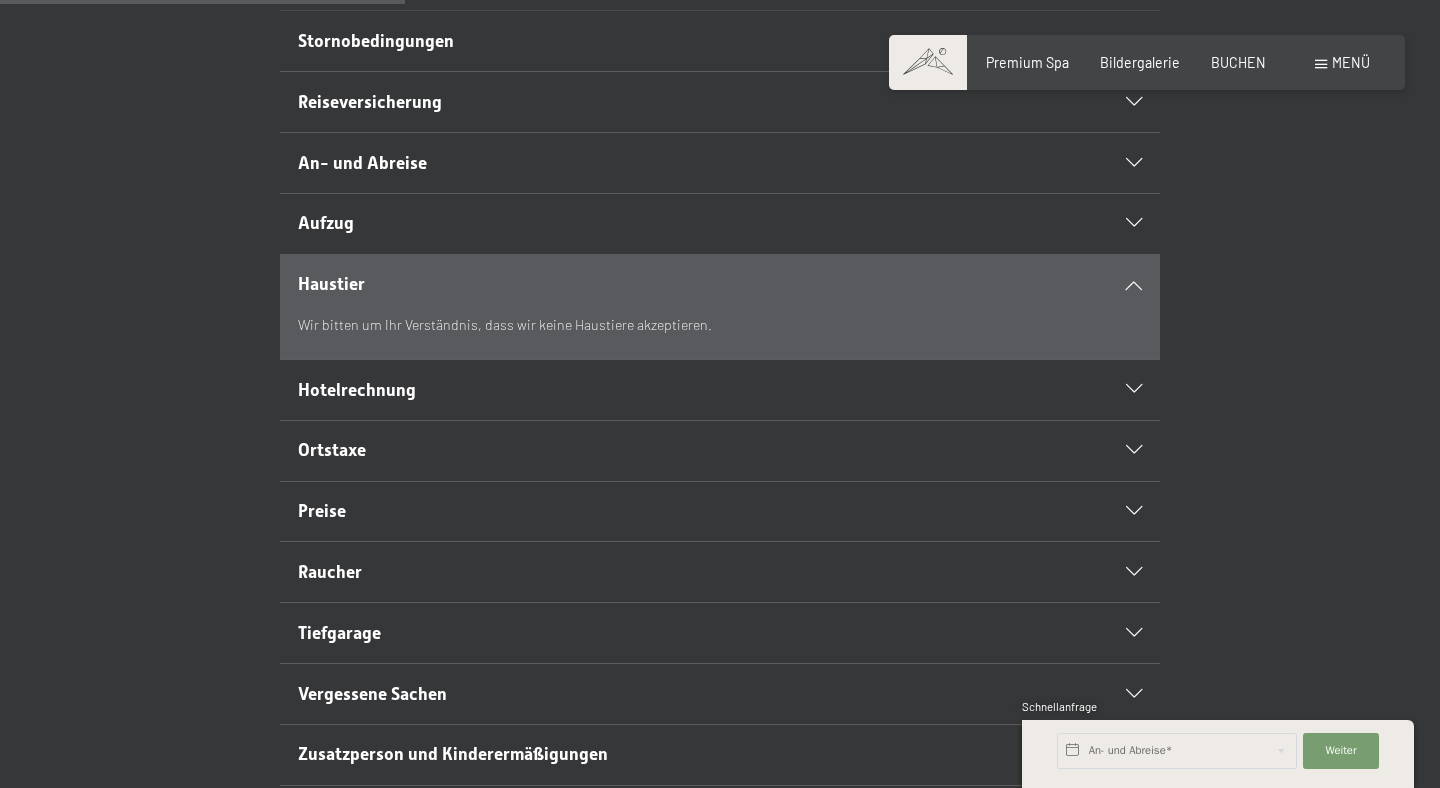 click on "Hotelrechnung" at bounding box center [720, 390] 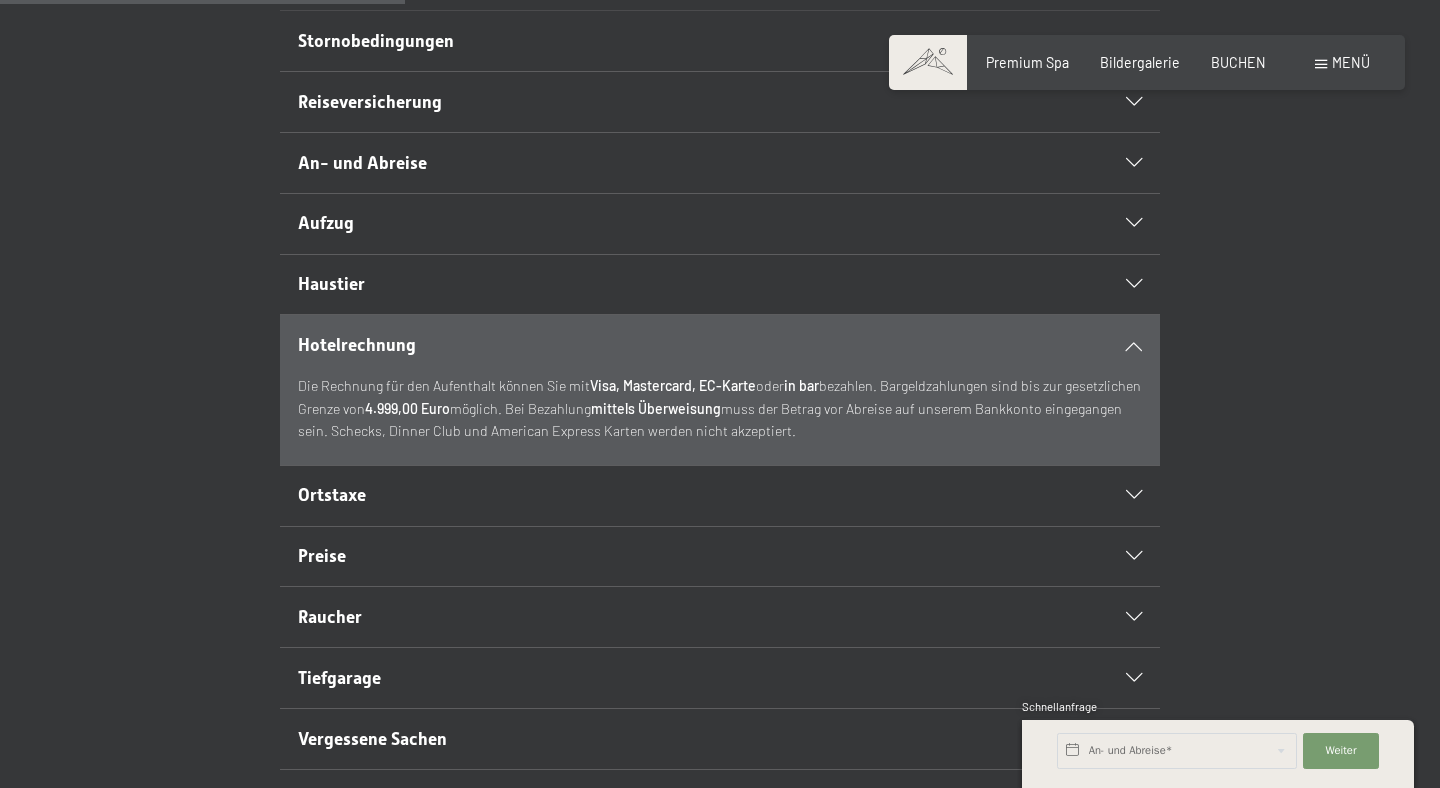 click on "Haustier" at bounding box center (678, 284) 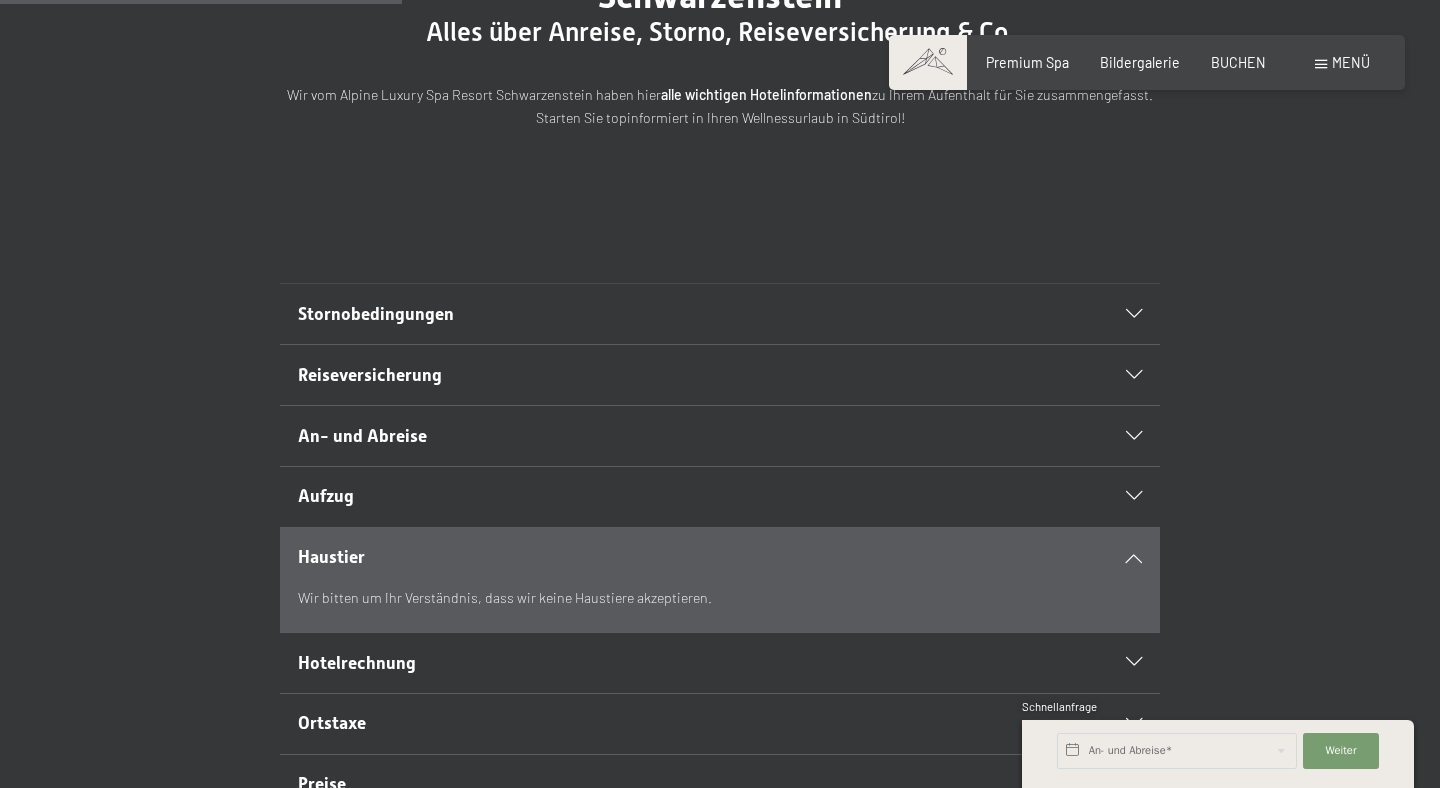 scroll, scrollTop: 0, scrollLeft: 0, axis: both 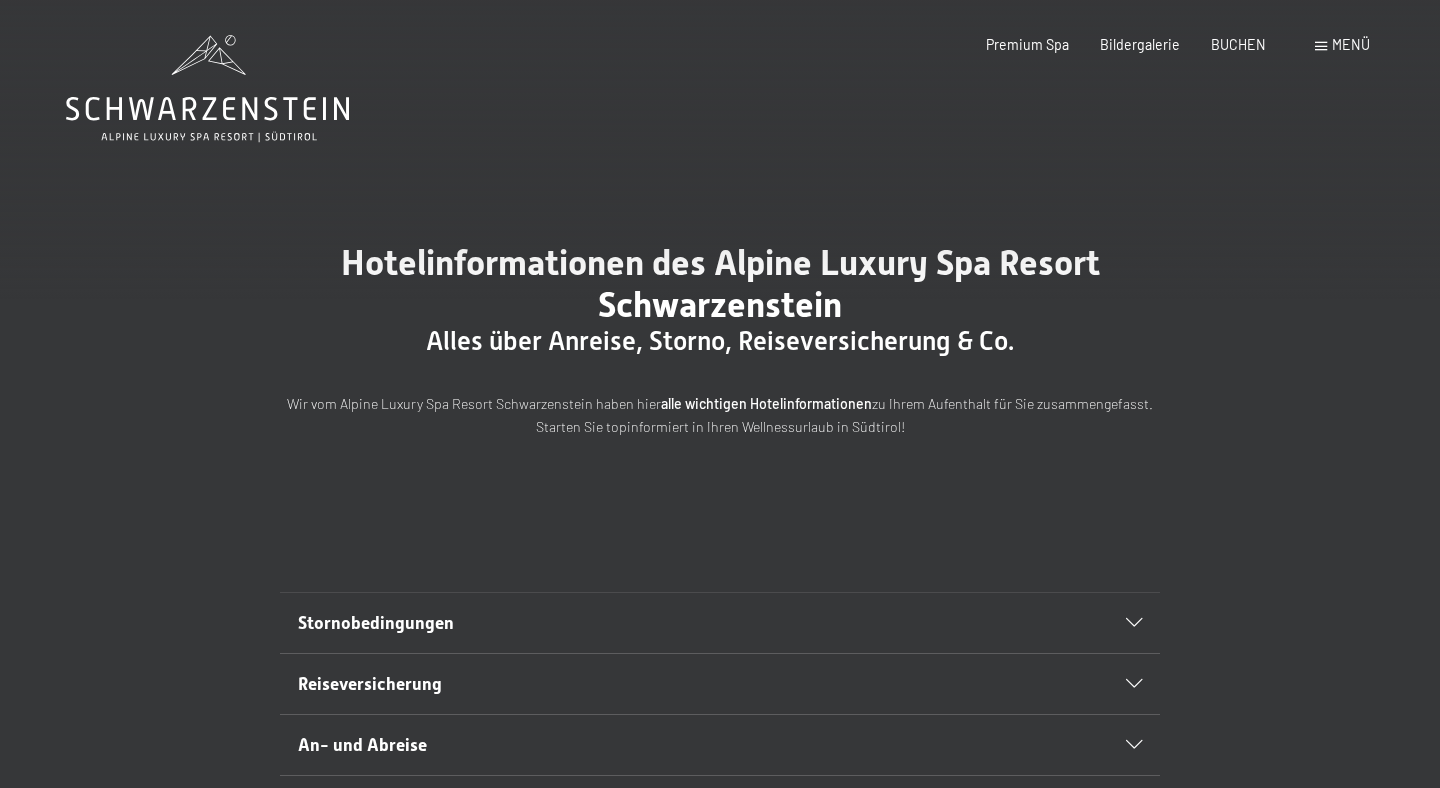 click 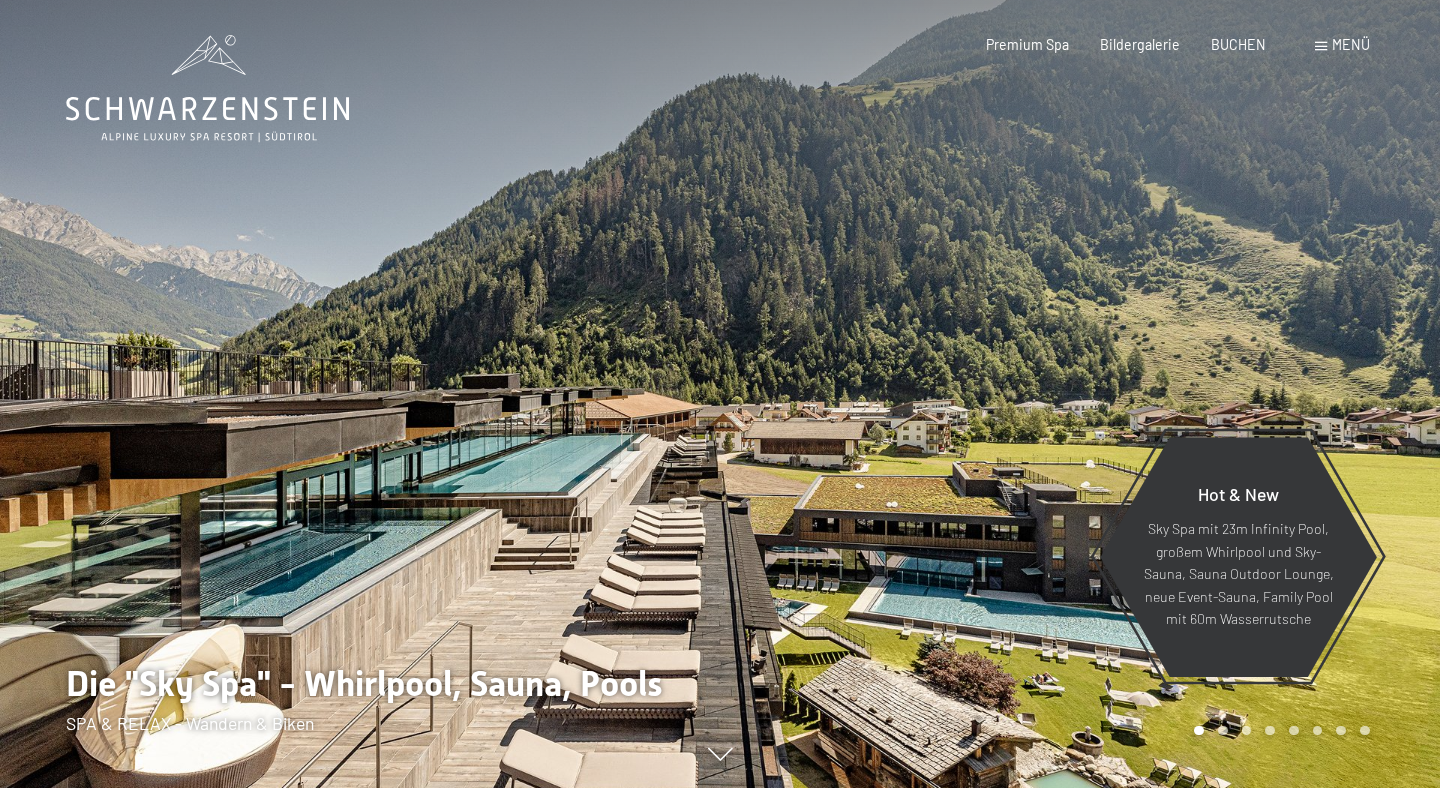 scroll, scrollTop: 0, scrollLeft: 0, axis: both 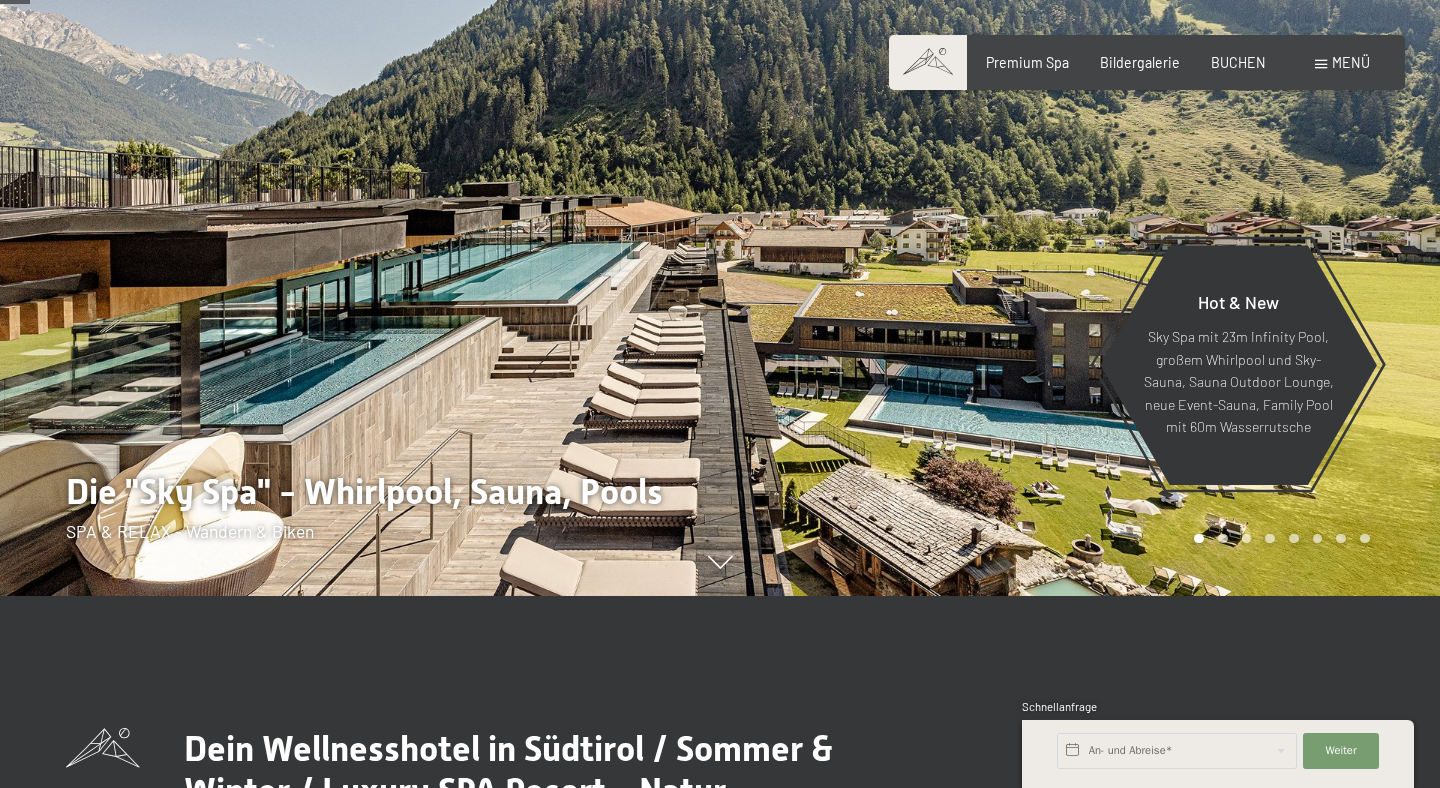 click at bounding box center [1080, 202] 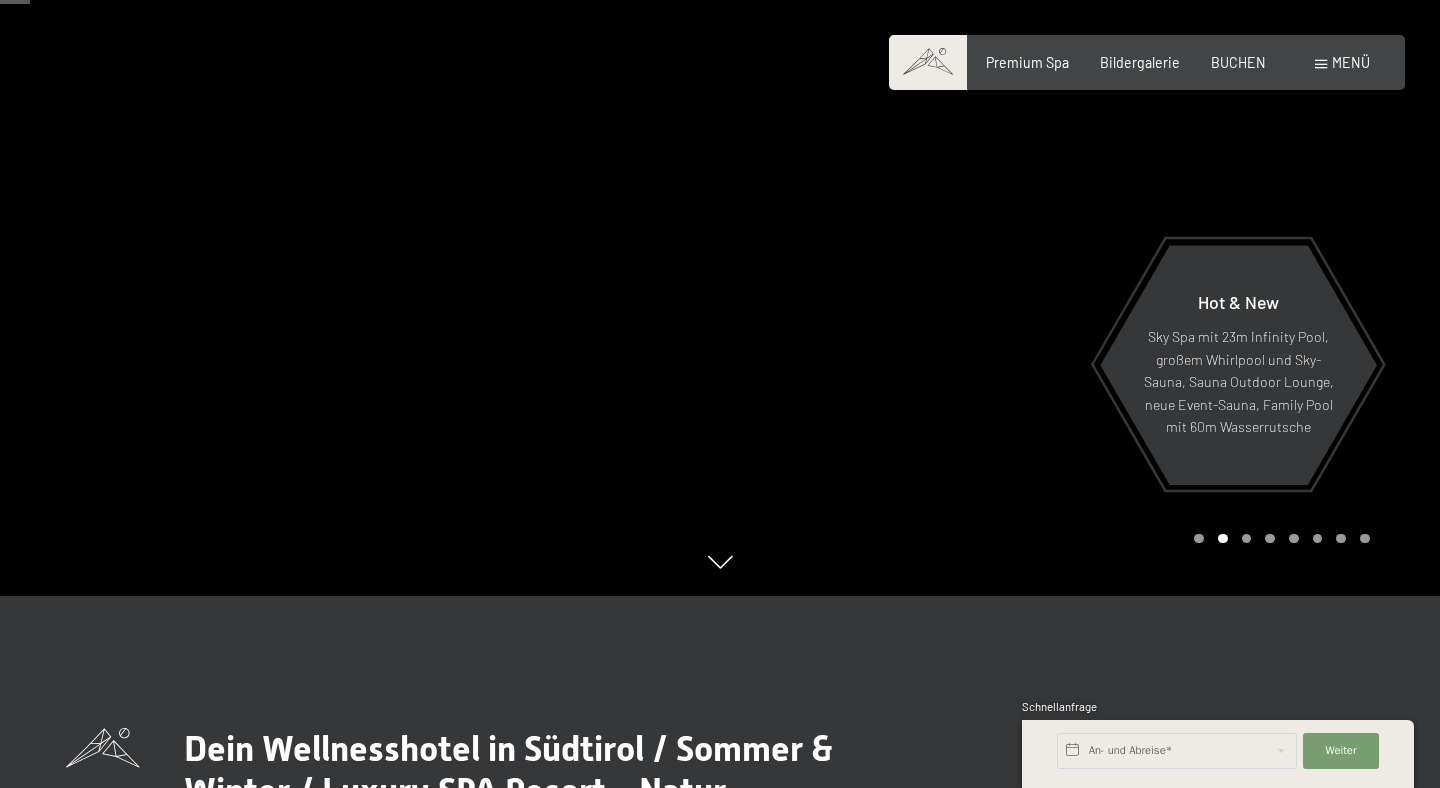 click at bounding box center [1080, 202] 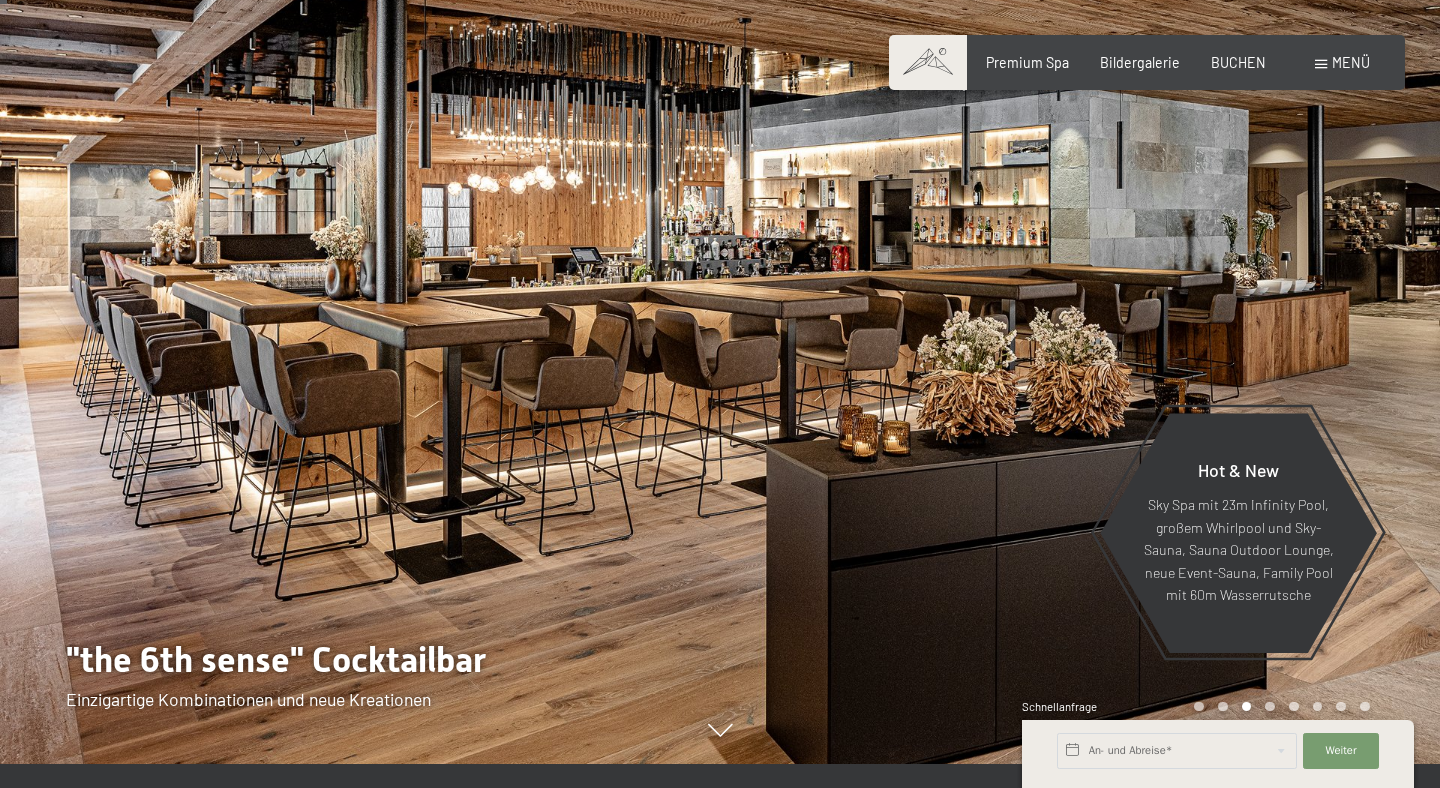 scroll, scrollTop: 0, scrollLeft: 0, axis: both 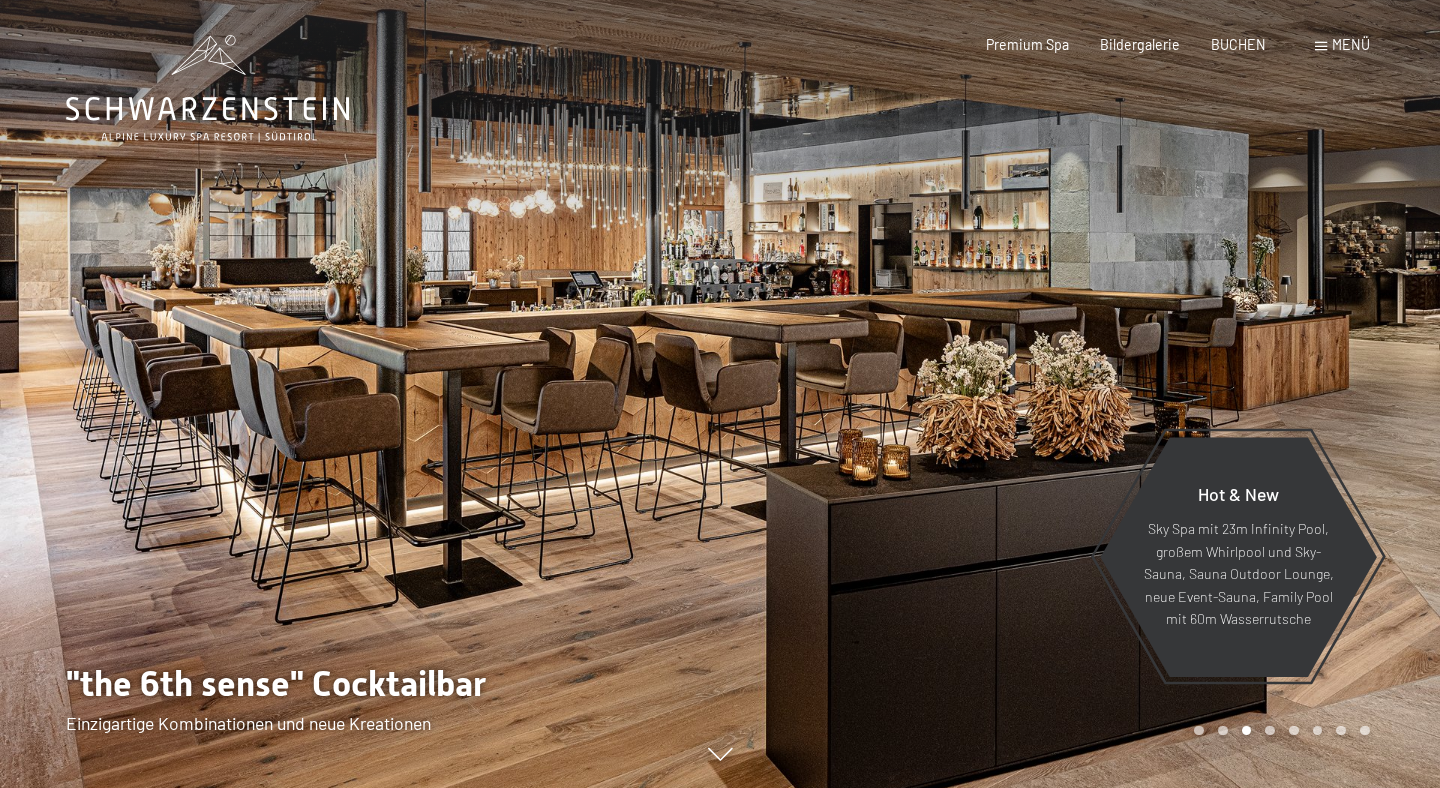 click at bounding box center [1080, 394] 